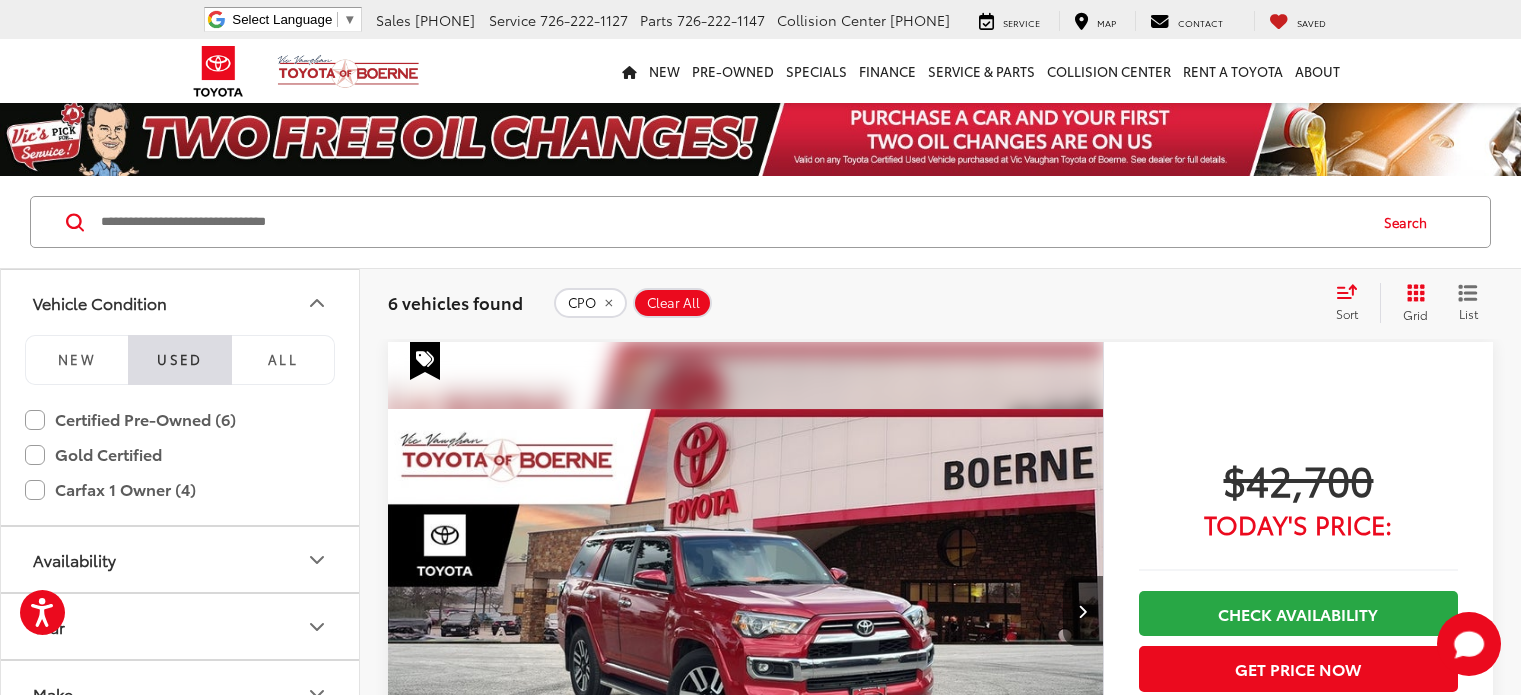 scroll, scrollTop: 1370, scrollLeft: 0, axis: vertical 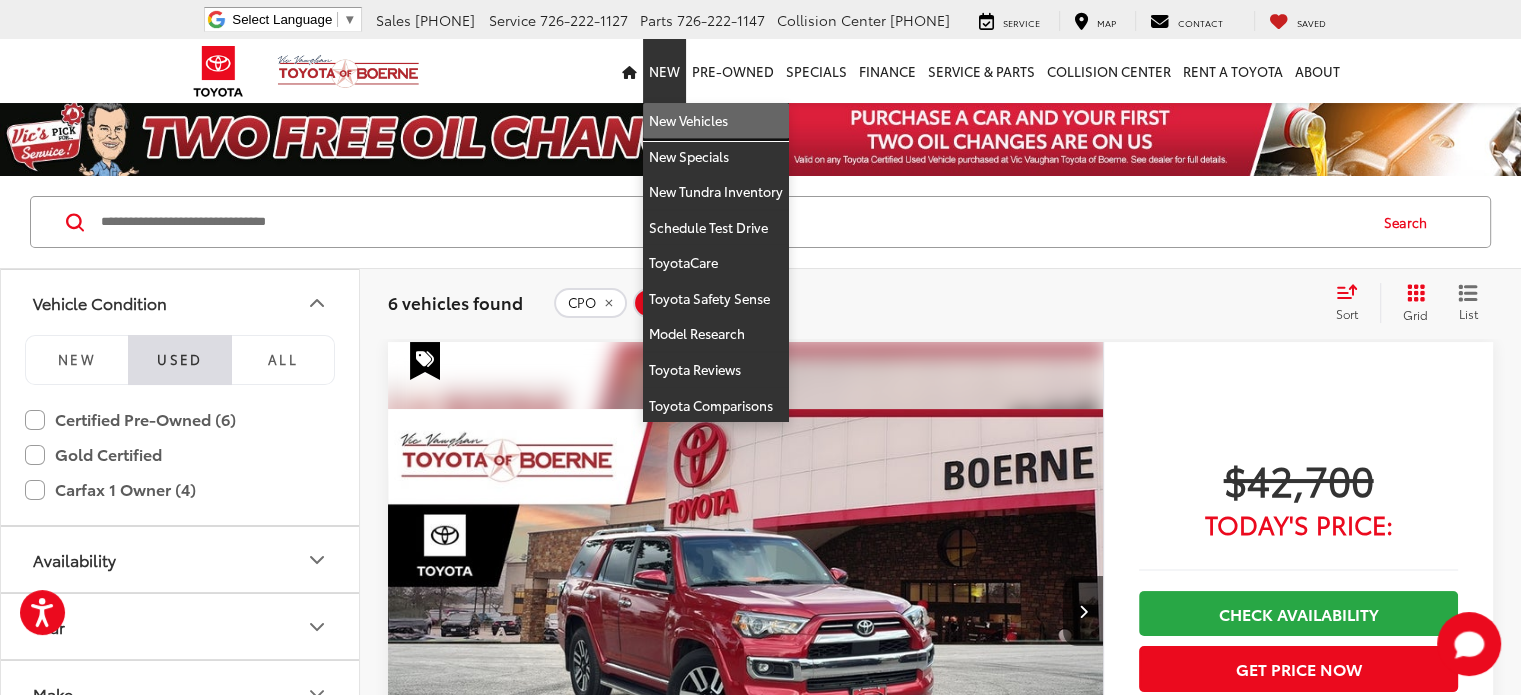 click on "New Vehicles" at bounding box center (716, 121) 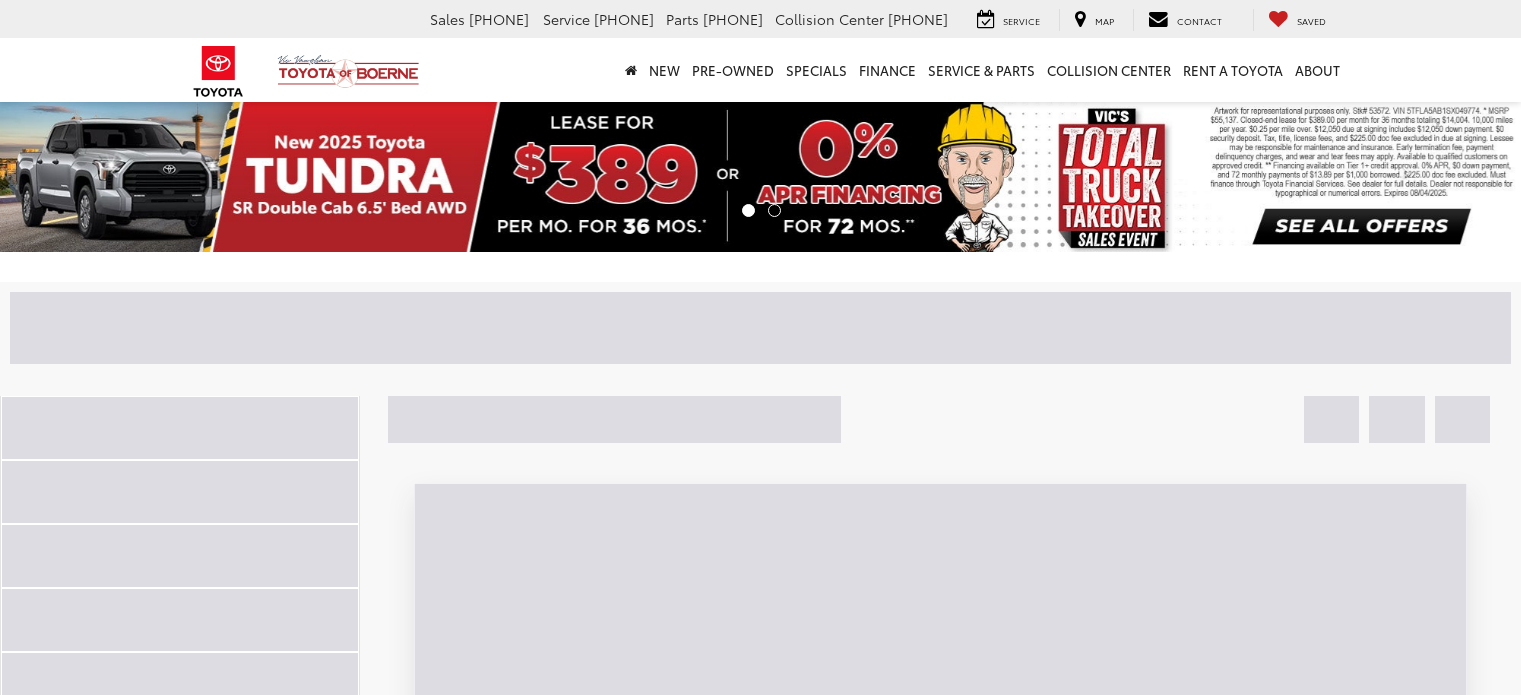 scroll, scrollTop: 0, scrollLeft: 0, axis: both 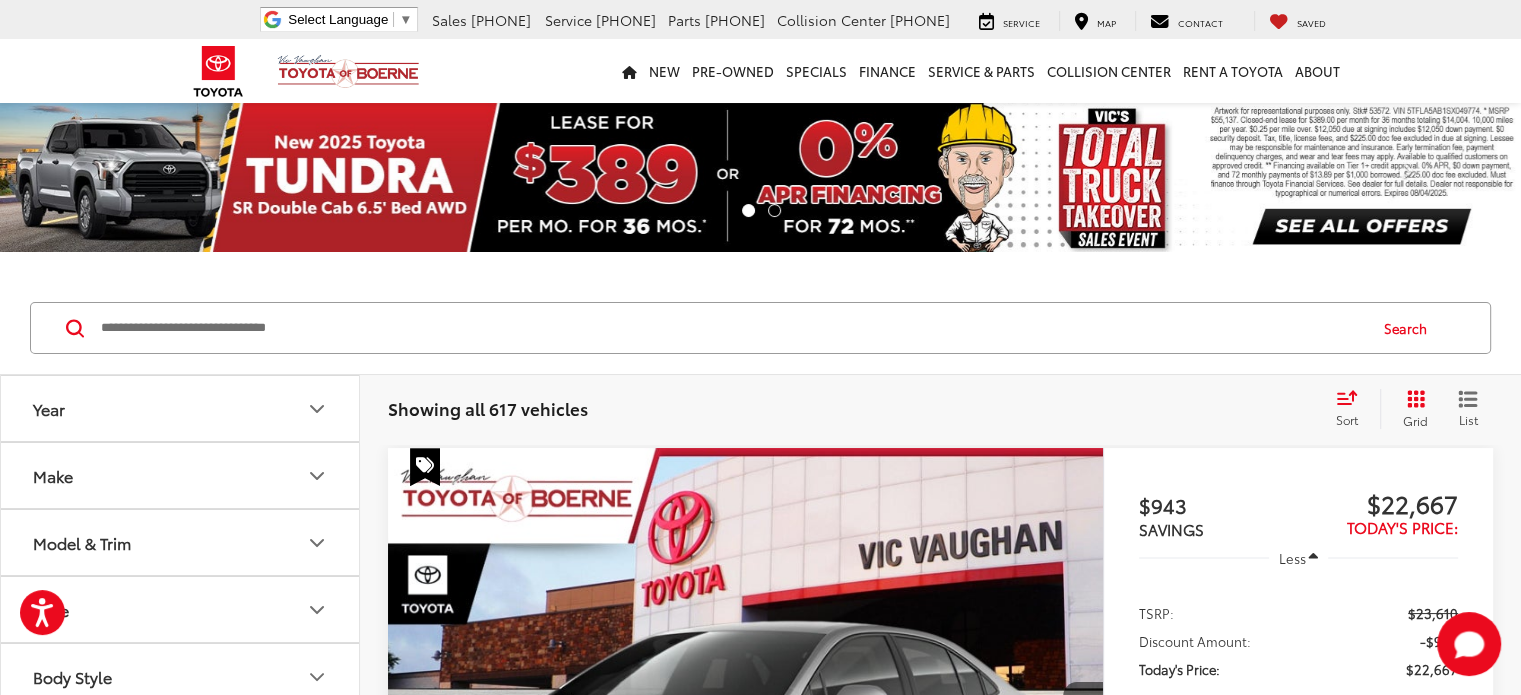 click on "Year" at bounding box center [181, 408] 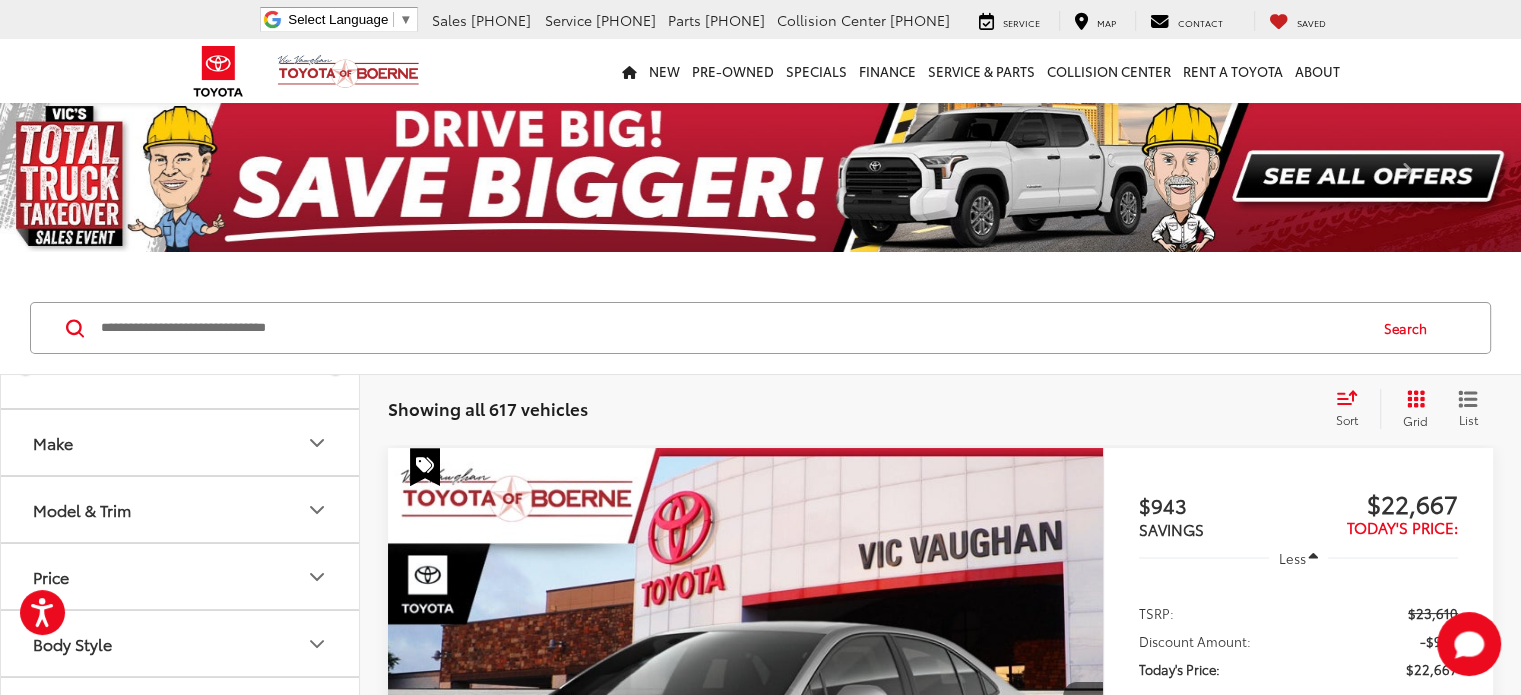 scroll, scrollTop: 160, scrollLeft: 0, axis: vertical 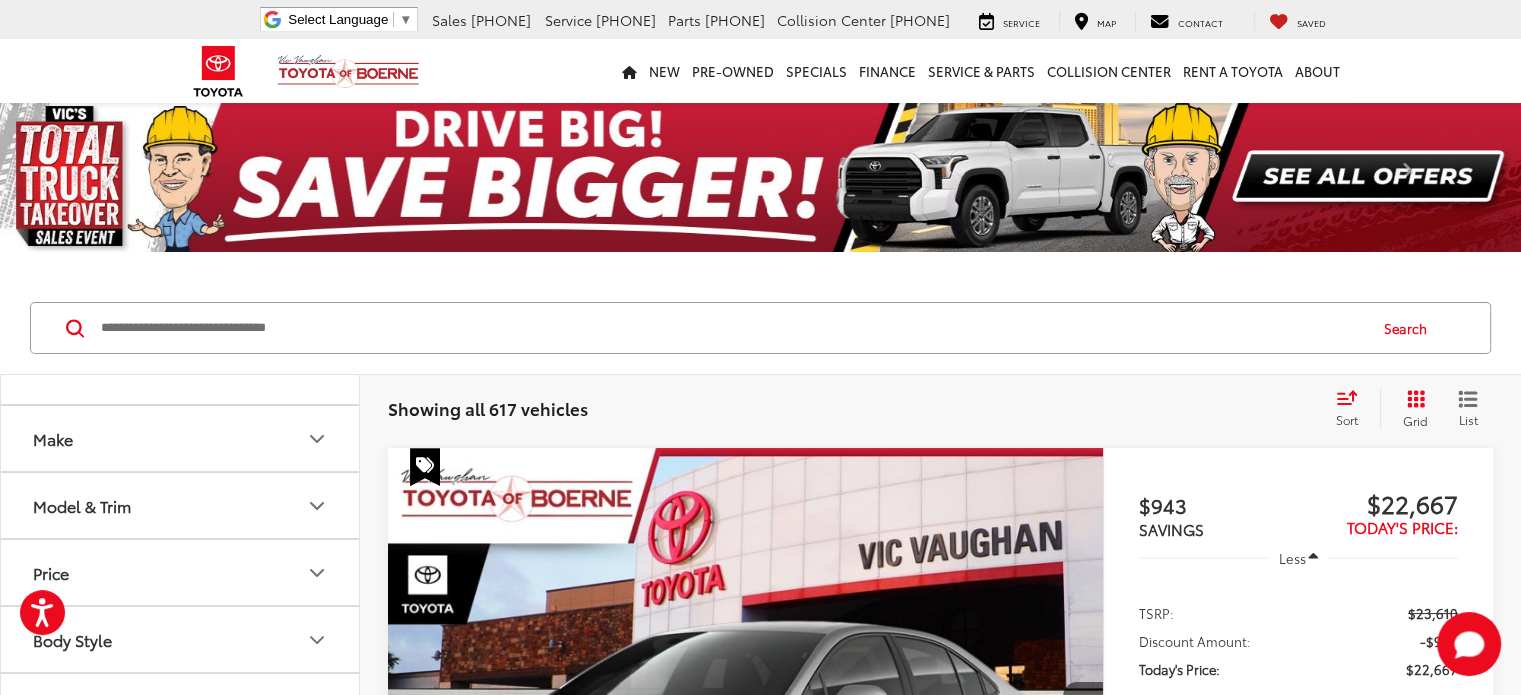 click 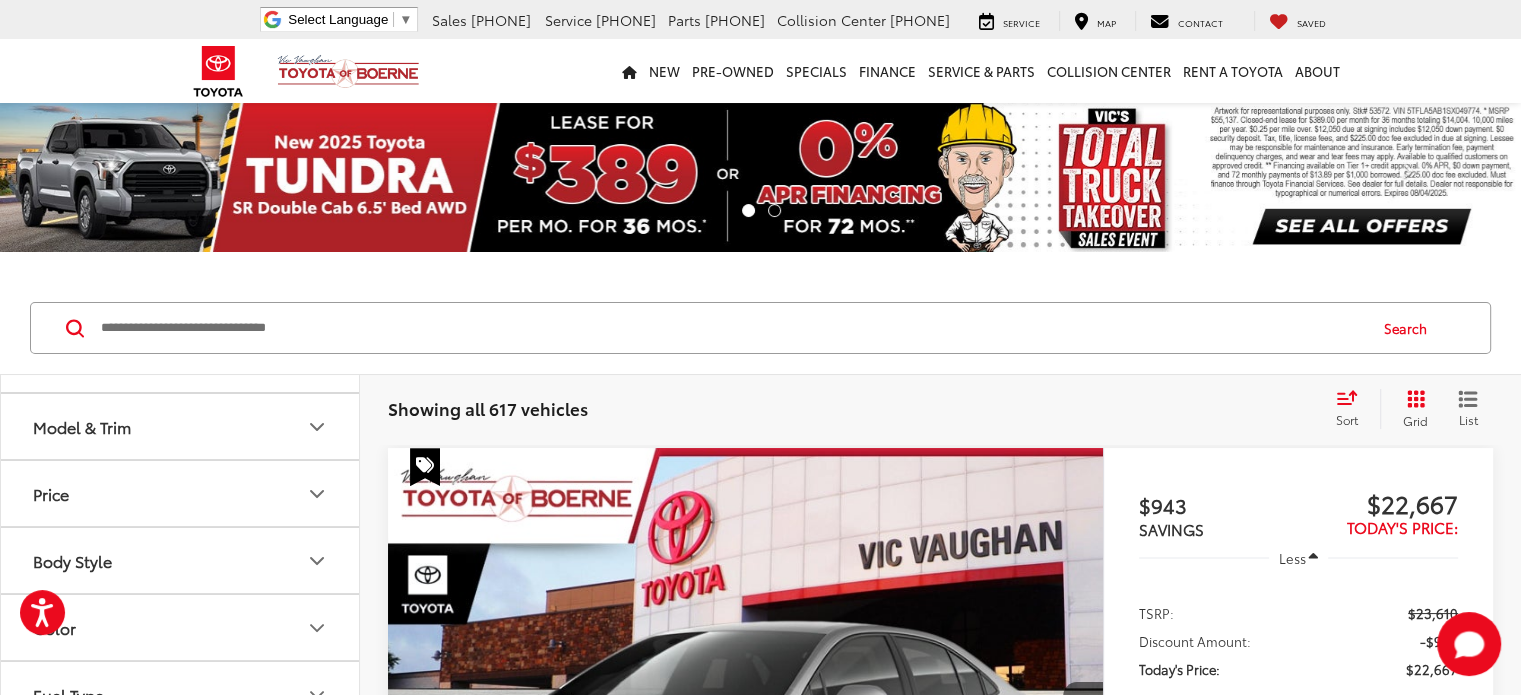 scroll, scrollTop: 328, scrollLeft: 0, axis: vertical 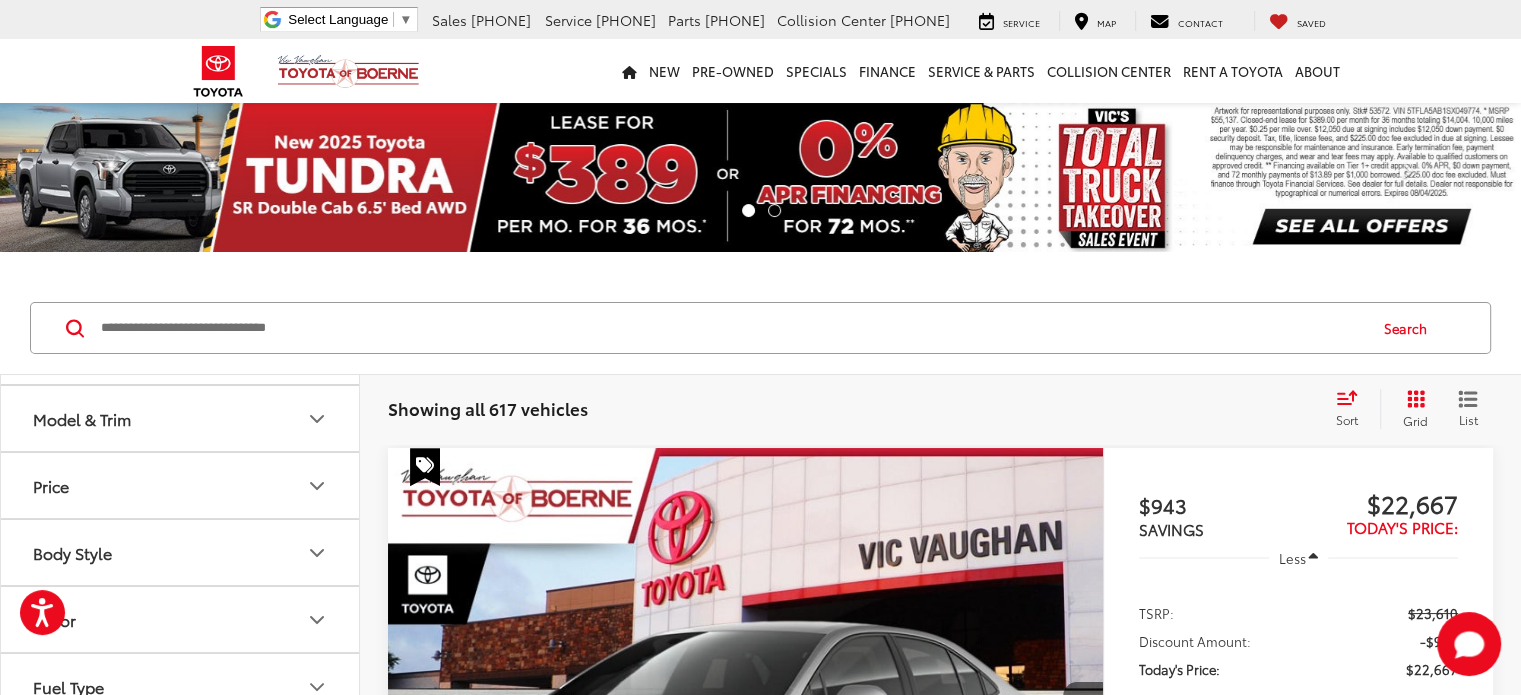 click 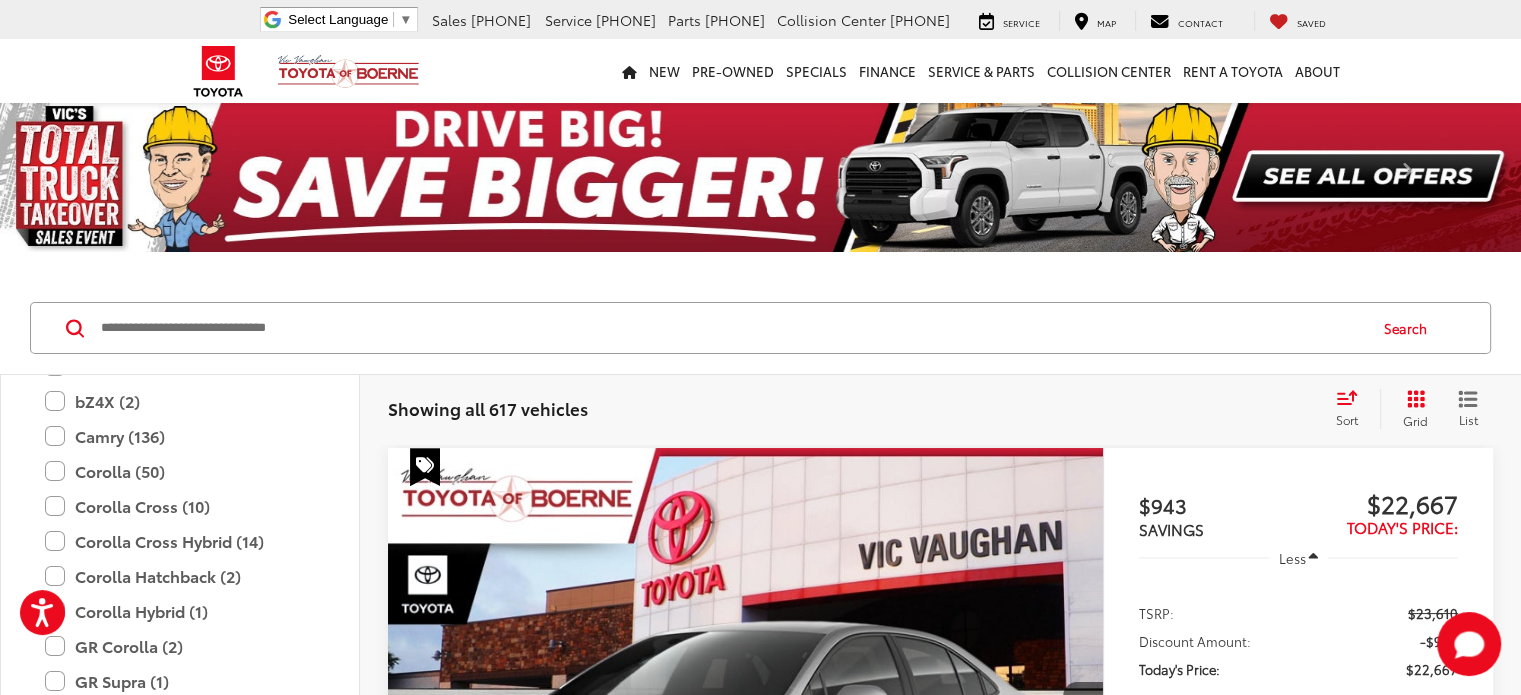 scroll, scrollTop: 483, scrollLeft: 0, axis: vertical 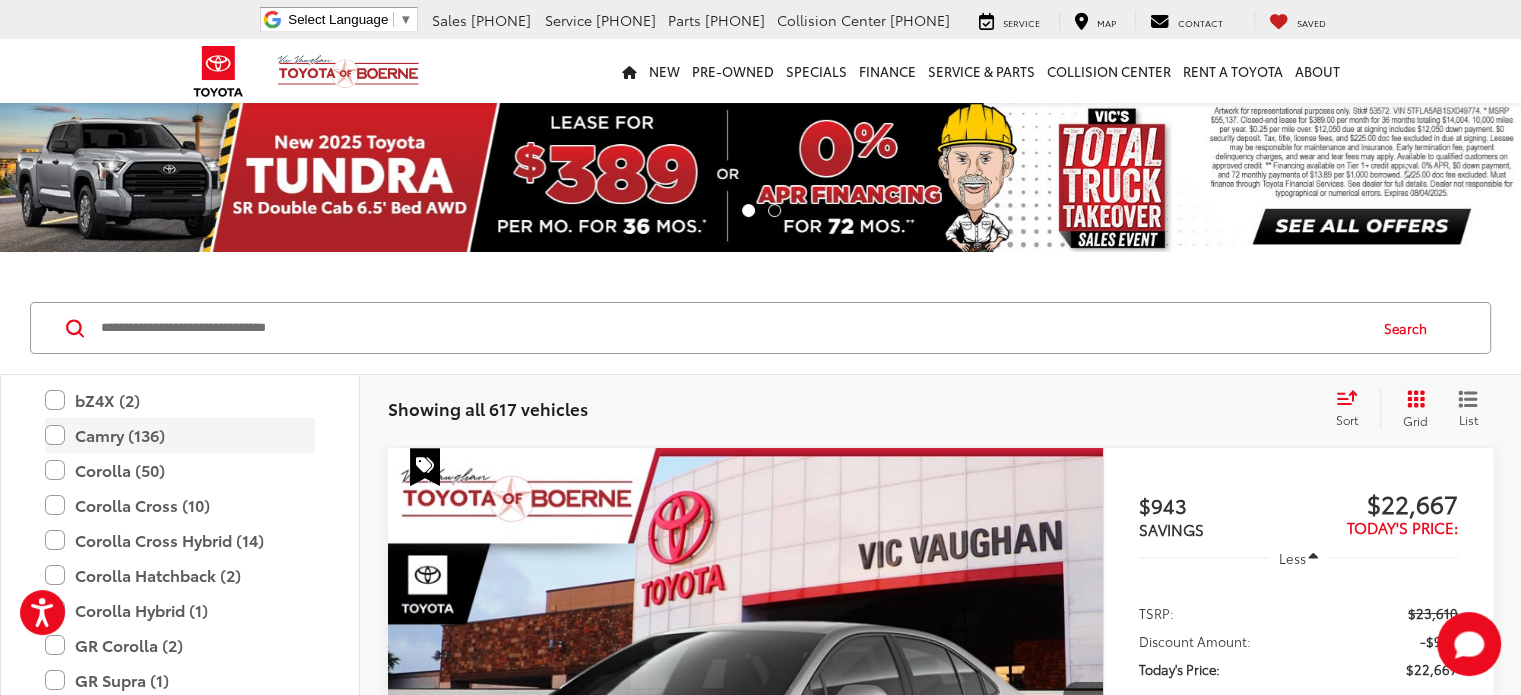 click on "Camry (136)" at bounding box center (180, 435) 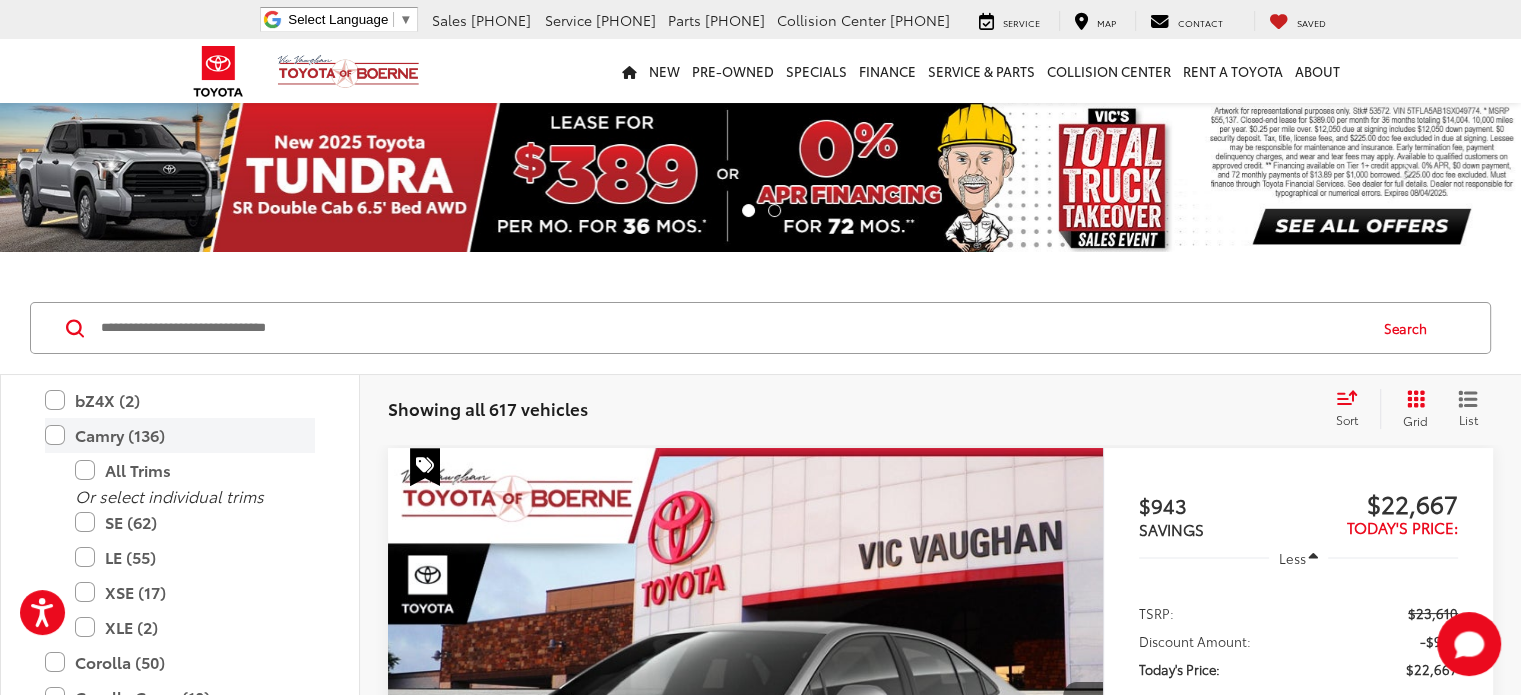 type on "****" 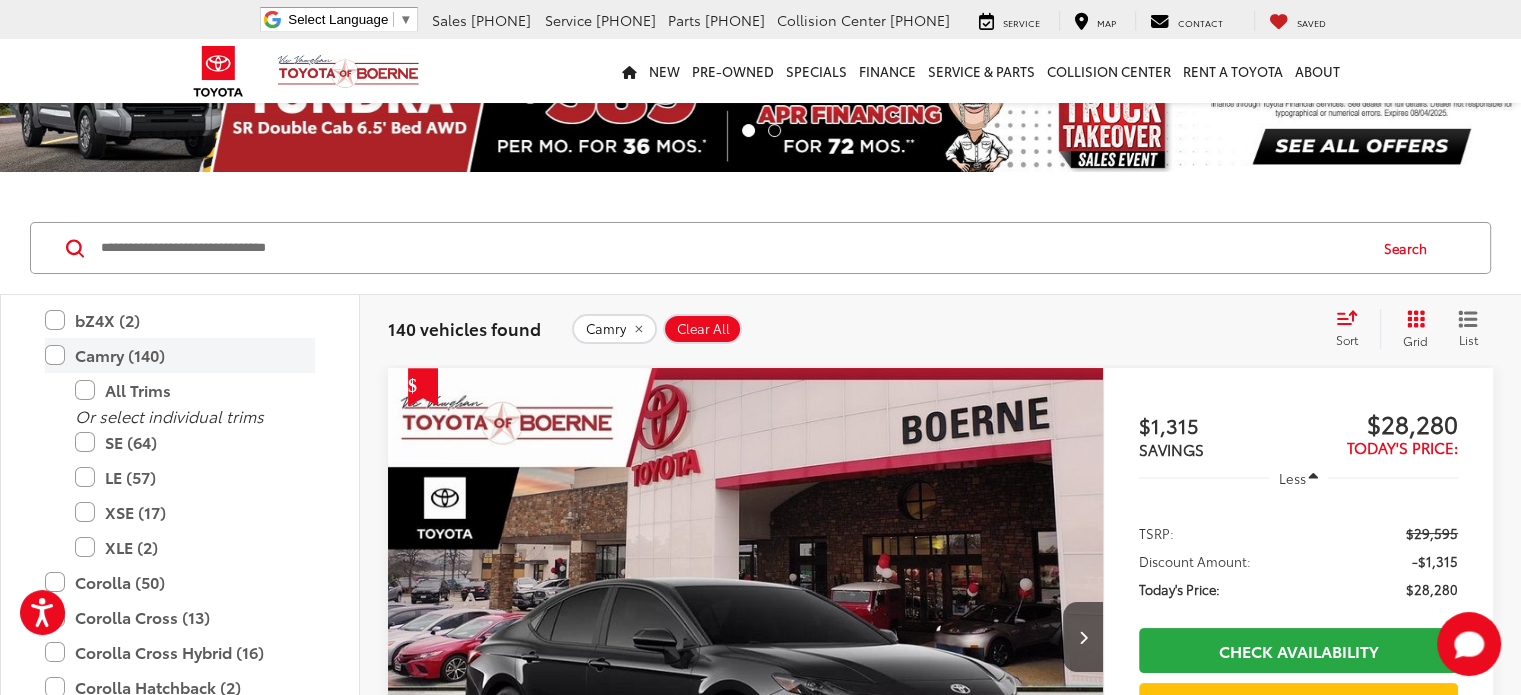 scroll, scrollTop: 80, scrollLeft: 0, axis: vertical 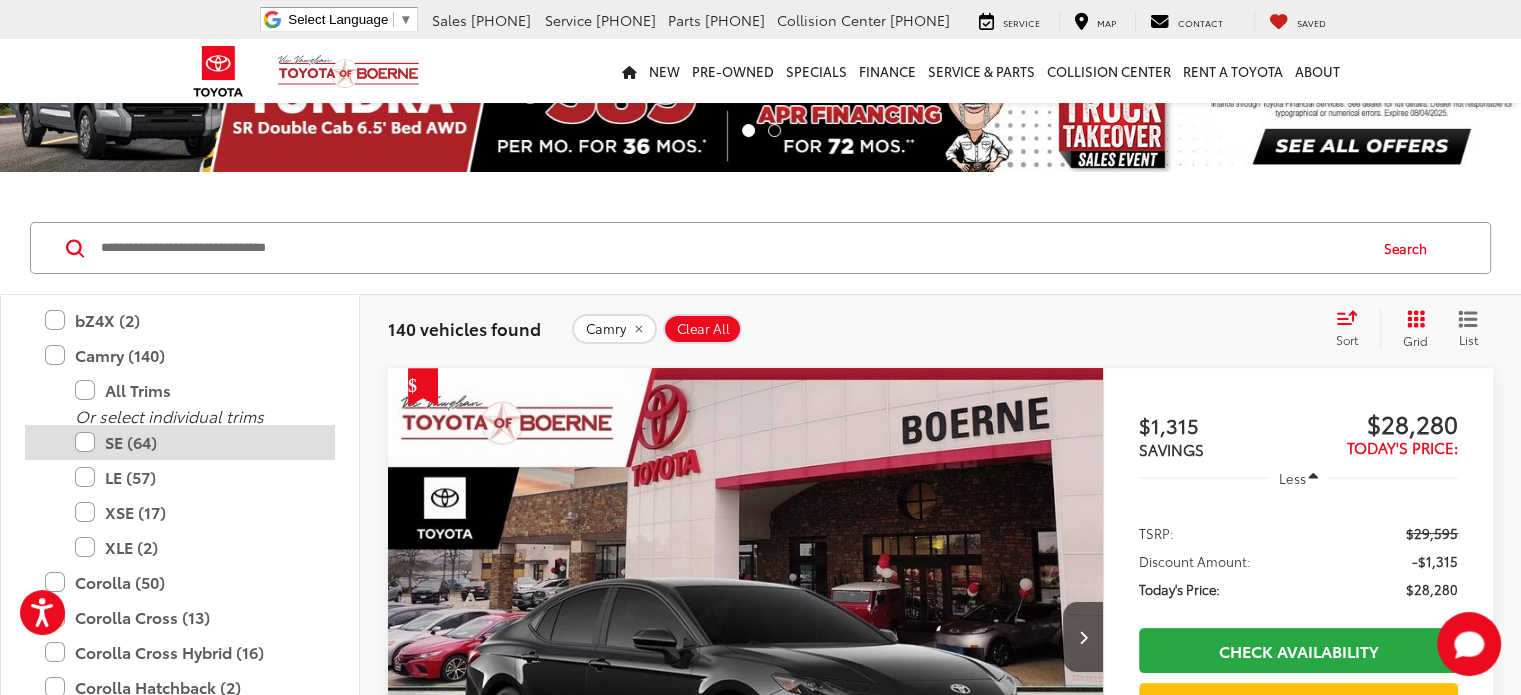 click on "SE (64)" at bounding box center (195, 442) 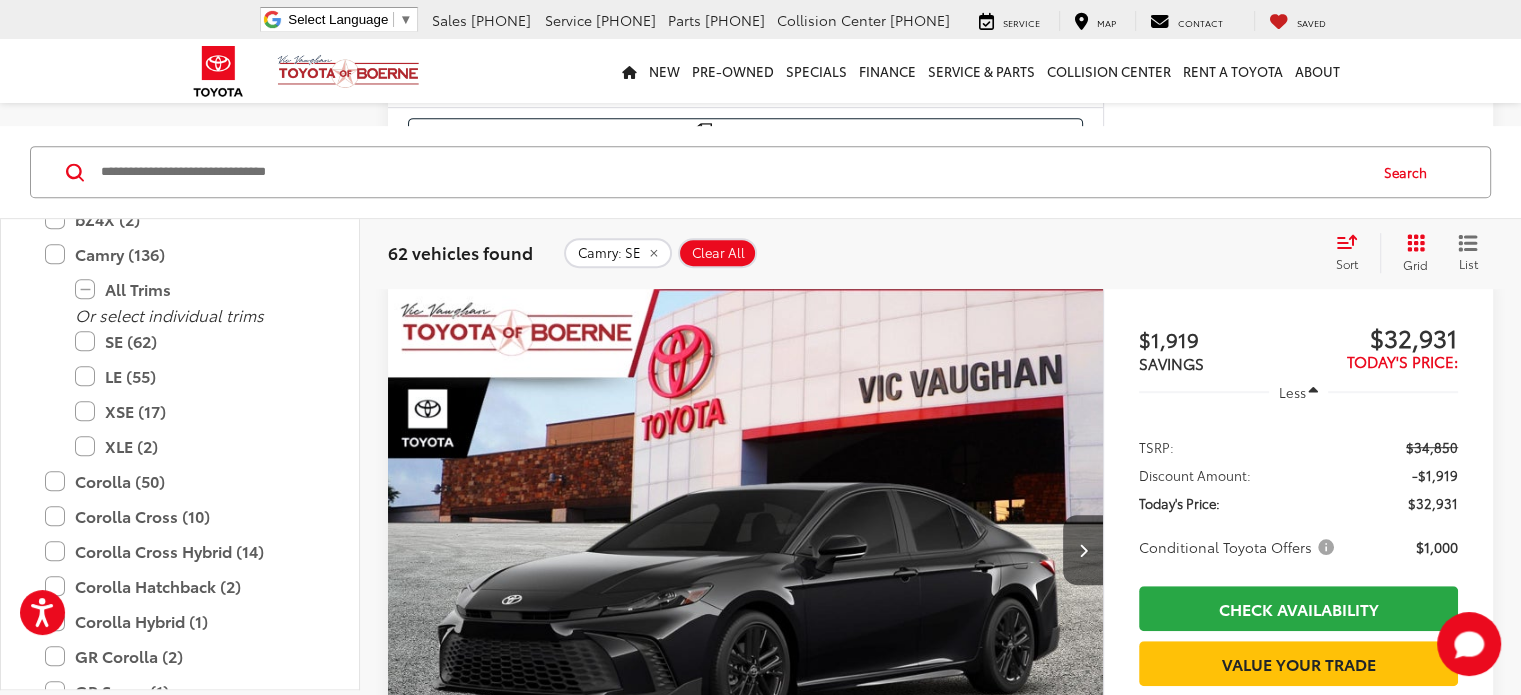 scroll, scrollTop: 1011, scrollLeft: 0, axis: vertical 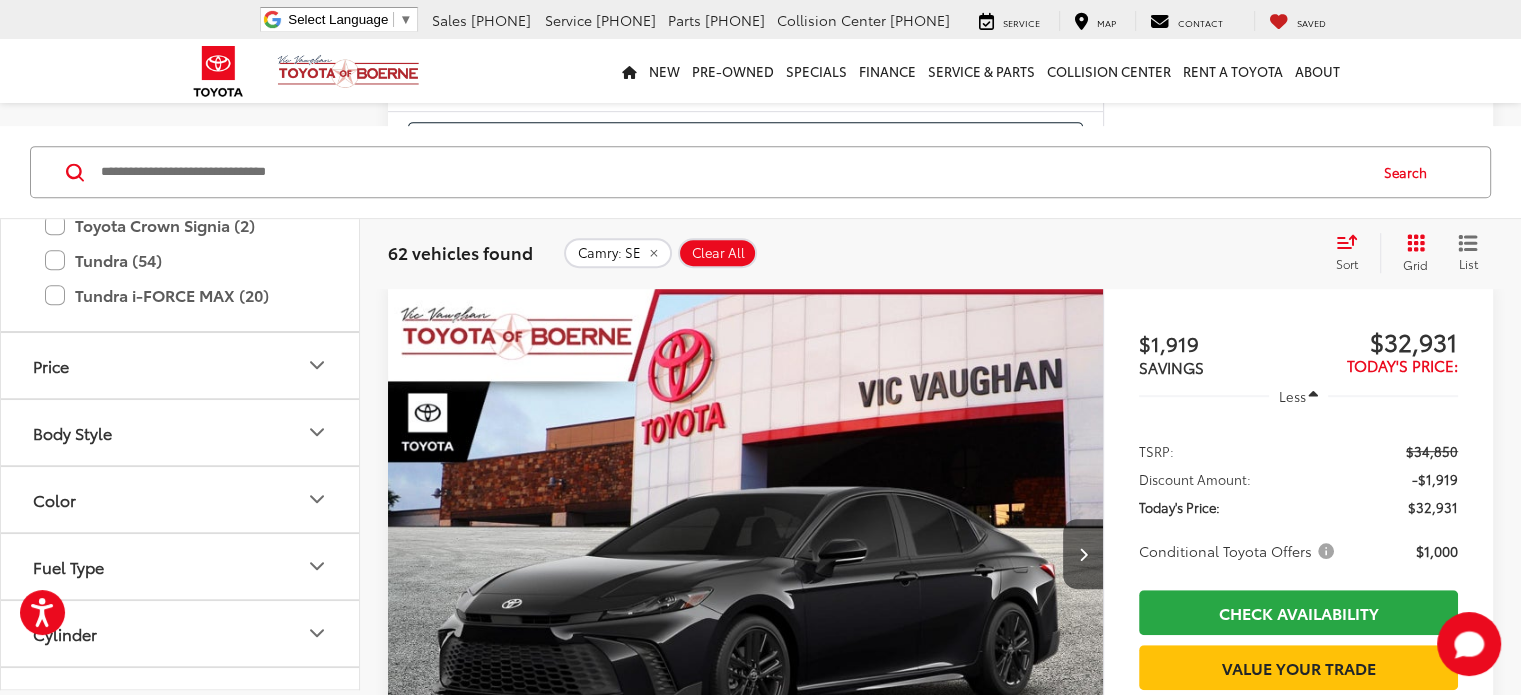 click 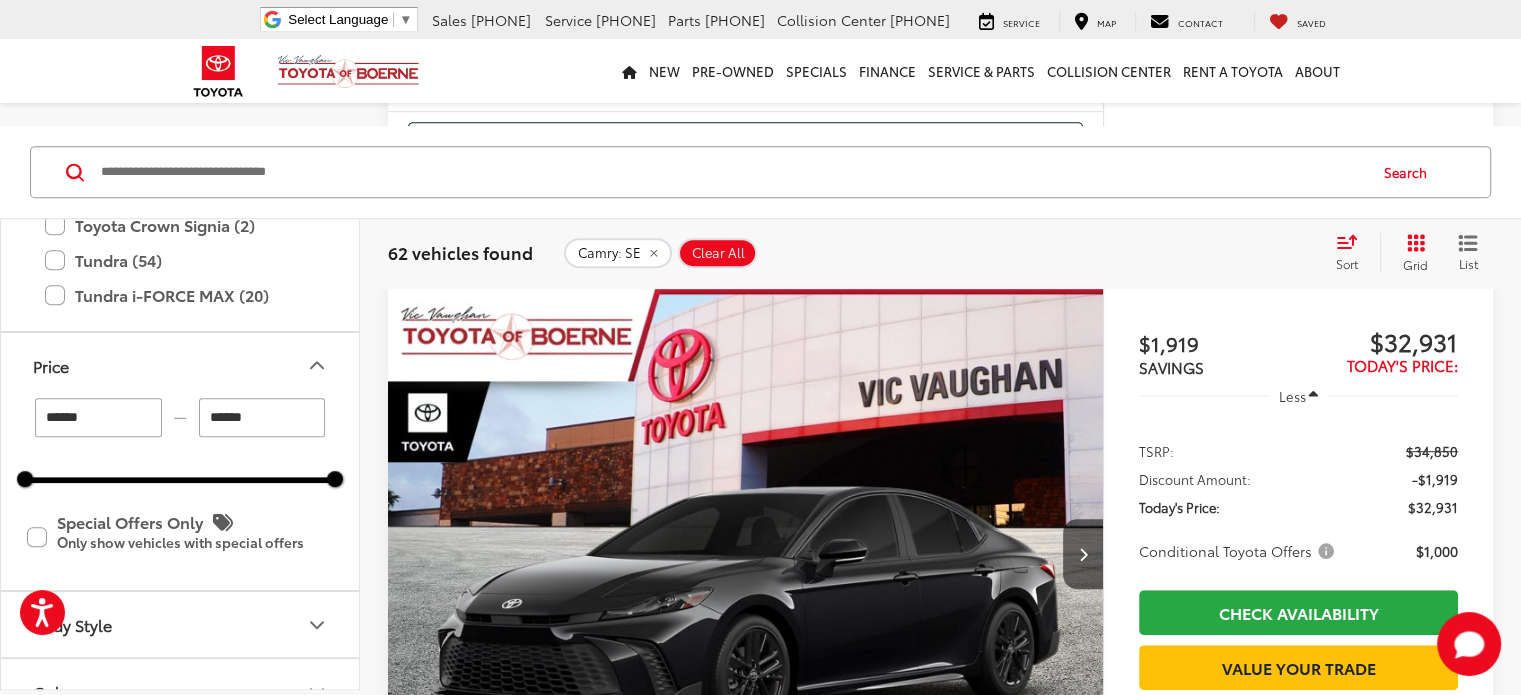 click on "******" at bounding box center (262, 417) 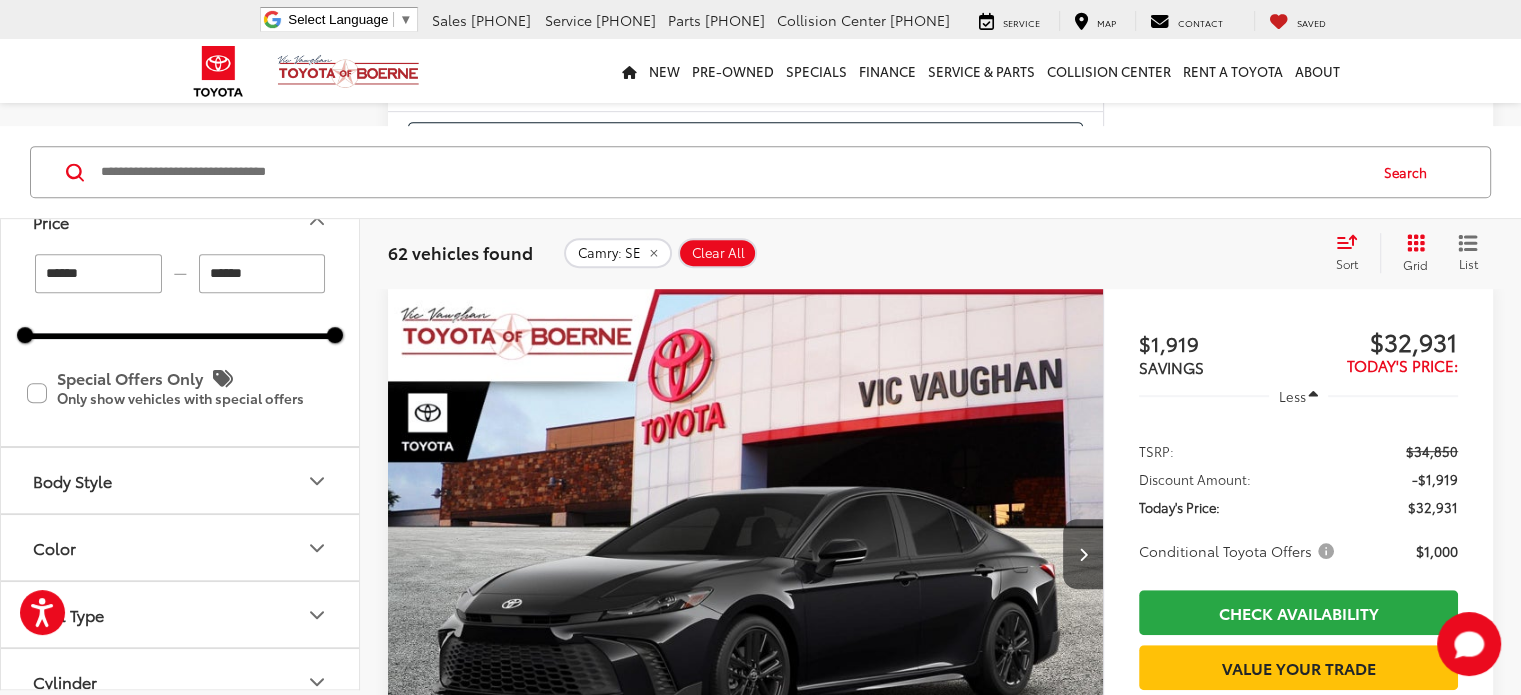 scroll, scrollTop: 1690, scrollLeft: 0, axis: vertical 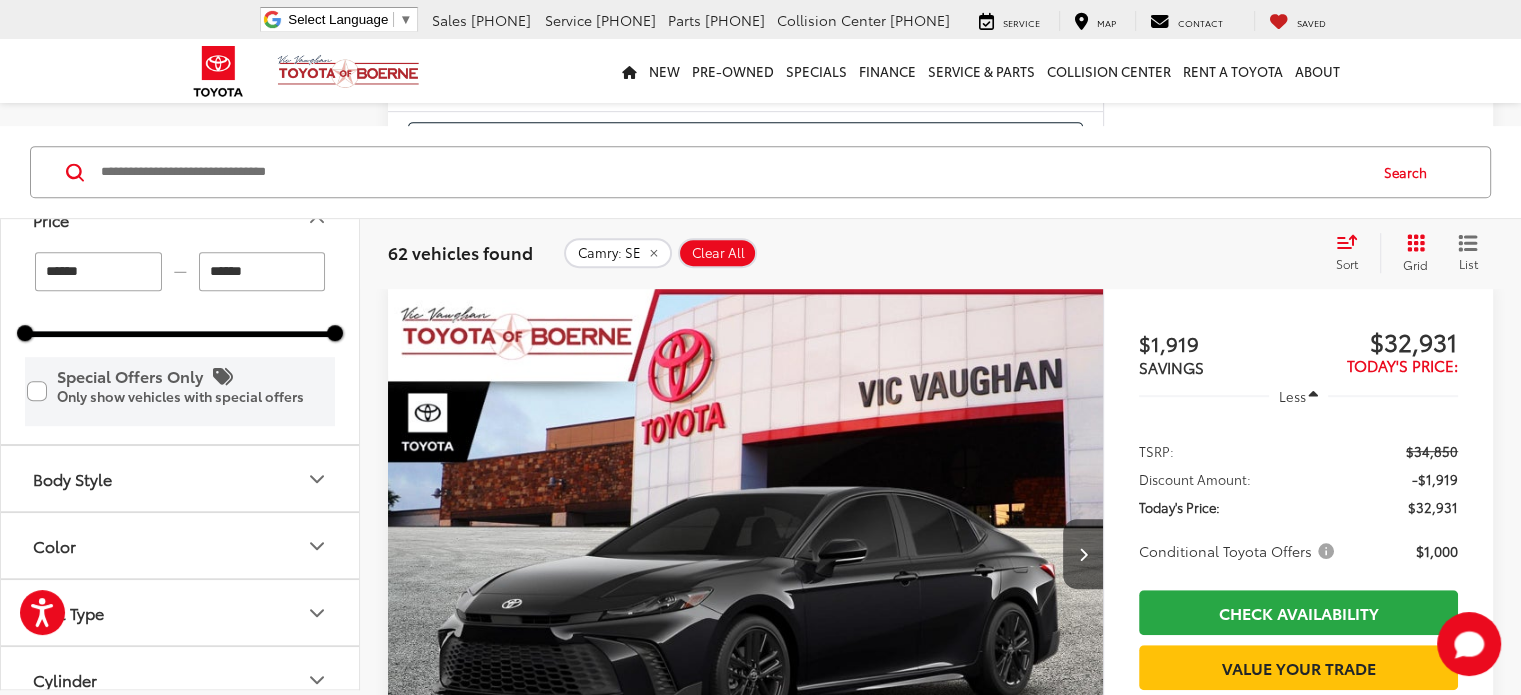 type on "******" 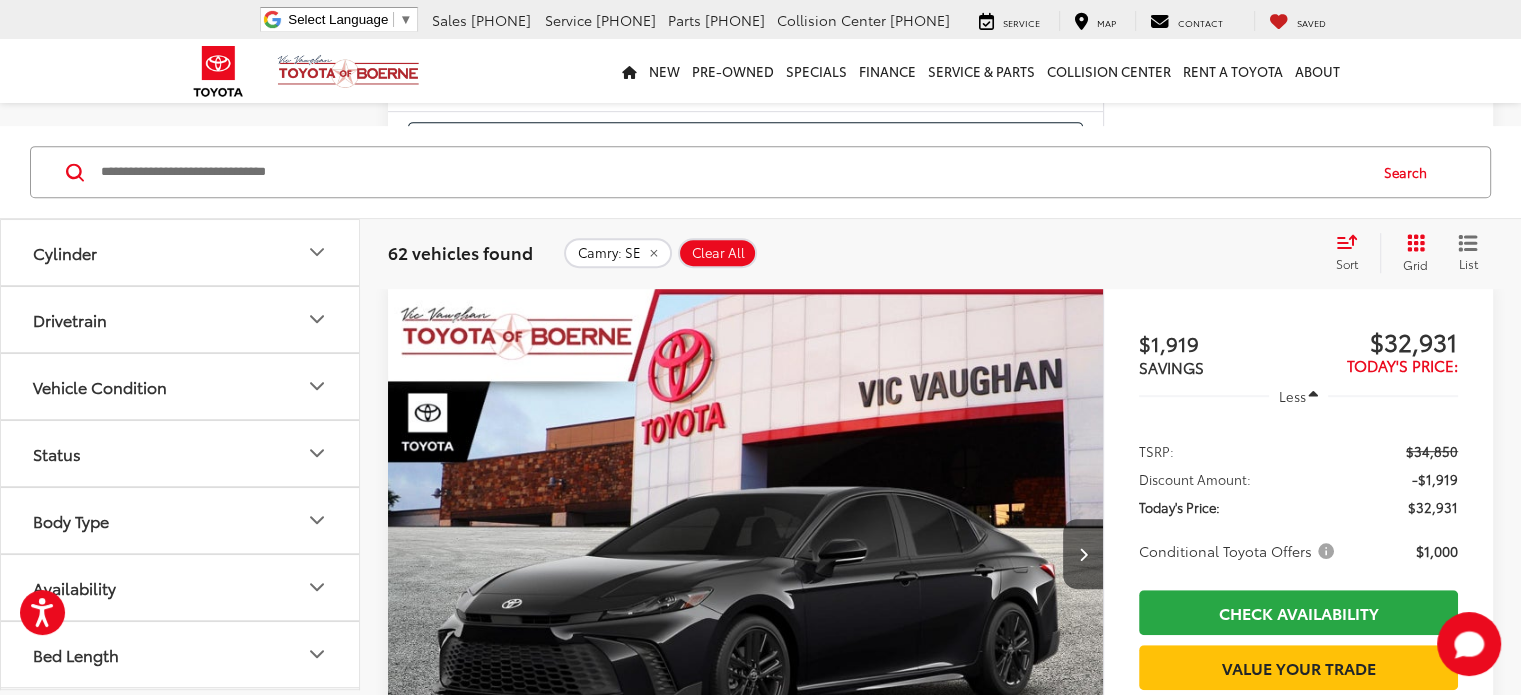 scroll, scrollTop: 1500, scrollLeft: 0, axis: vertical 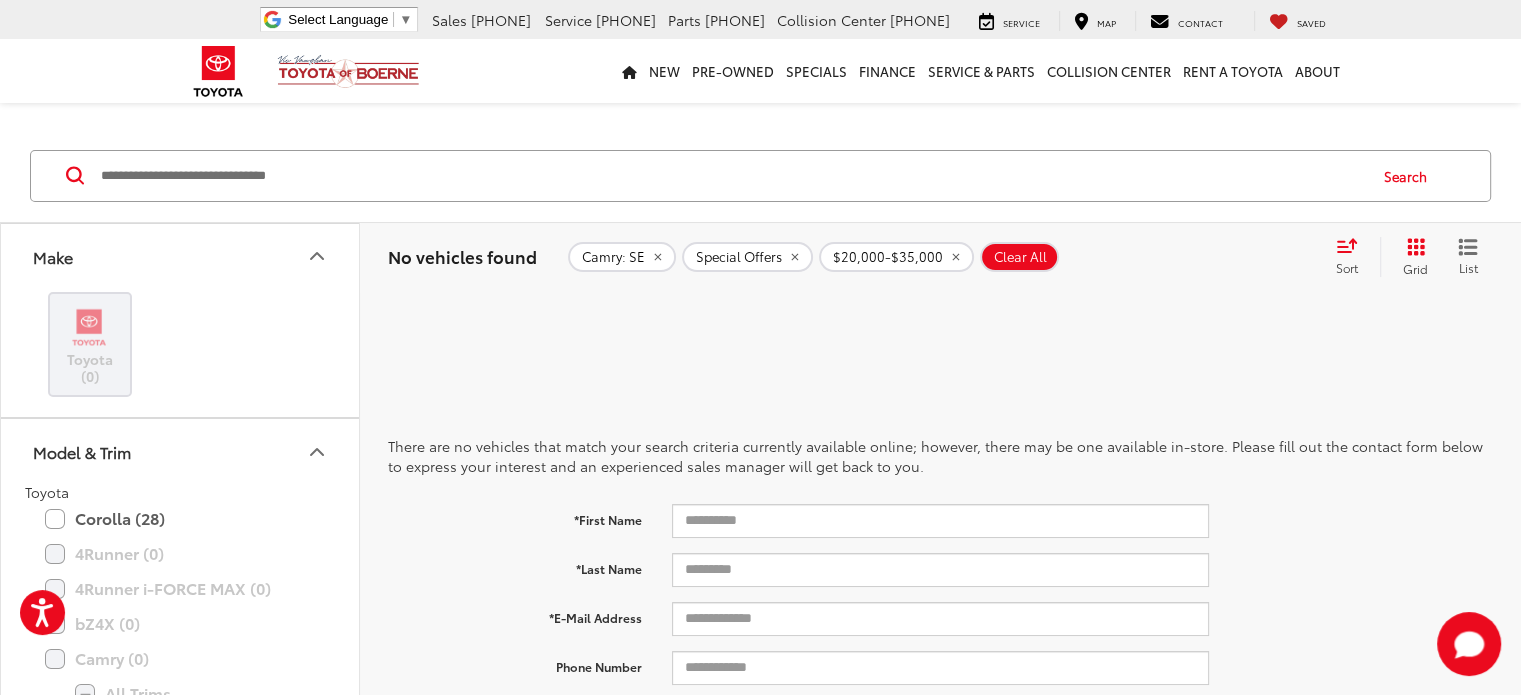 click on "Clear All" at bounding box center [1020, 257] 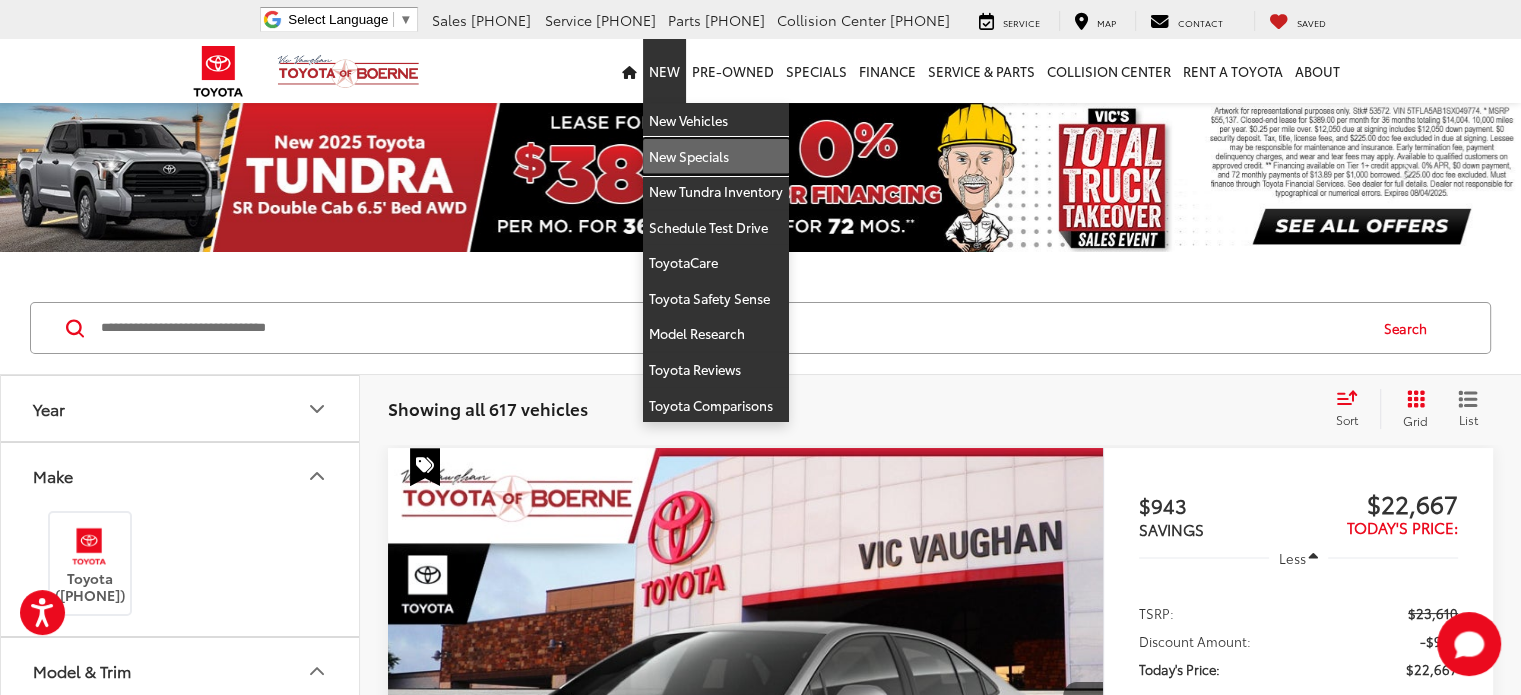 click on "New Specials" at bounding box center (716, 157) 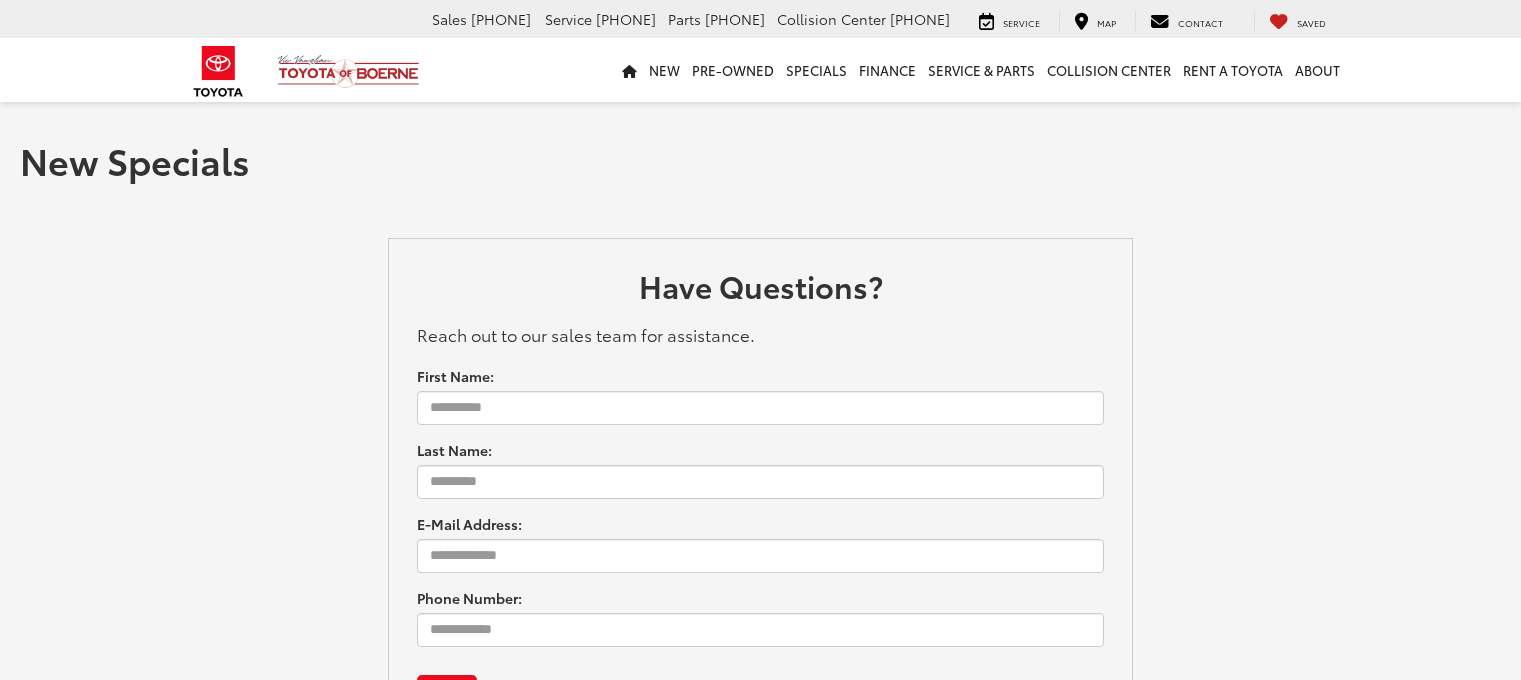 scroll, scrollTop: 0, scrollLeft: 0, axis: both 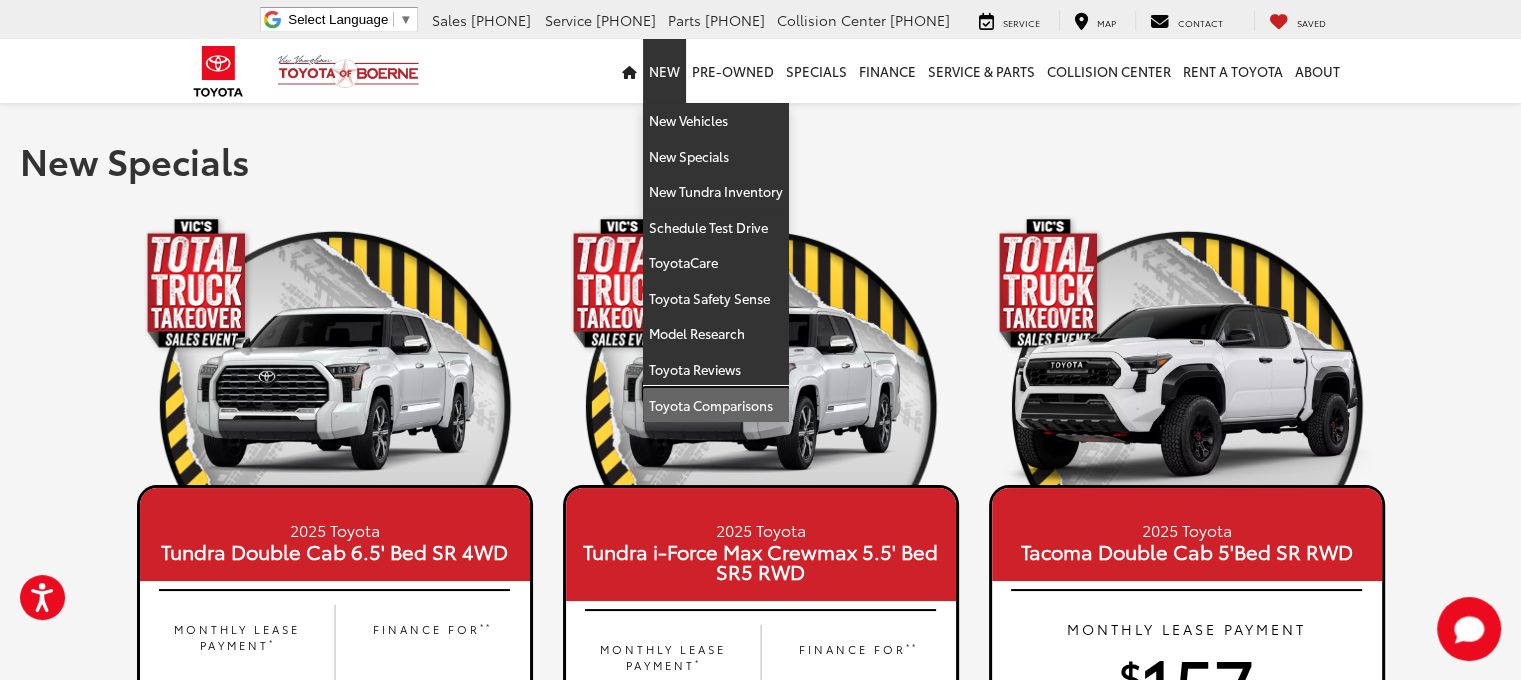 click on "Toyota Comparisons" at bounding box center (716, 405) 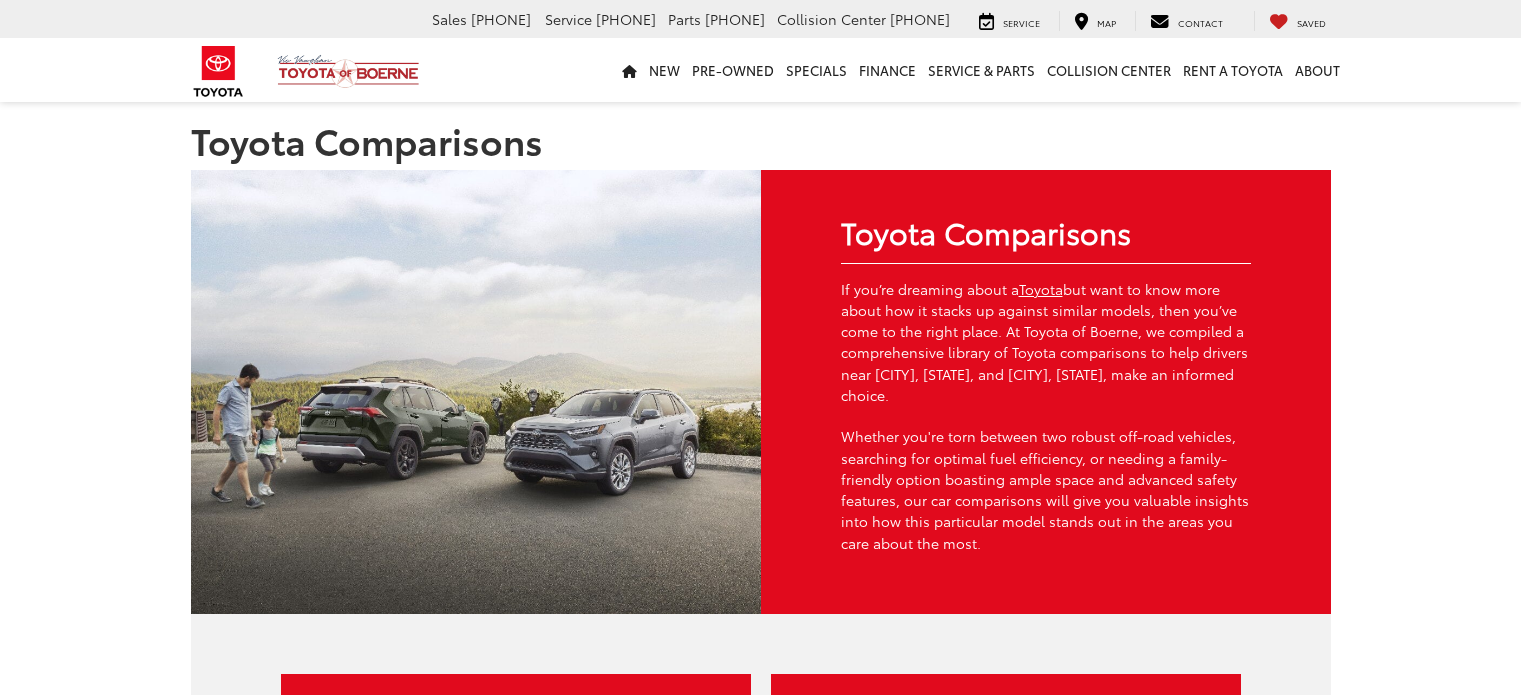 scroll, scrollTop: 0, scrollLeft: 0, axis: both 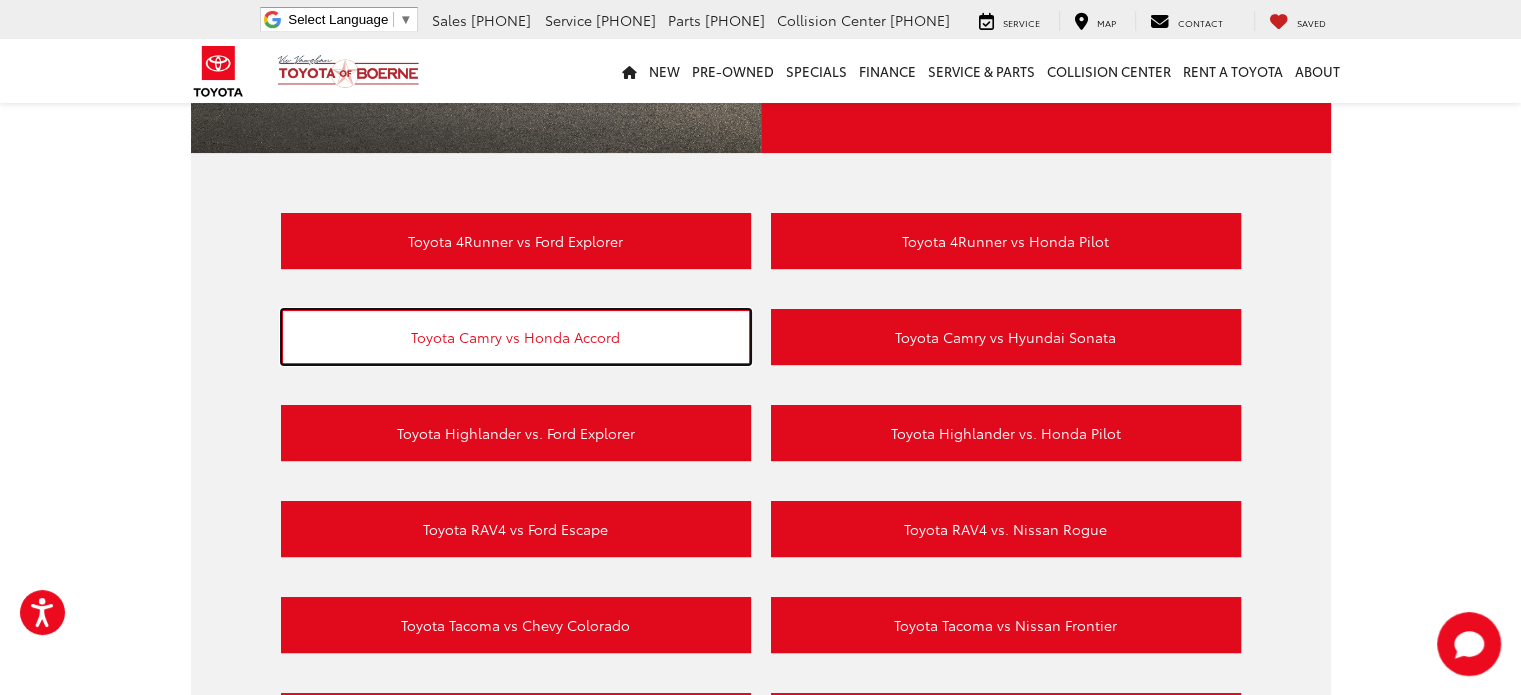 click on "Toyota Camry vs Honda Accord" at bounding box center [516, 337] 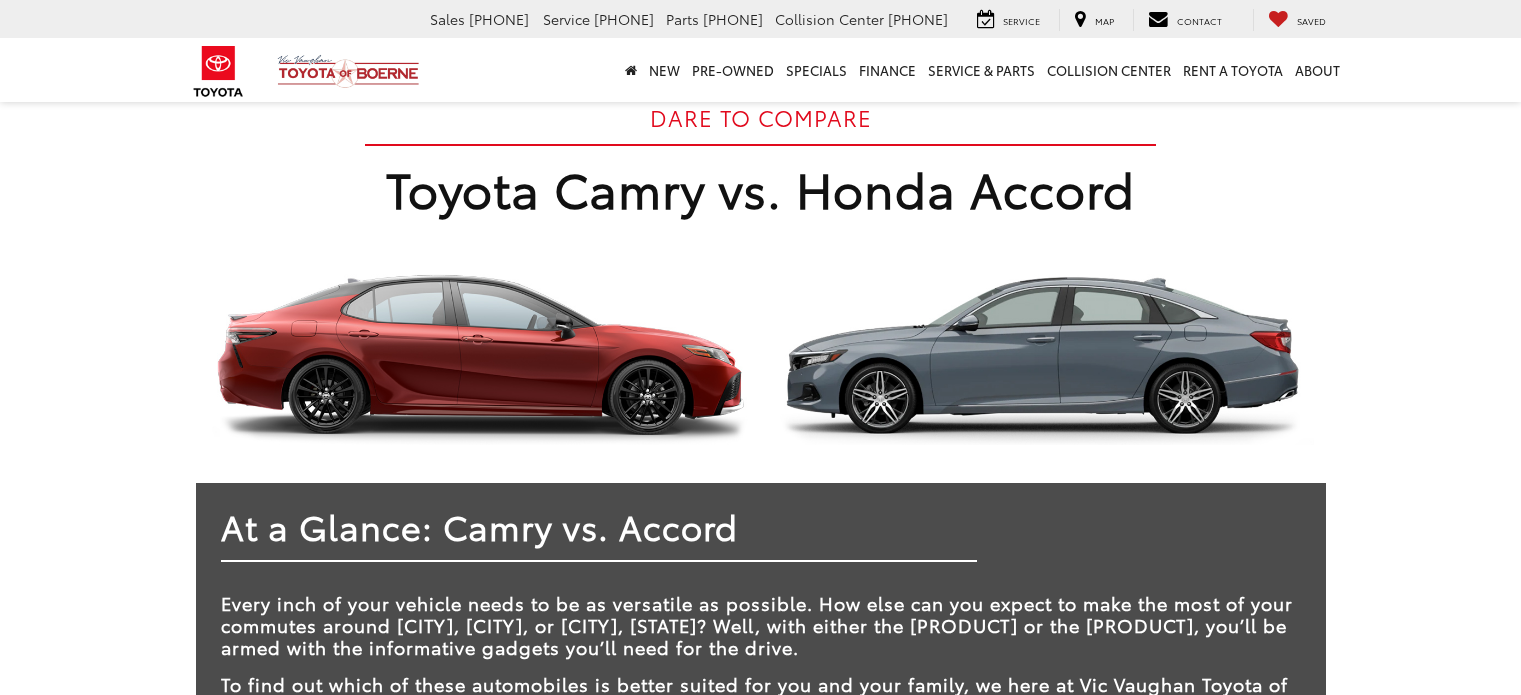 scroll, scrollTop: 0, scrollLeft: 0, axis: both 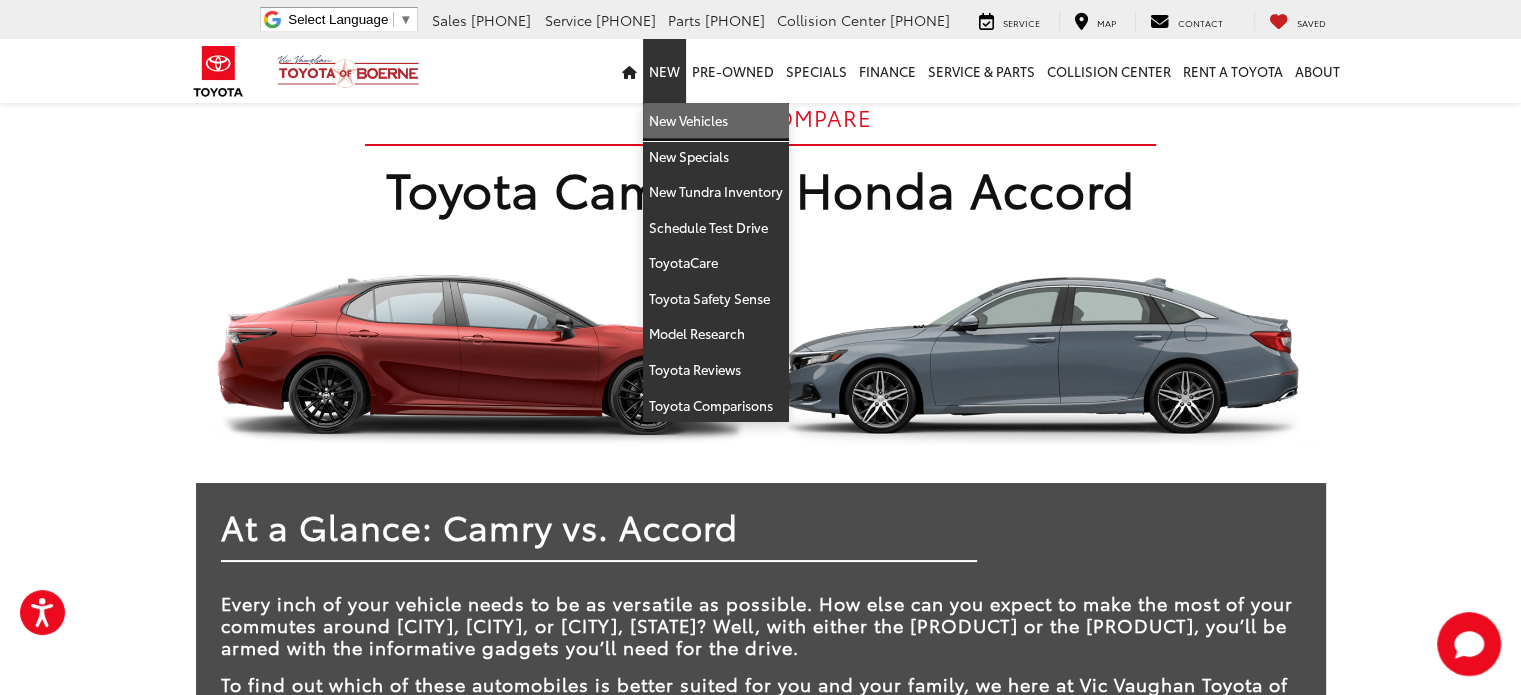 click on "New Vehicles" at bounding box center [716, 121] 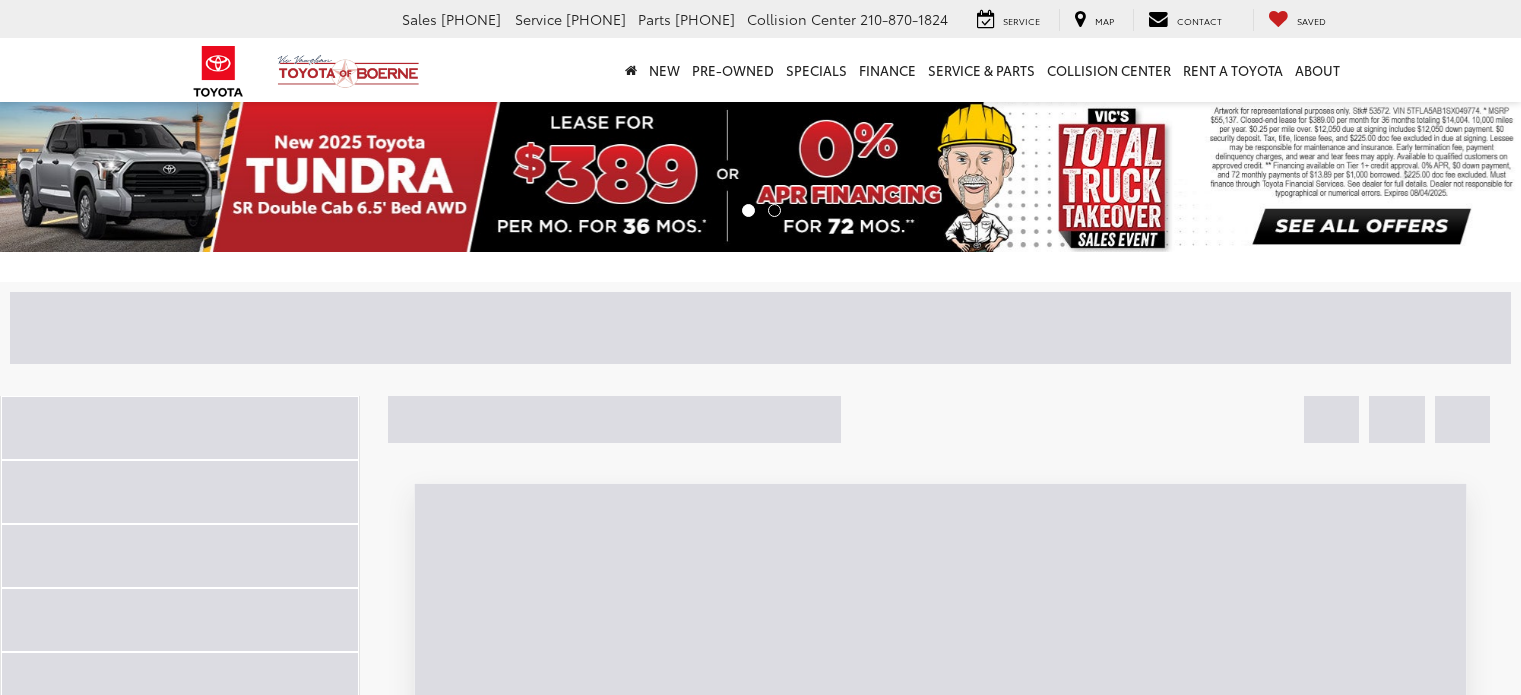 scroll, scrollTop: 0, scrollLeft: 0, axis: both 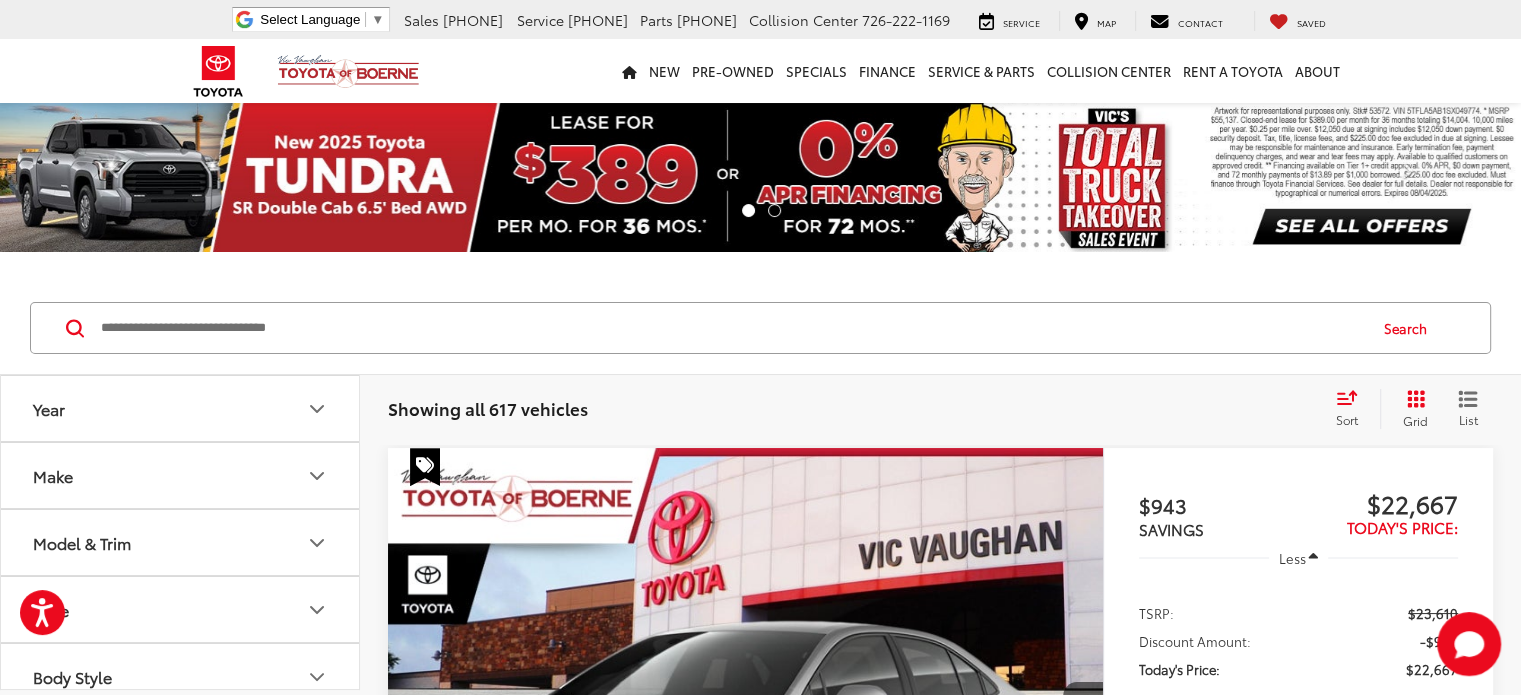click on "Year" at bounding box center [181, 408] 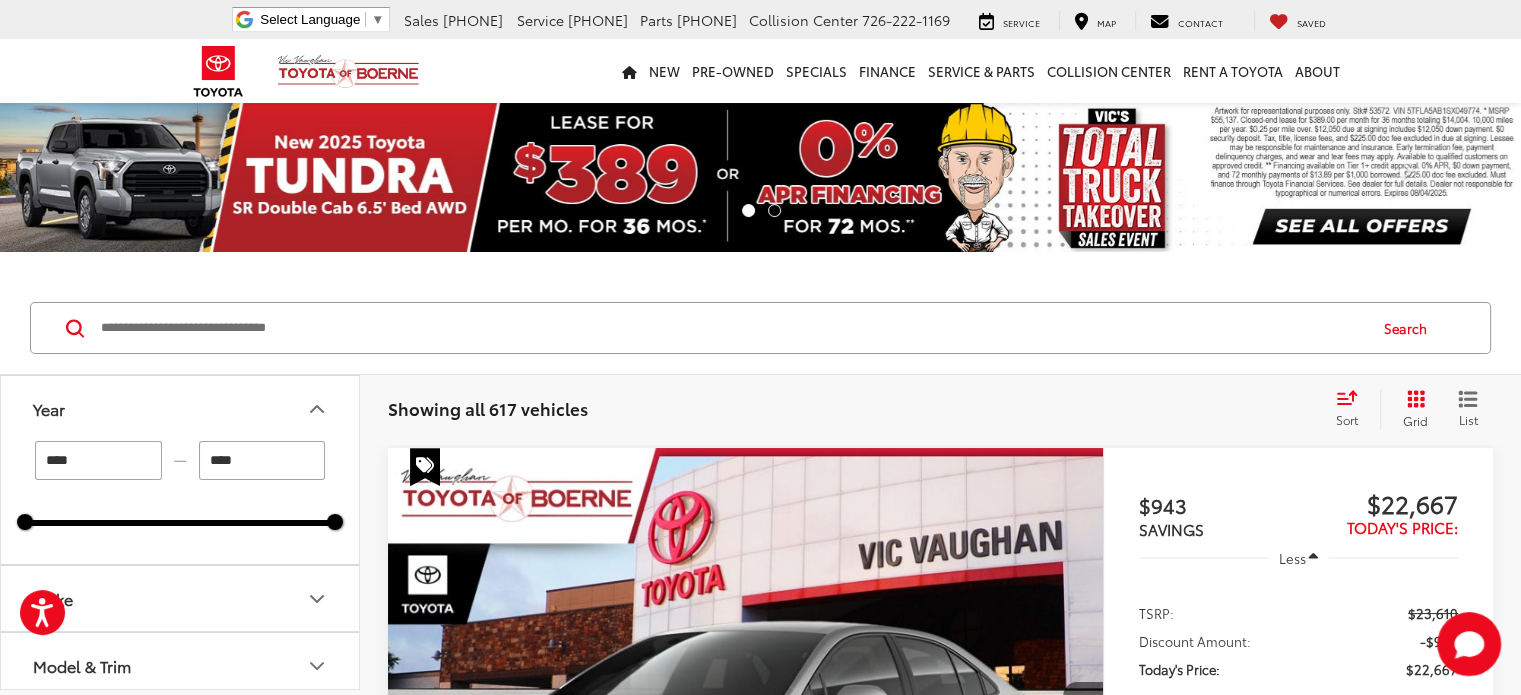 click on "Year" at bounding box center [181, 408] 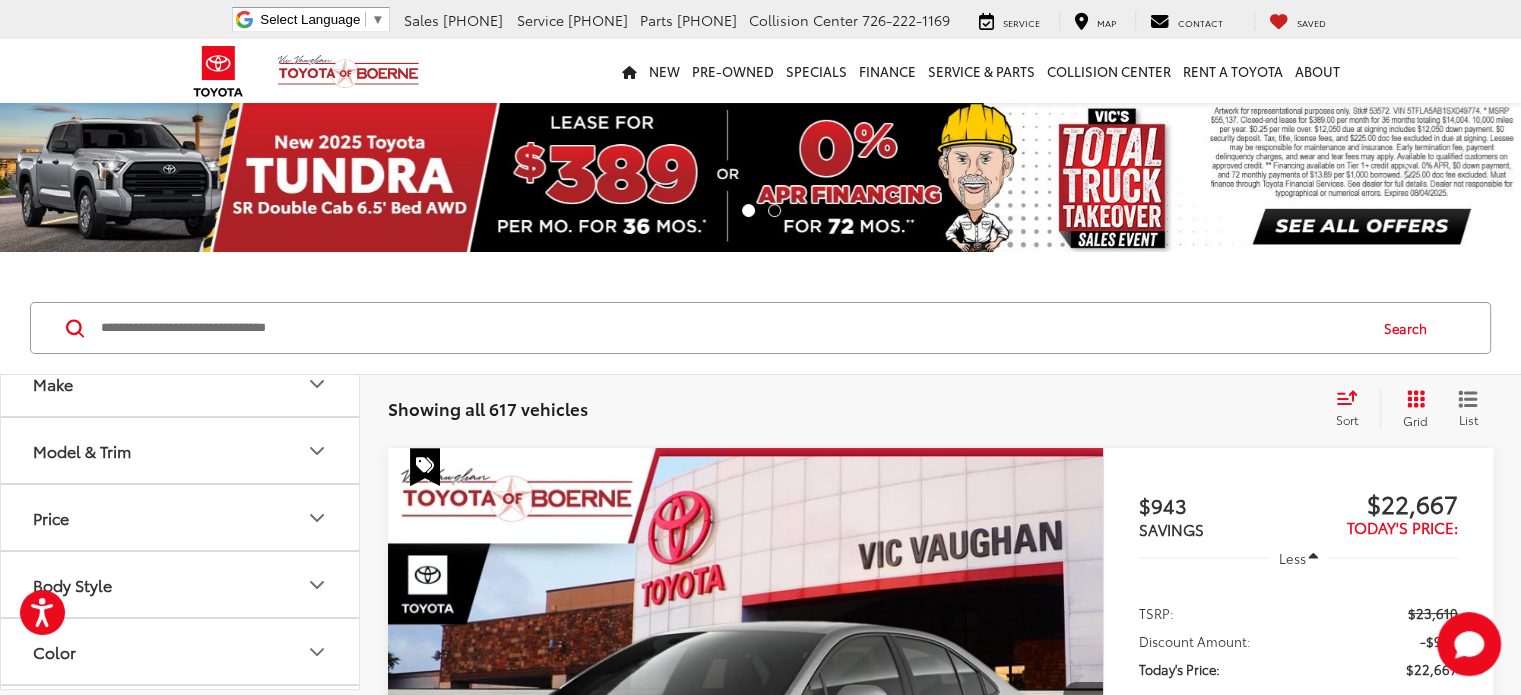 scroll, scrollTop: 92, scrollLeft: 0, axis: vertical 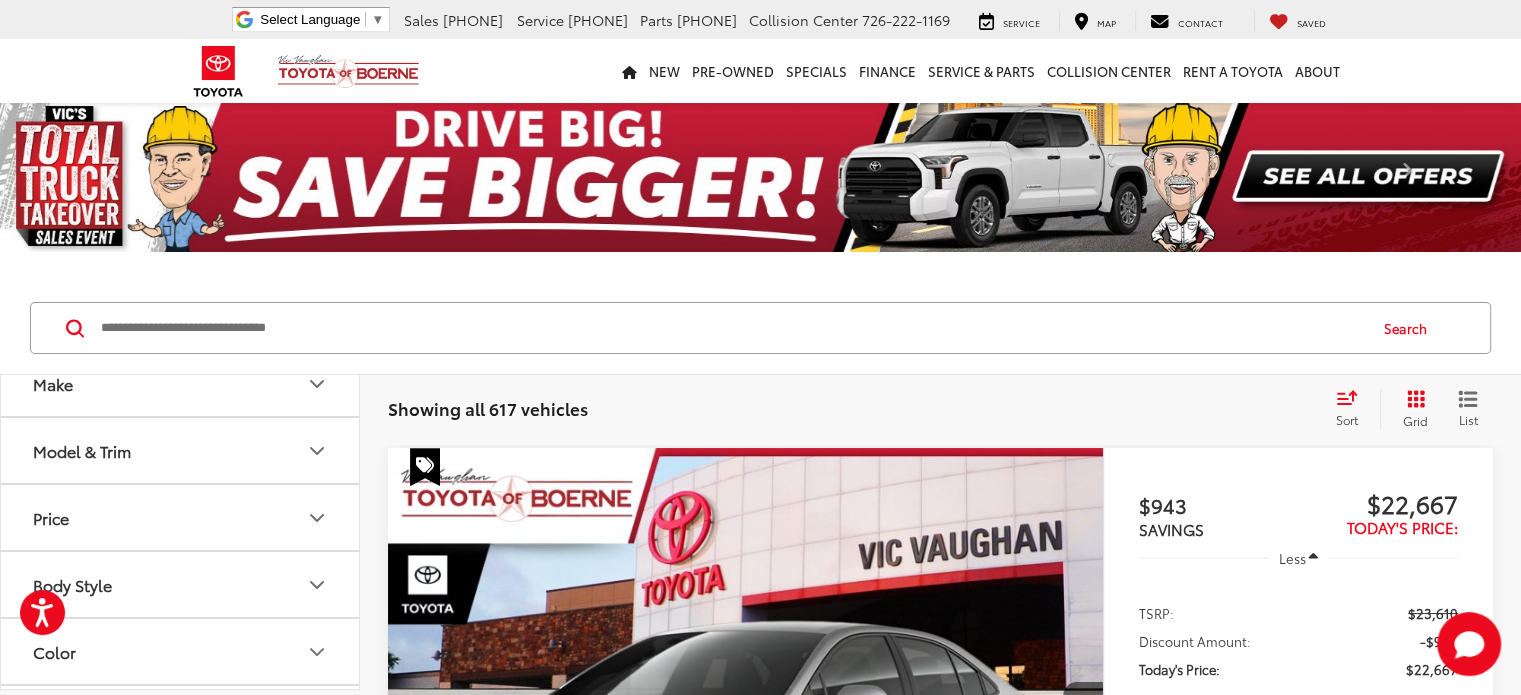click on "Model & Trim" at bounding box center [181, 450] 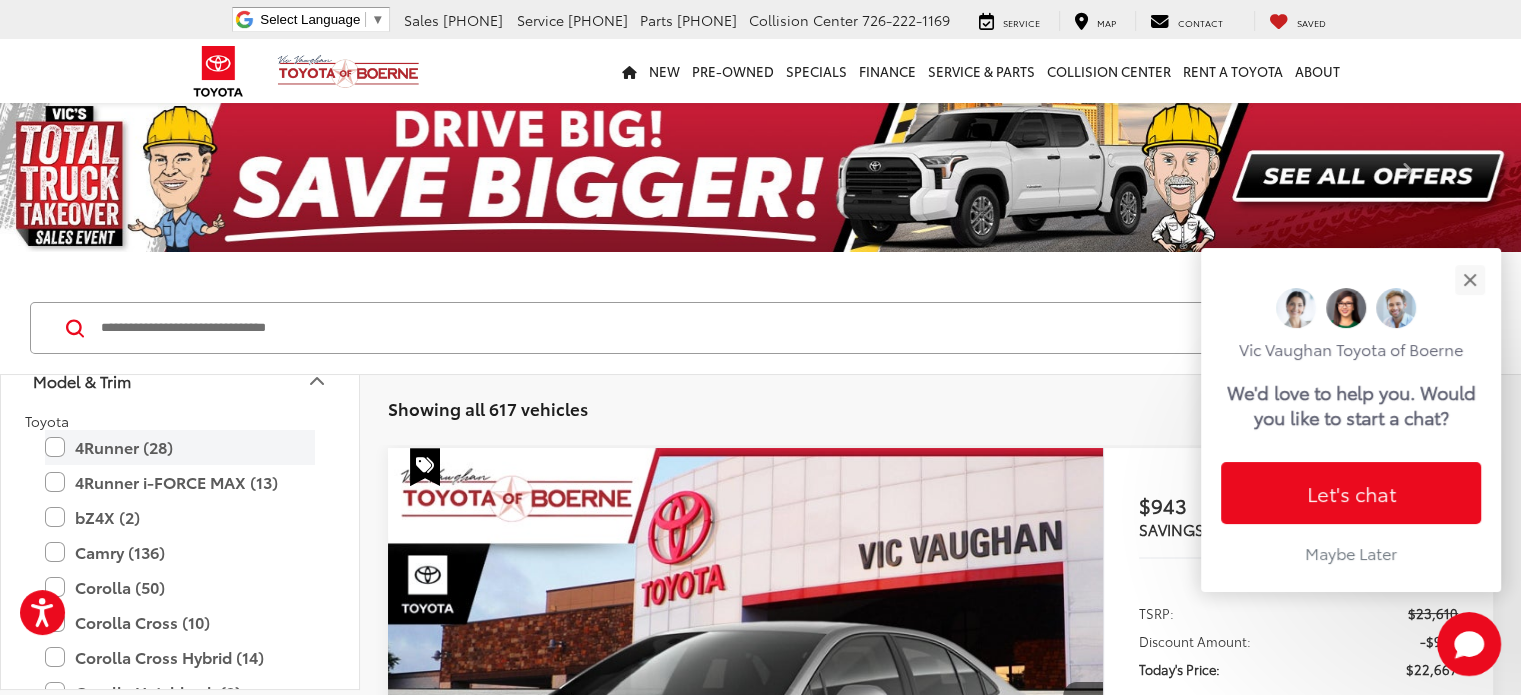 scroll, scrollTop: 176, scrollLeft: 0, axis: vertical 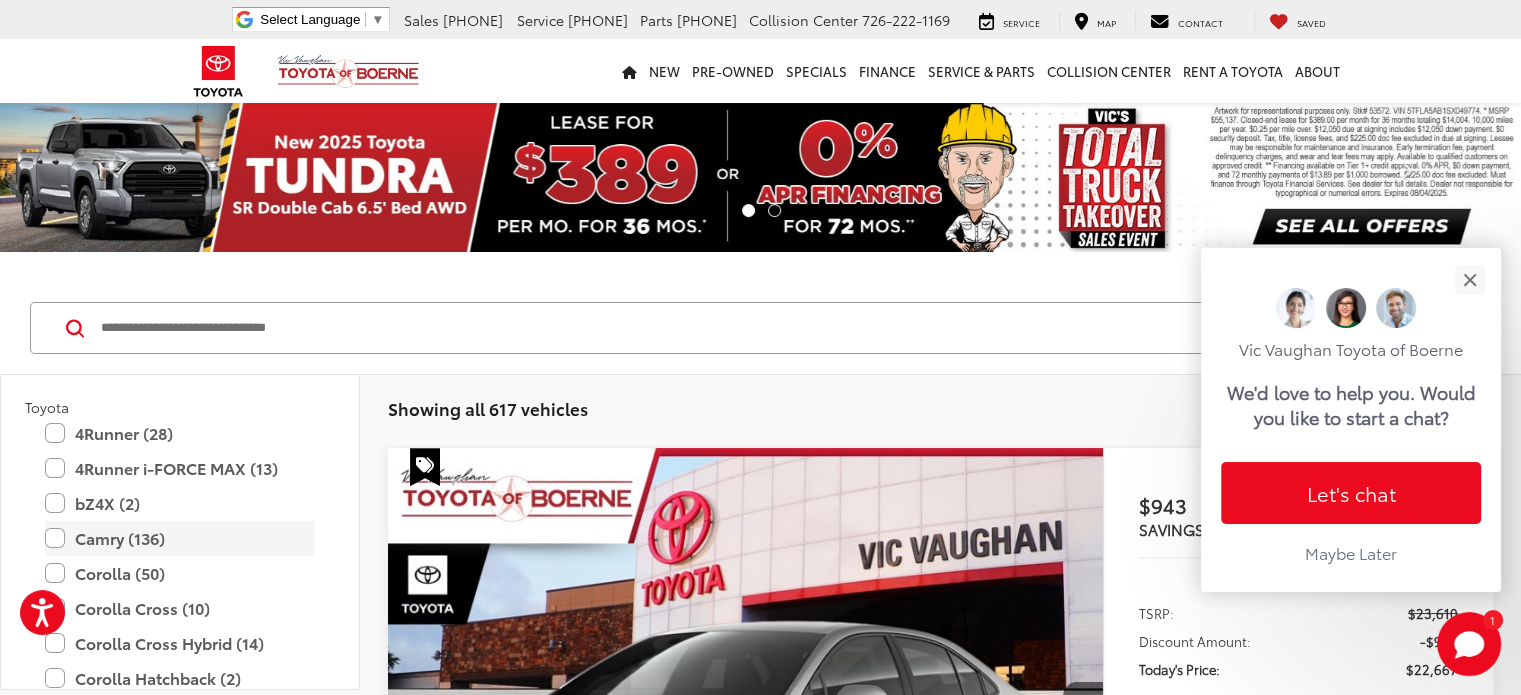 click on "Camry (136)" at bounding box center [180, 538] 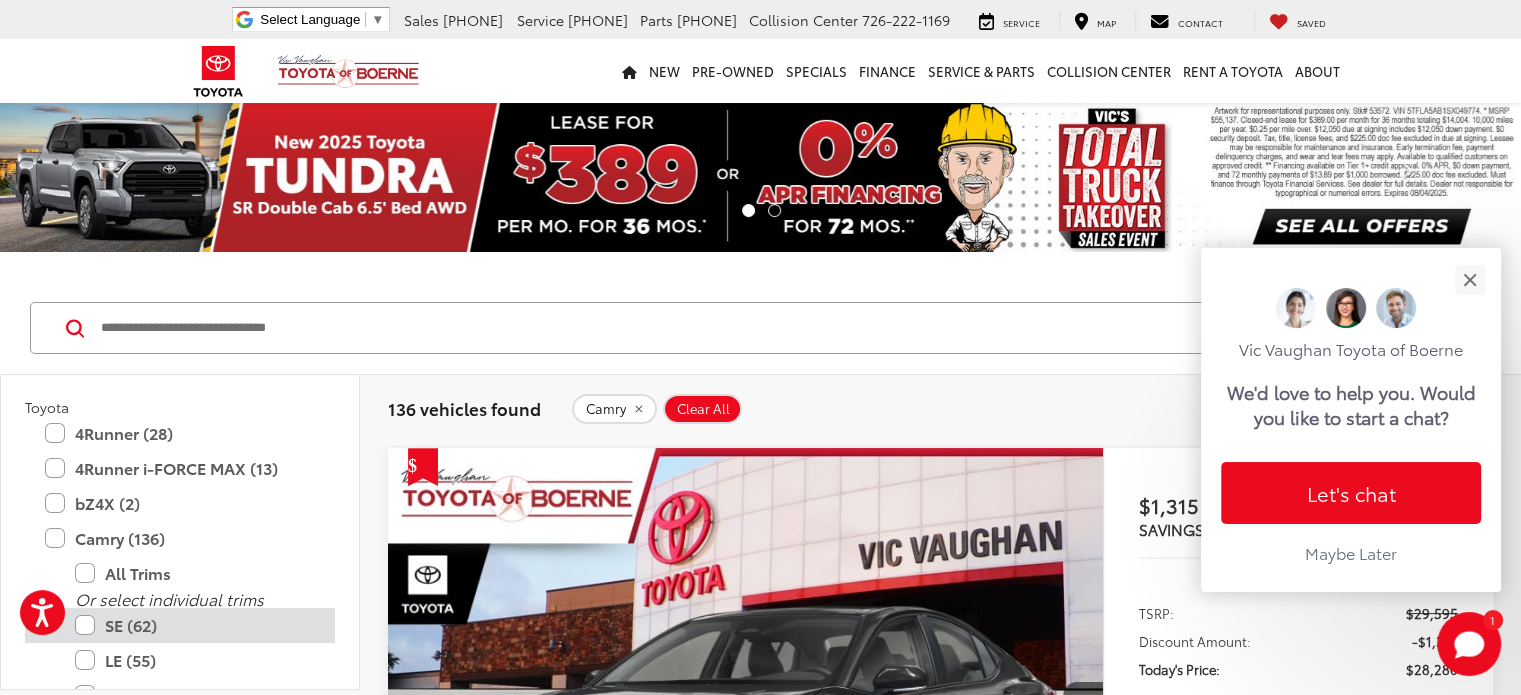 click on "SE (62)" at bounding box center [195, 625] 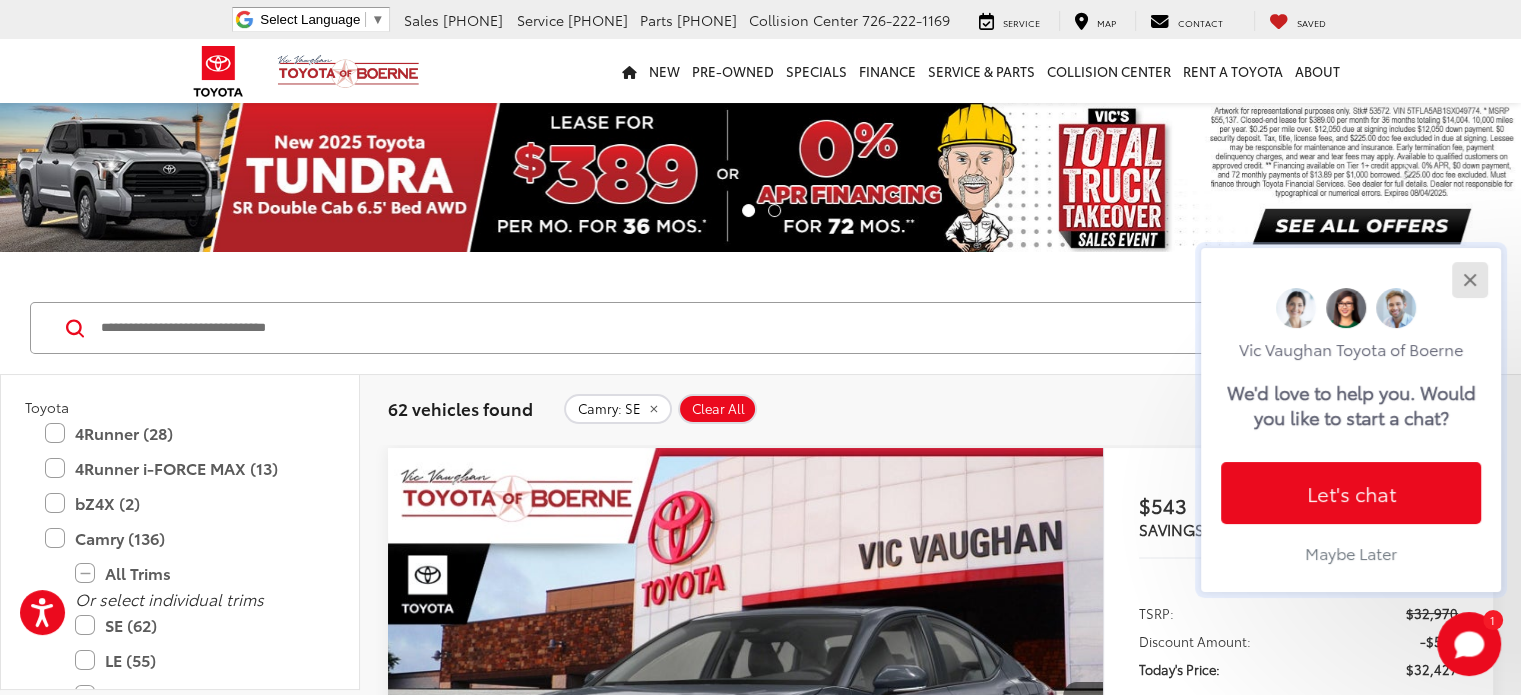 click at bounding box center [1469, 279] 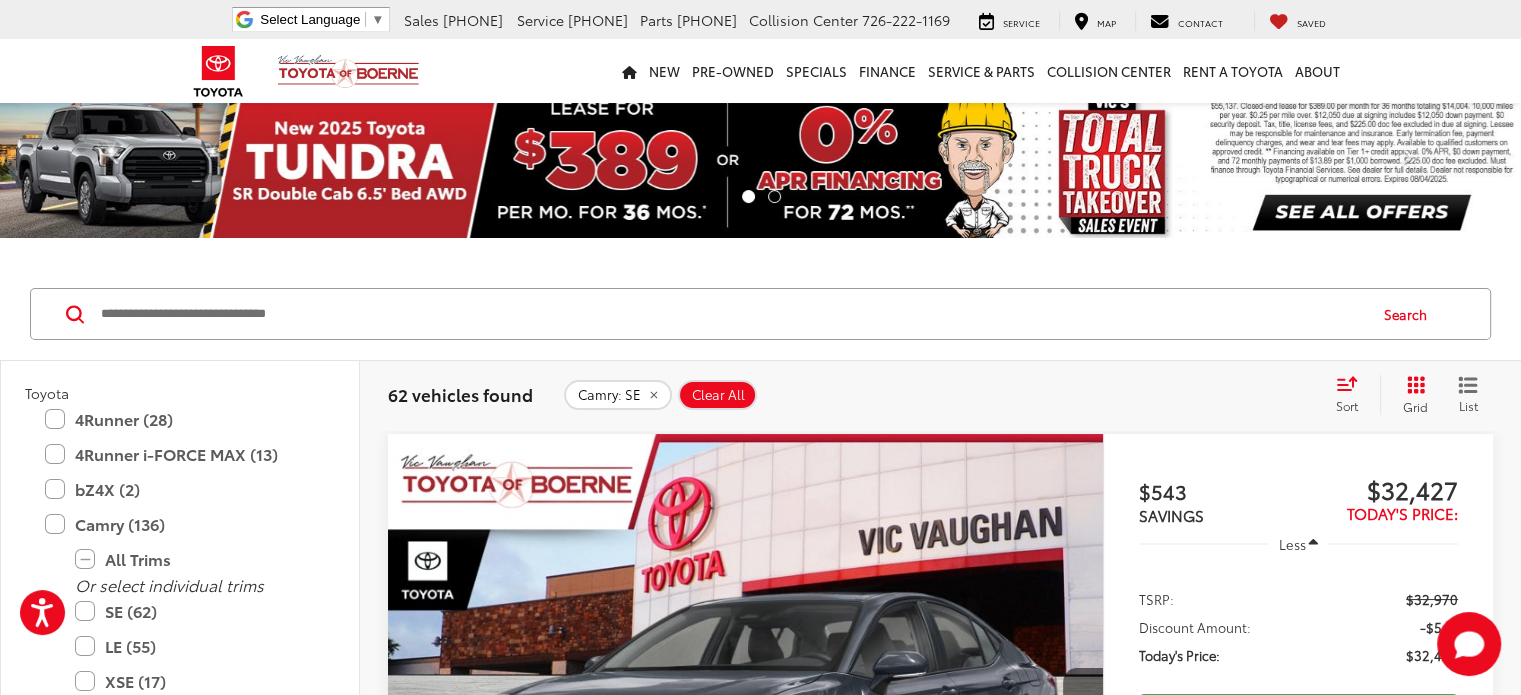 scroll, scrollTop: 0, scrollLeft: 0, axis: both 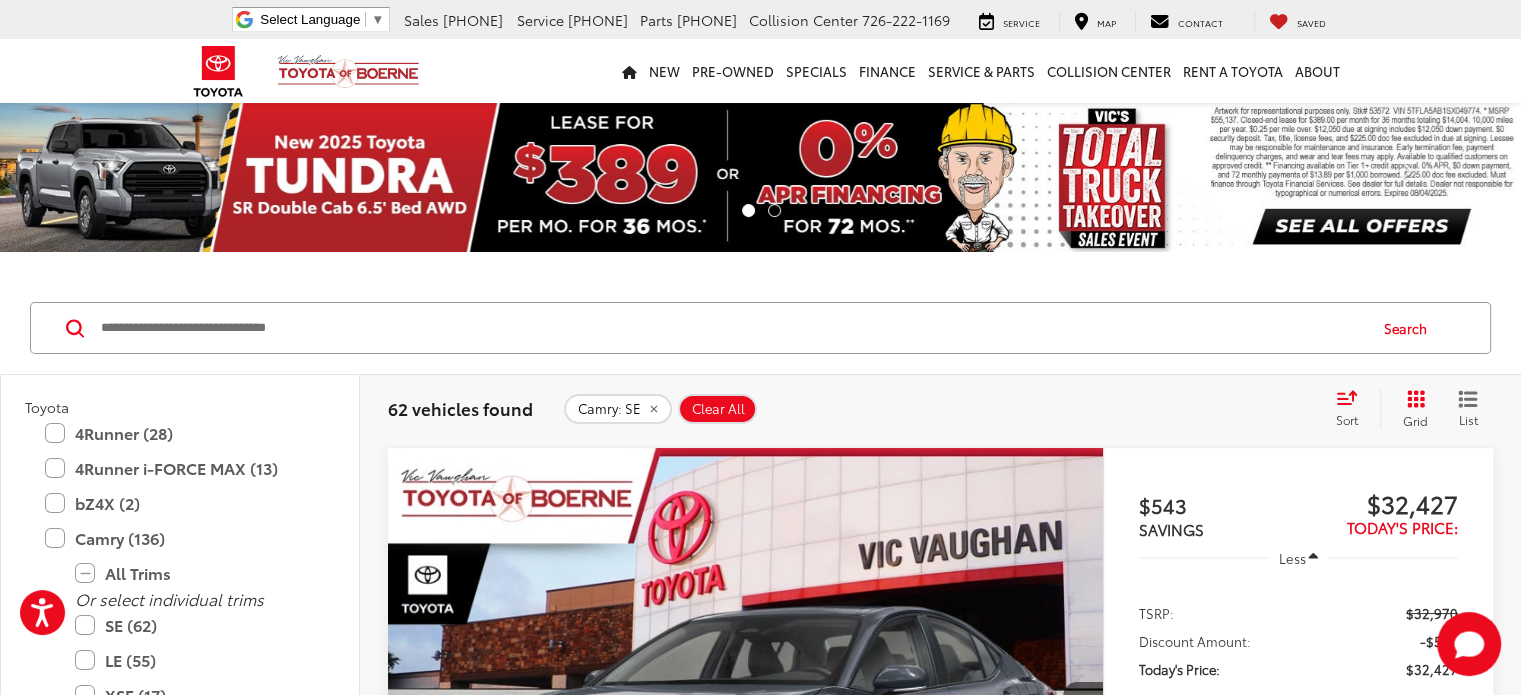 click on "Sort" at bounding box center [1347, 419] 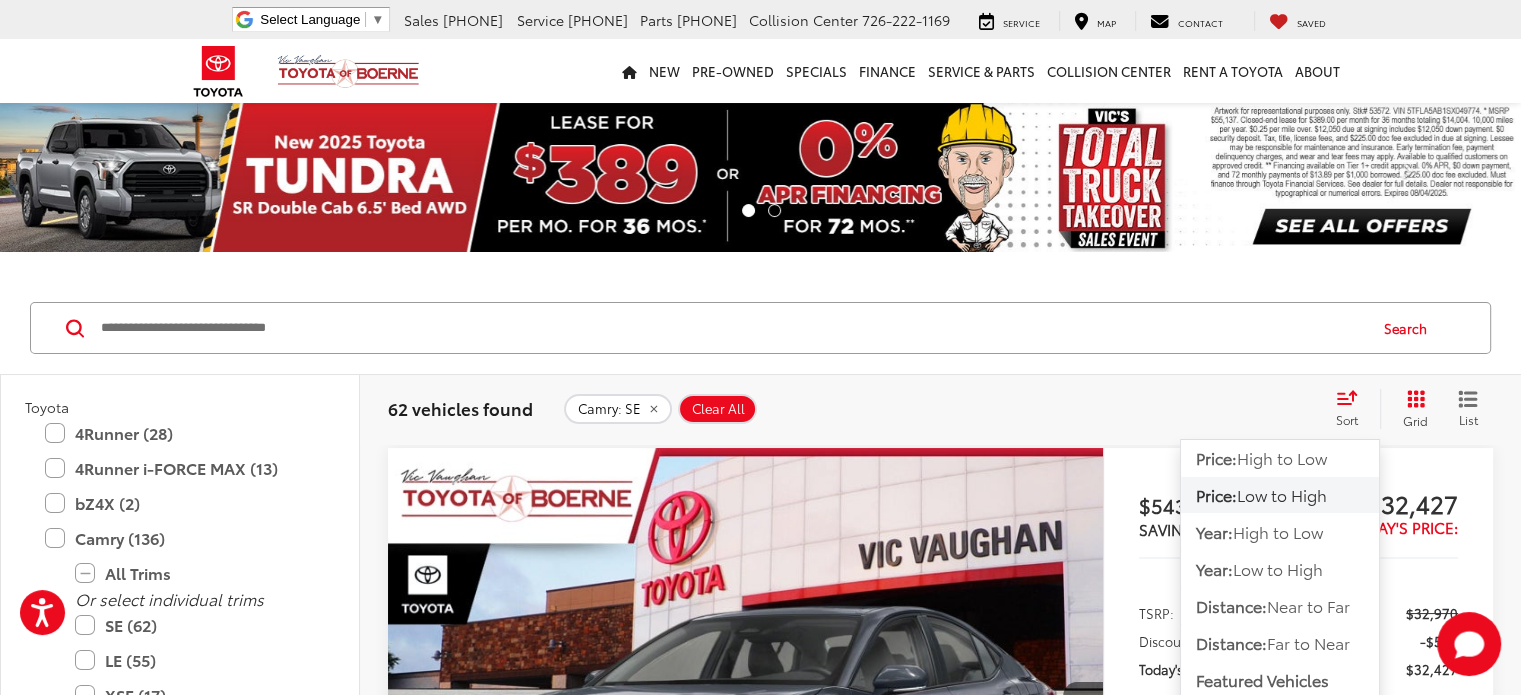 click on "Low to High" at bounding box center (1282, 494) 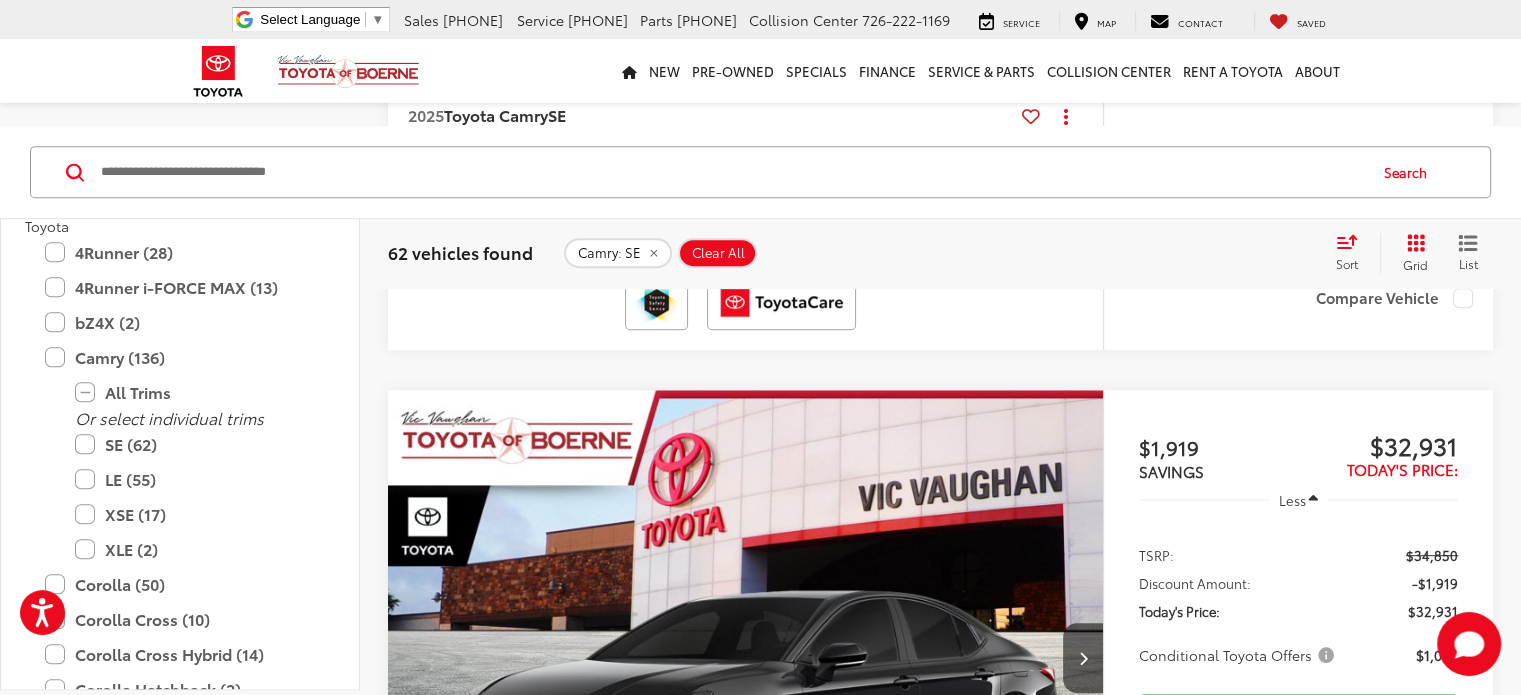 scroll, scrollTop: 883, scrollLeft: 0, axis: vertical 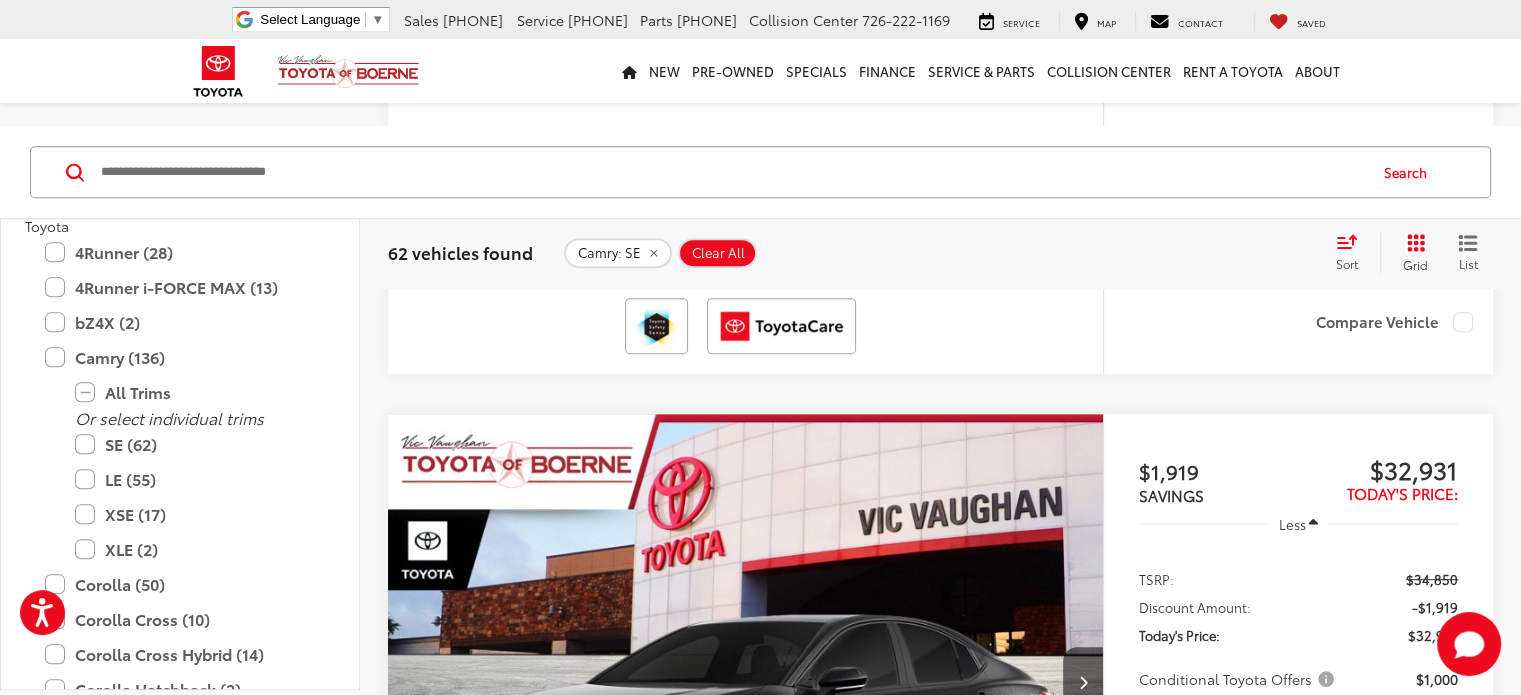 click at bounding box center [746, 683] 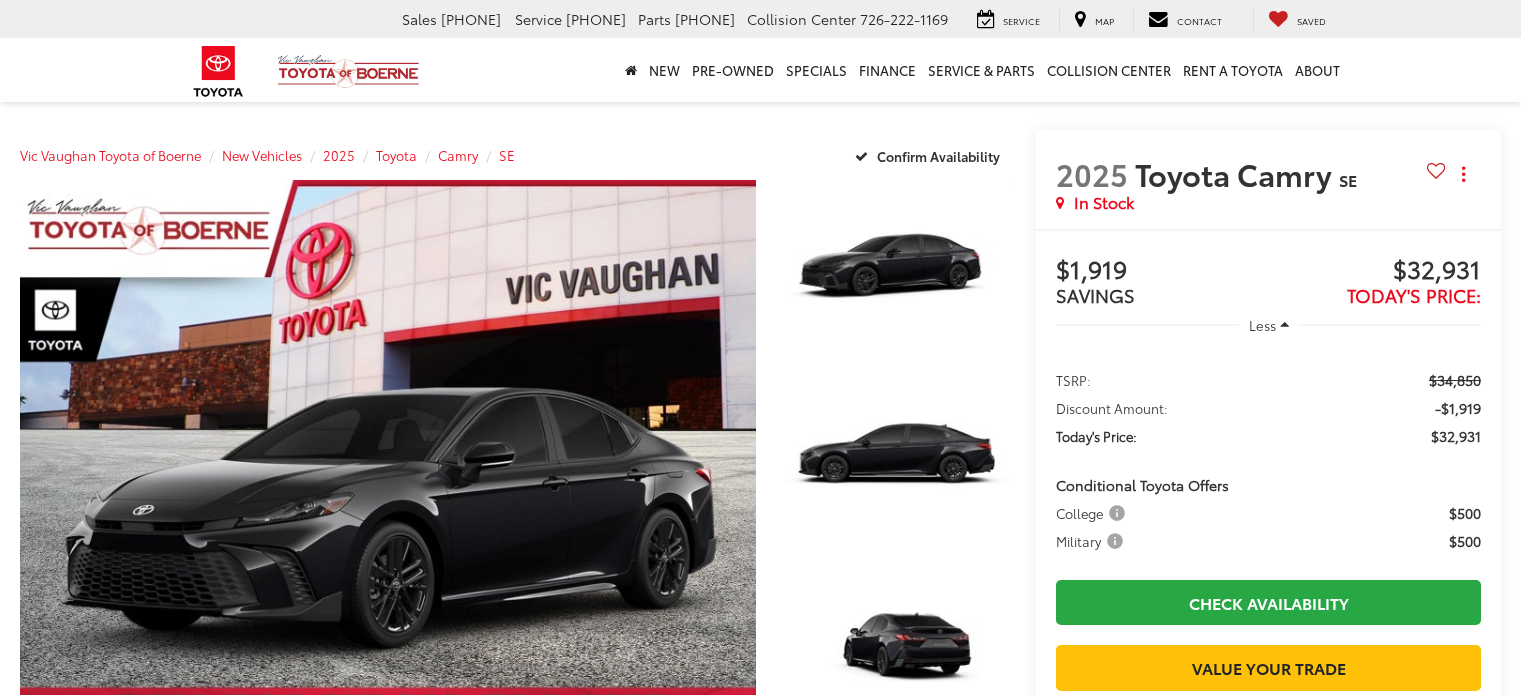 scroll, scrollTop: 0, scrollLeft: 0, axis: both 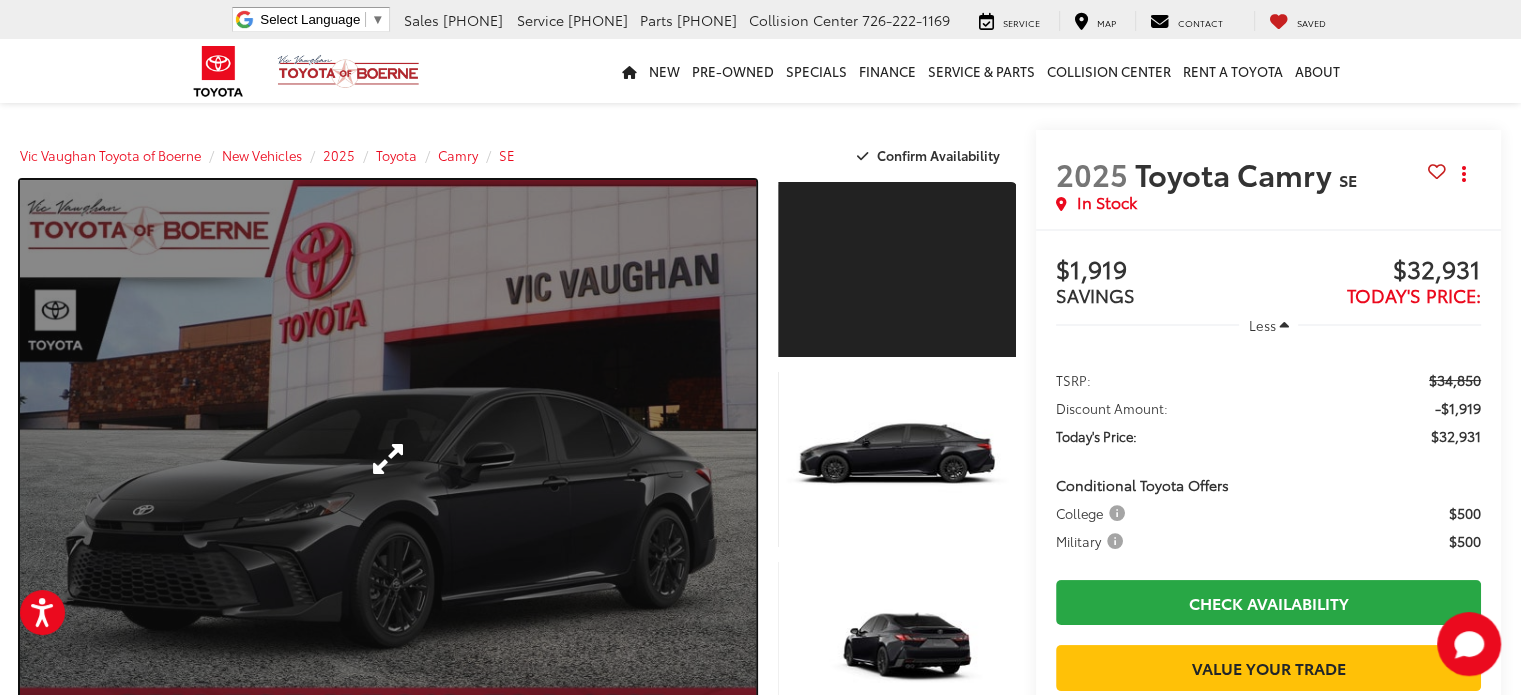 click at bounding box center (388, 459) 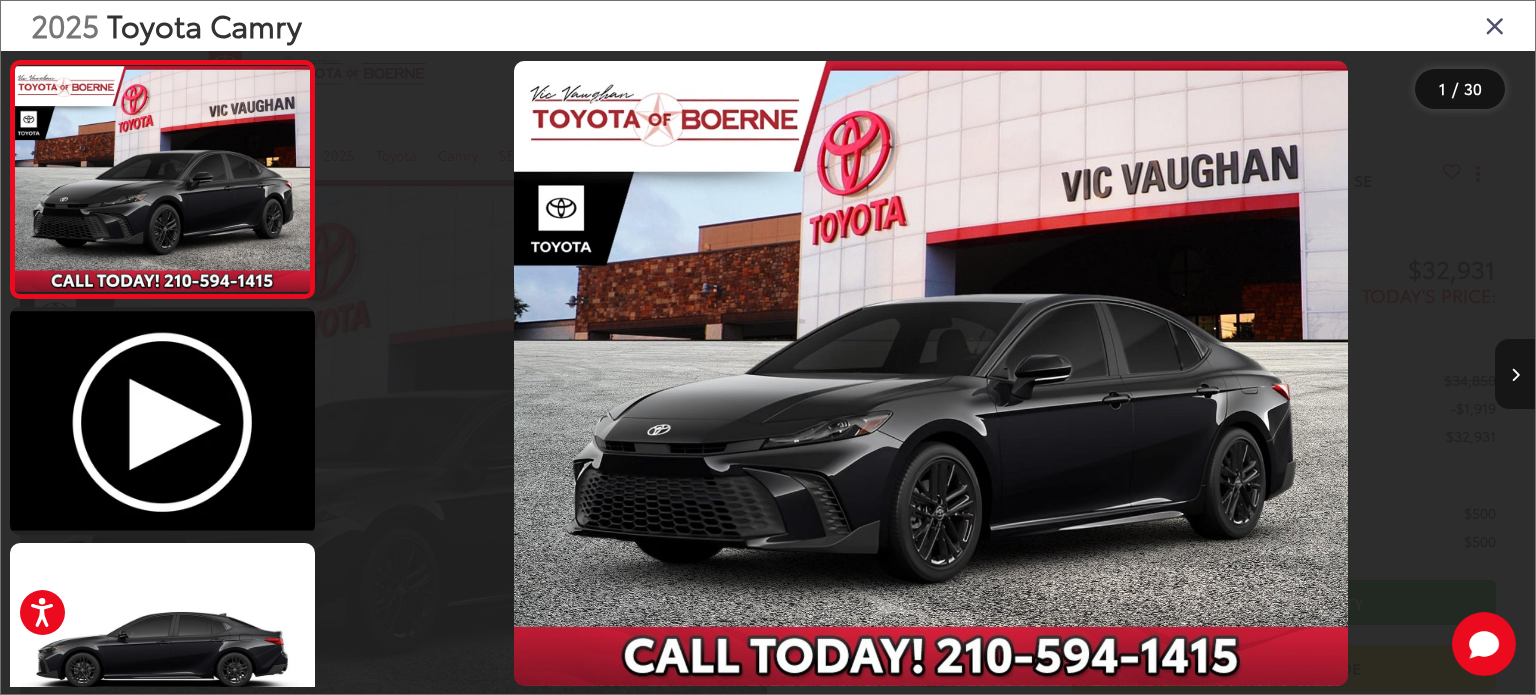 click at bounding box center [1515, 374] 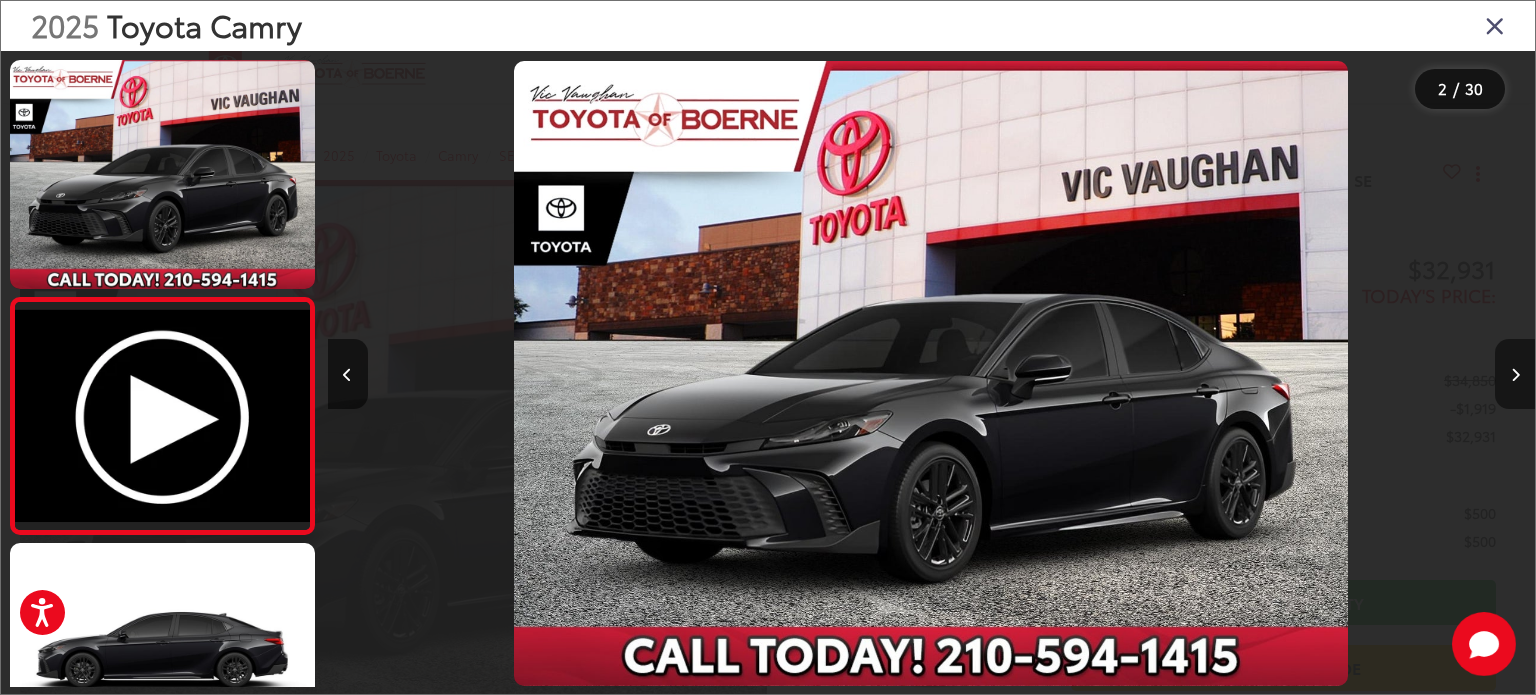 scroll, scrollTop: 0, scrollLeft: 281, axis: horizontal 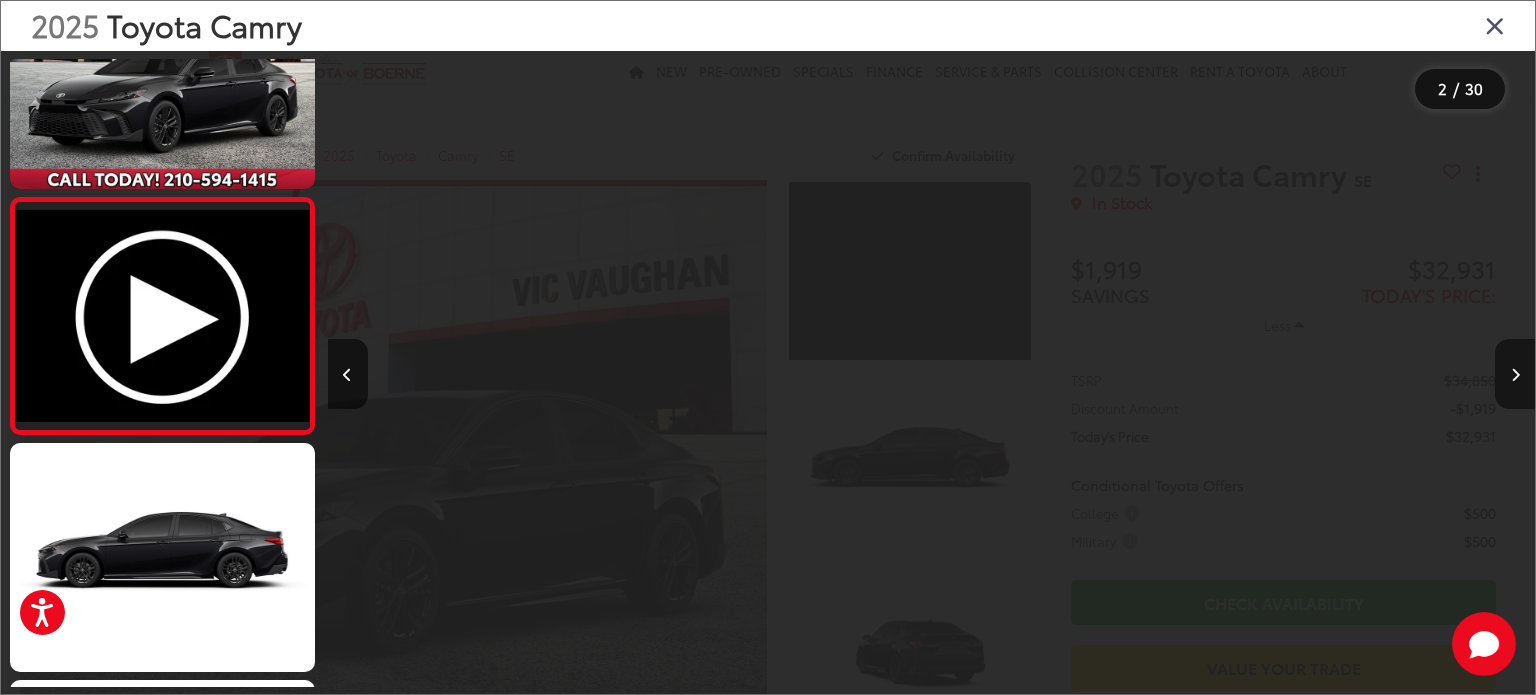 click at bounding box center [1515, 374] 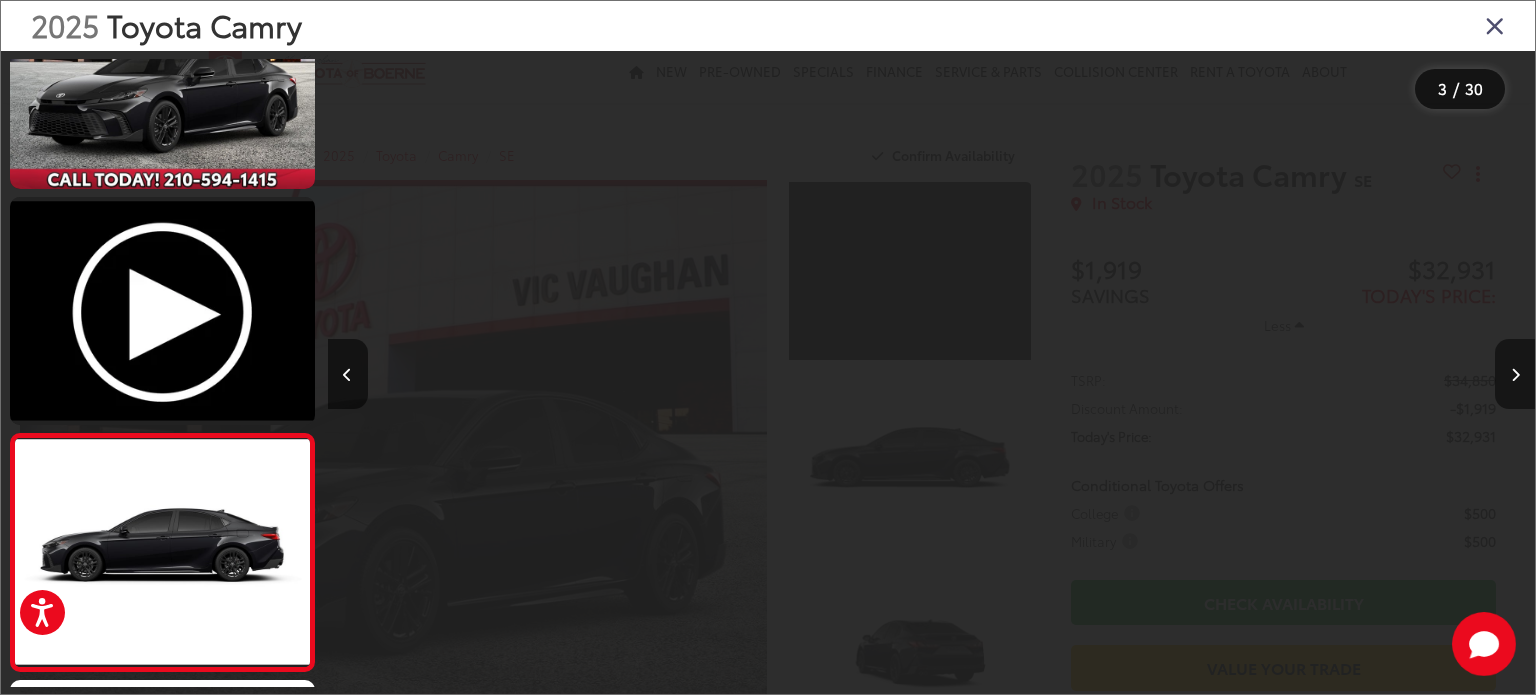 scroll, scrollTop: 0, scrollLeft: 1581, axis: horizontal 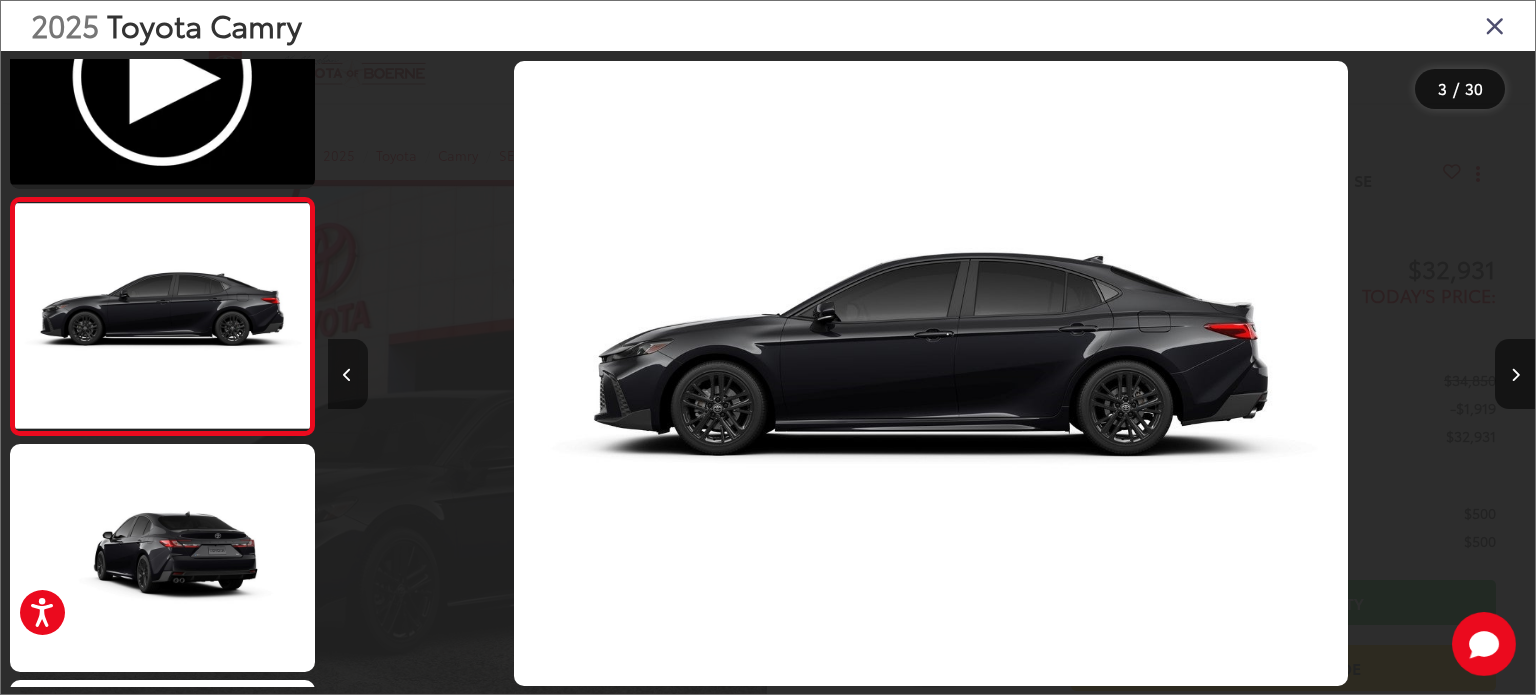 click at bounding box center [348, 374] 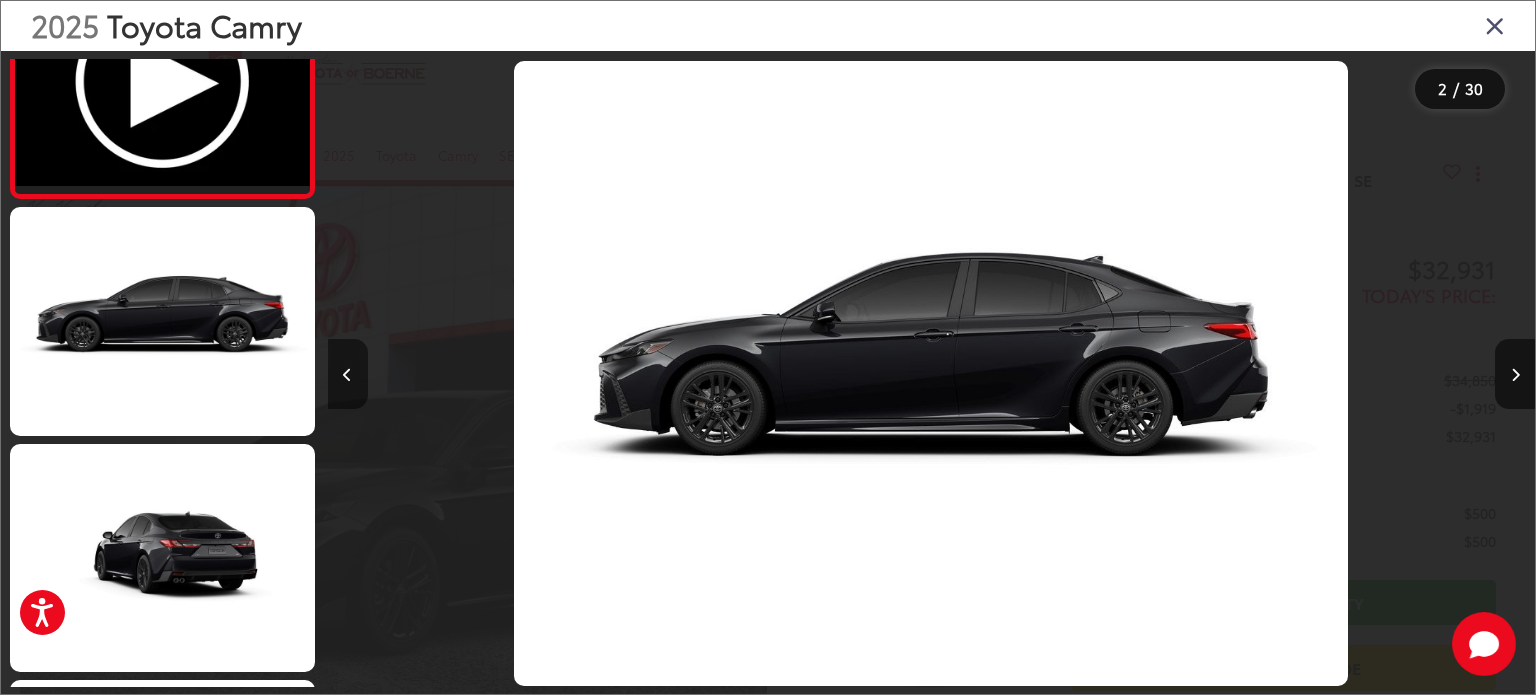 scroll, scrollTop: 300, scrollLeft: 0, axis: vertical 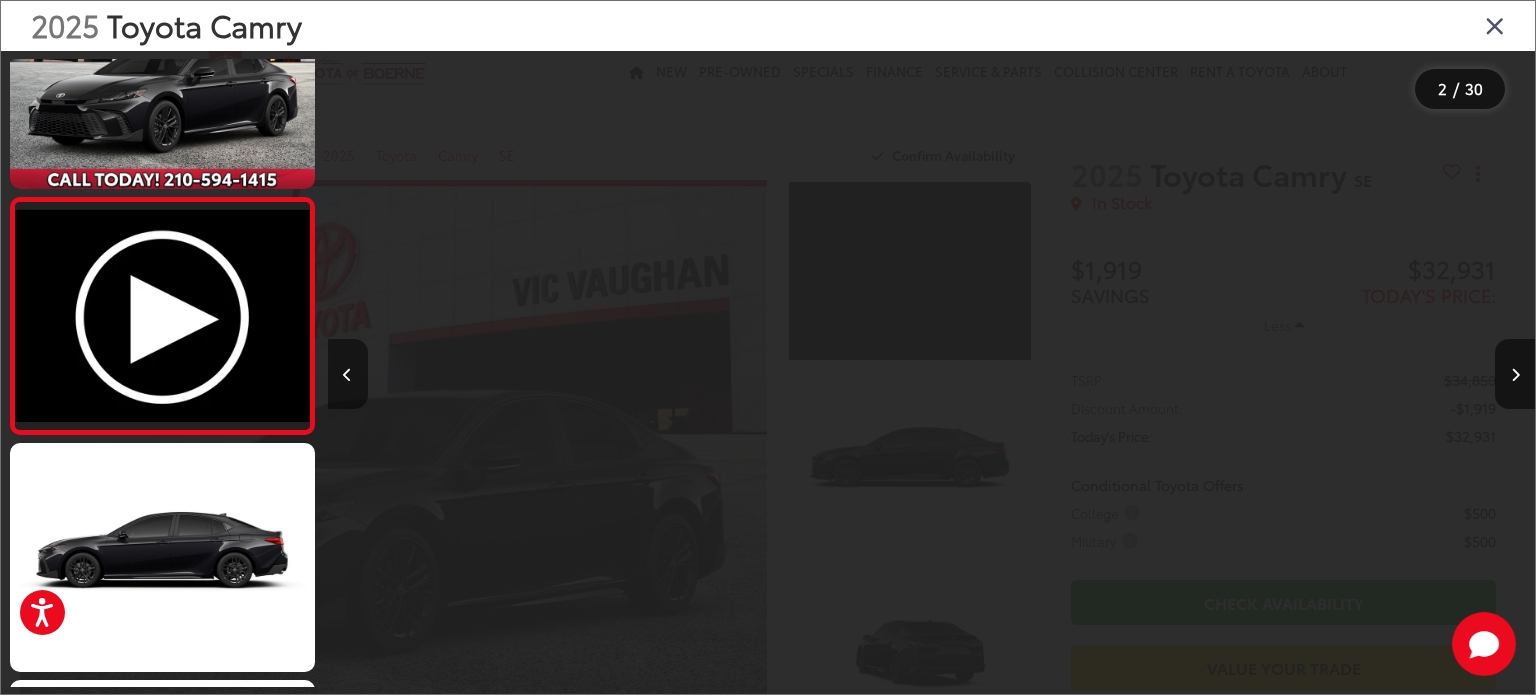 type 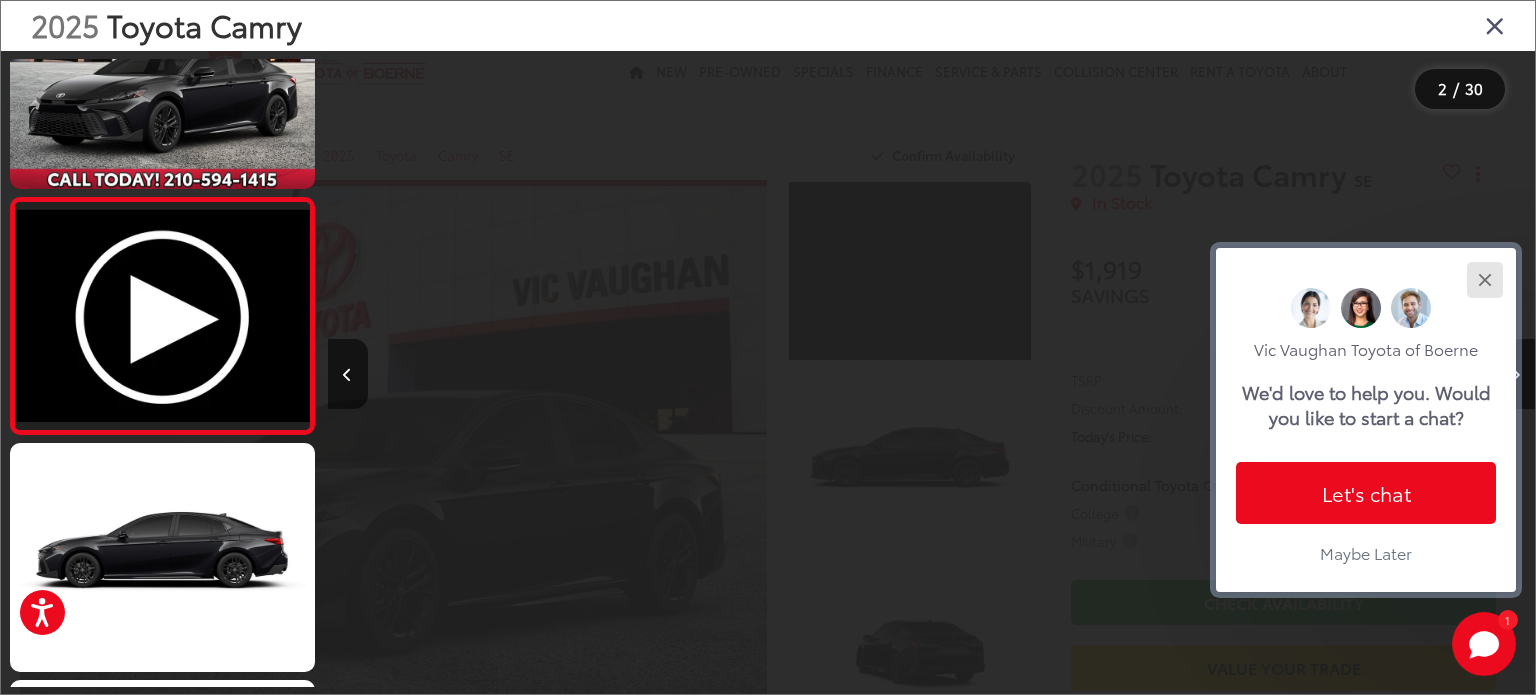 click at bounding box center (1484, 279) 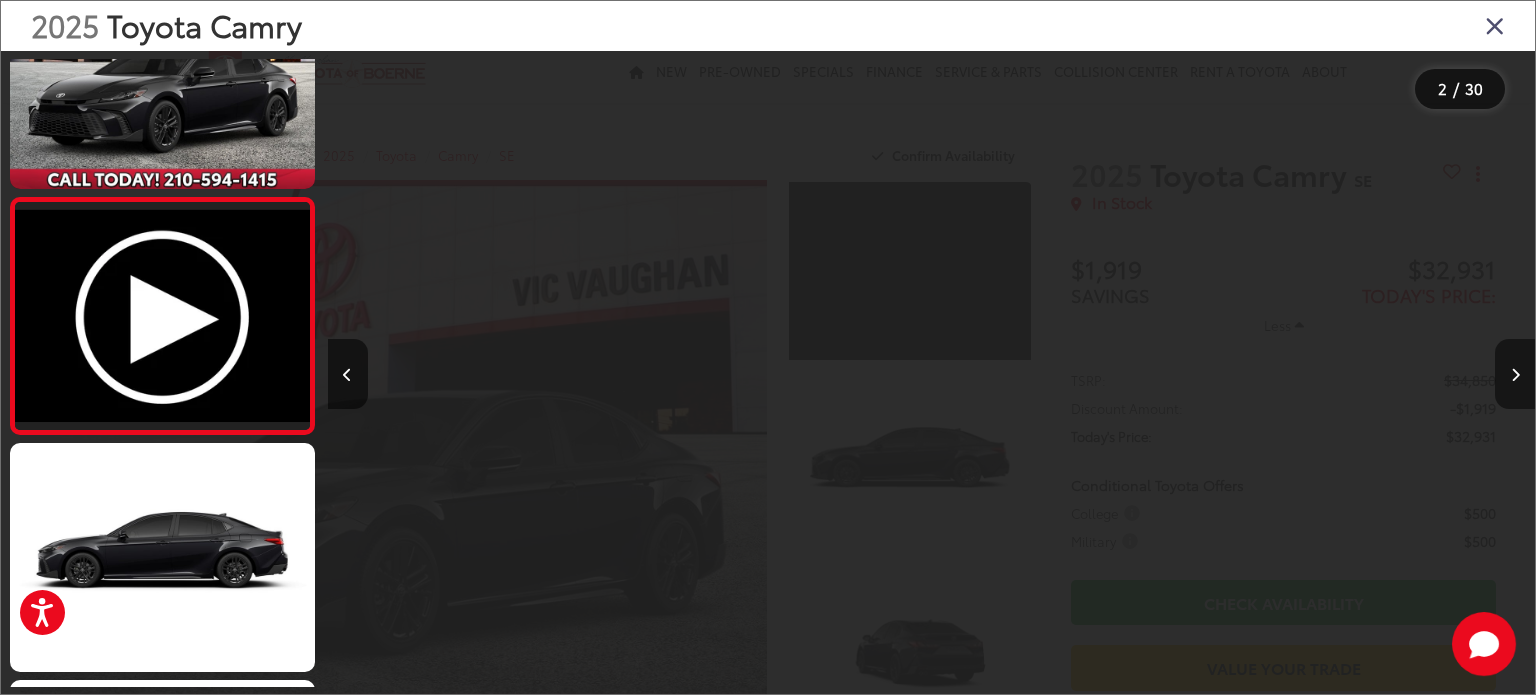 click at bounding box center [1515, 374] 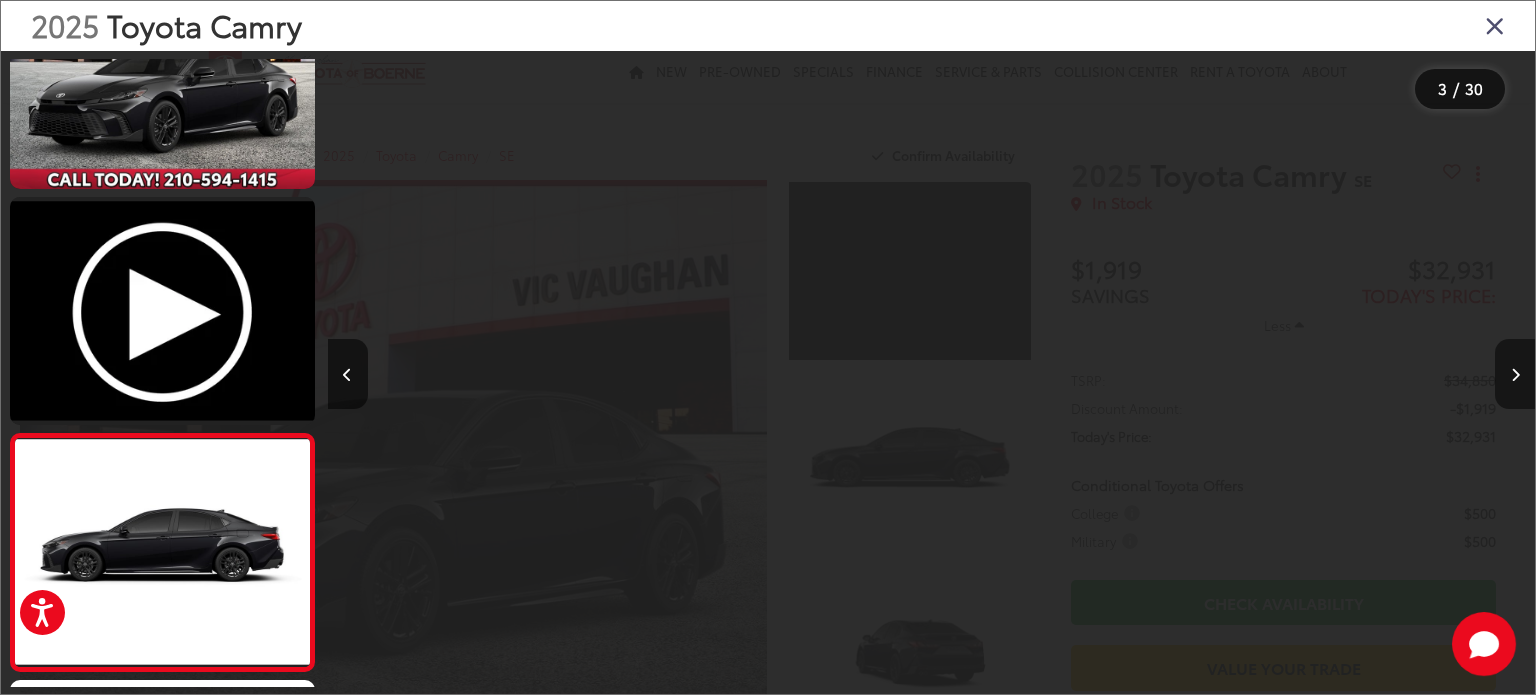 scroll, scrollTop: 0, scrollLeft: 1581, axis: horizontal 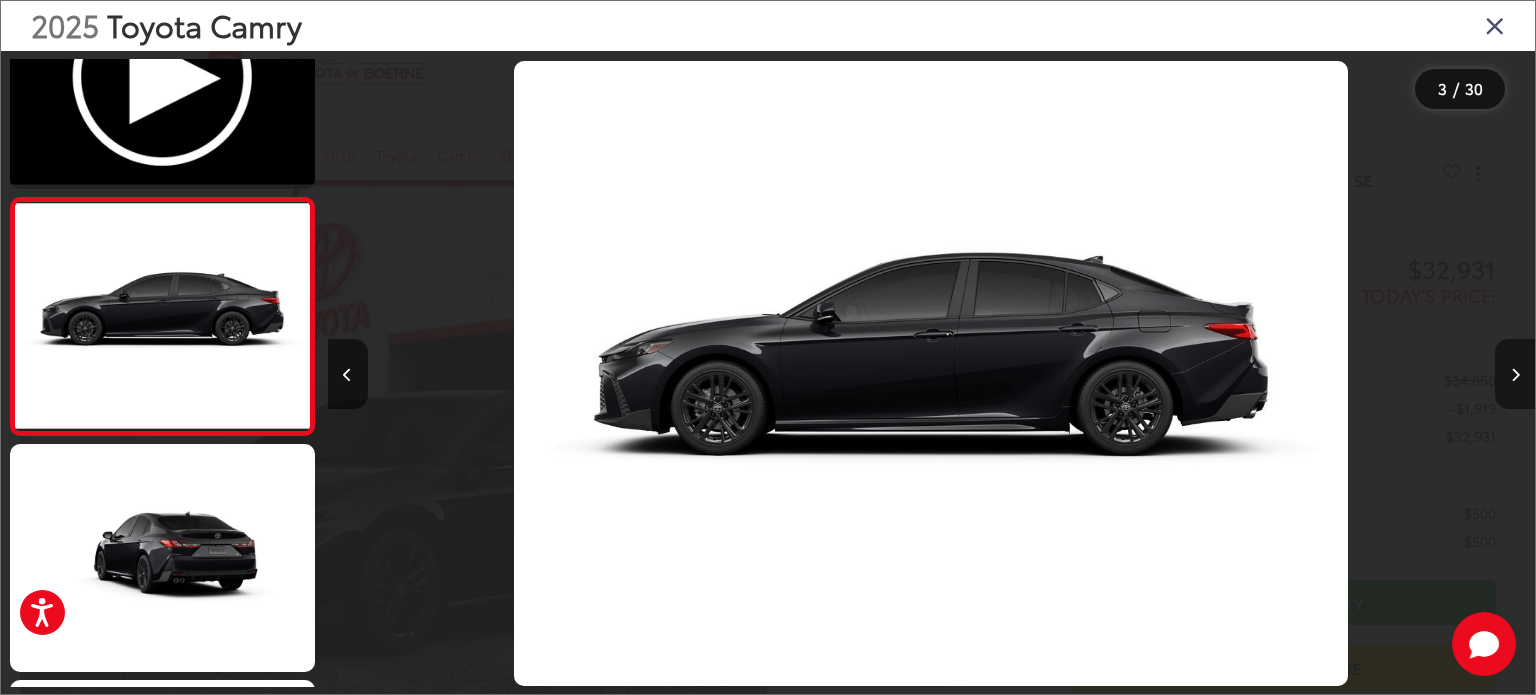 click at bounding box center [1515, 374] 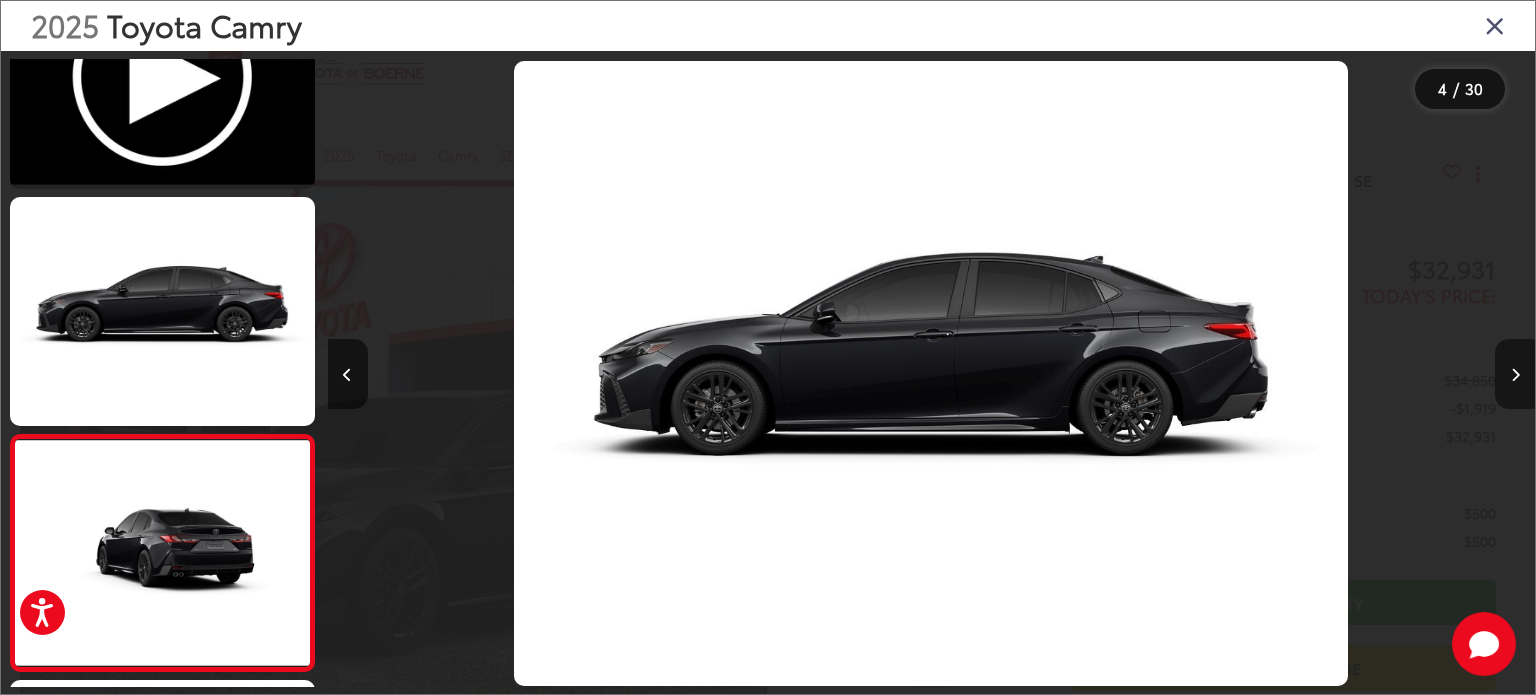 scroll, scrollTop: 0, scrollLeft: 2742, axis: horizontal 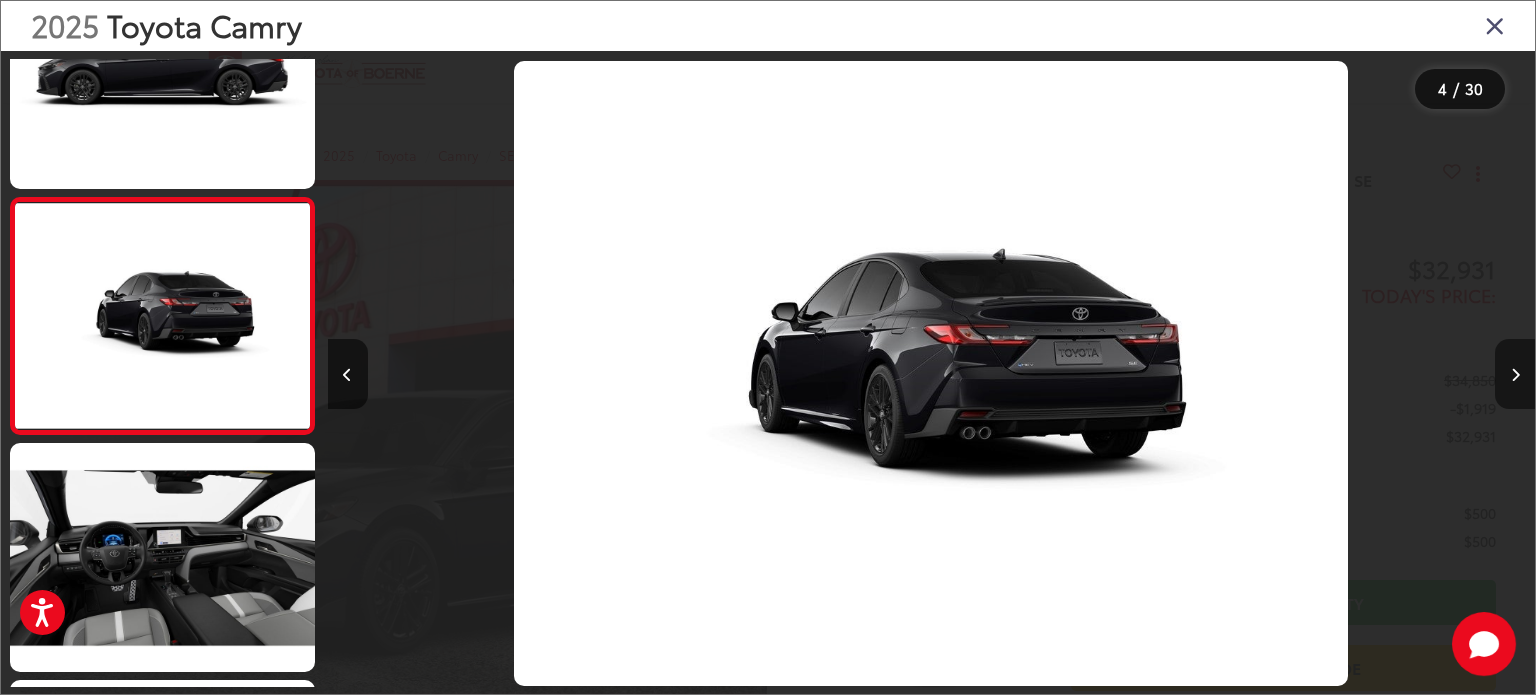 click at bounding box center (1515, 374) 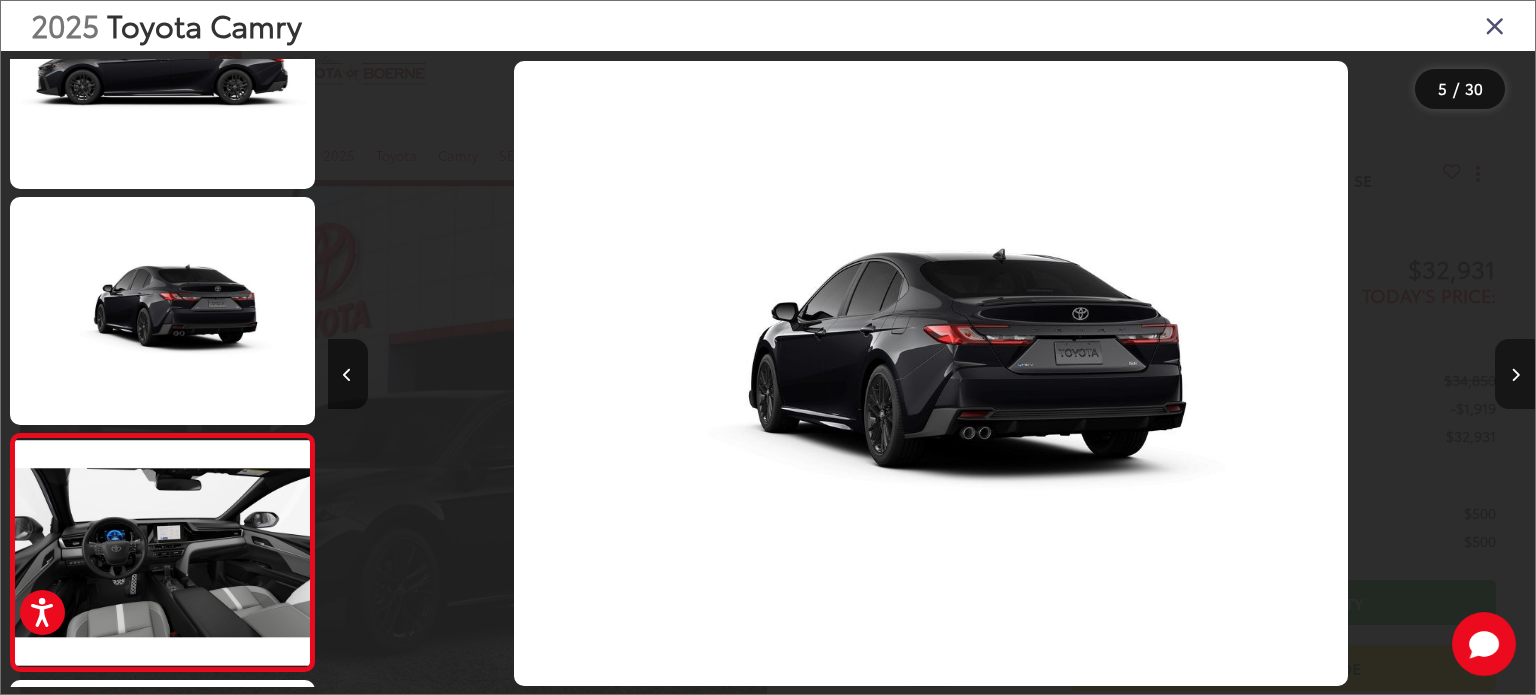 scroll, scrollTop: 0, scrollLeft: 3996, axis: horizontal 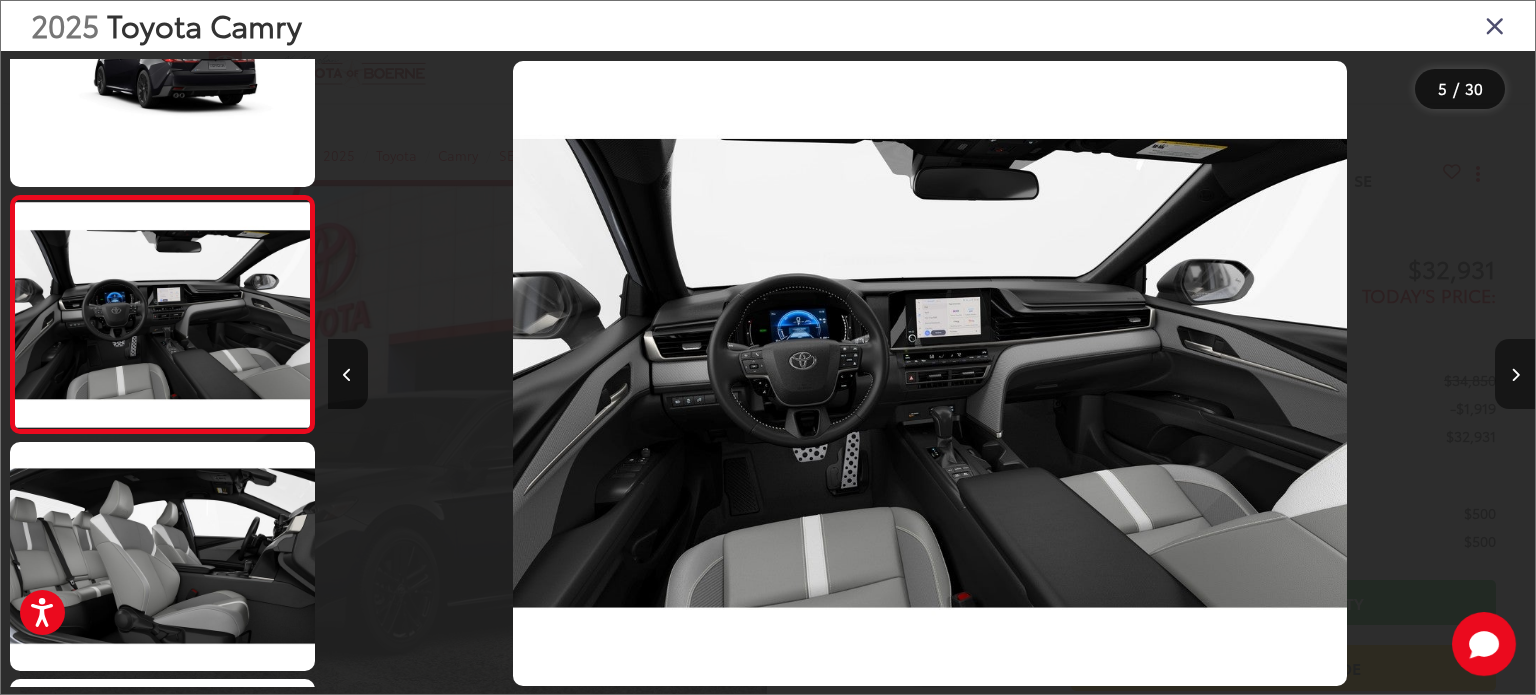 click at bounding box center (1515, 374) 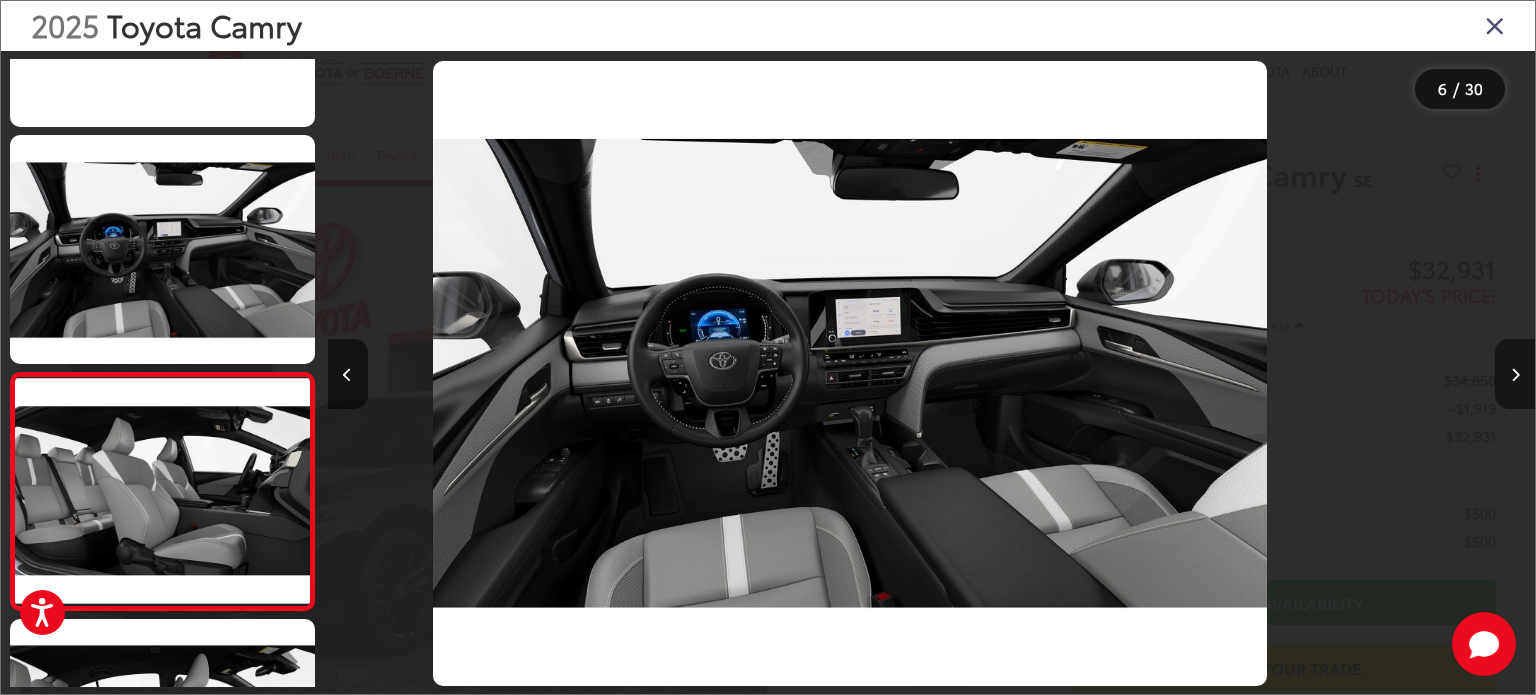 scroll, scrollTop: 1018, scrollLeft: 0, axis: vertical 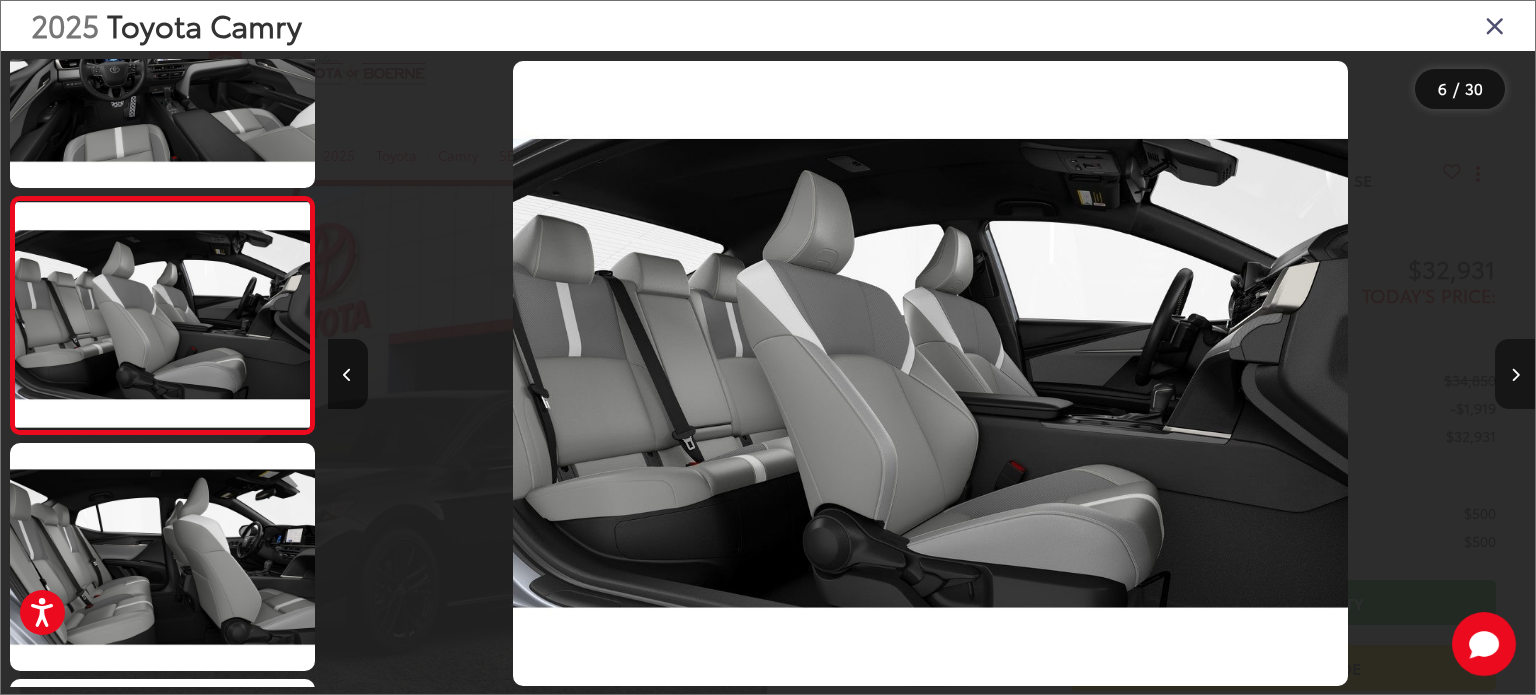 click at bounding box center (1515, 374) 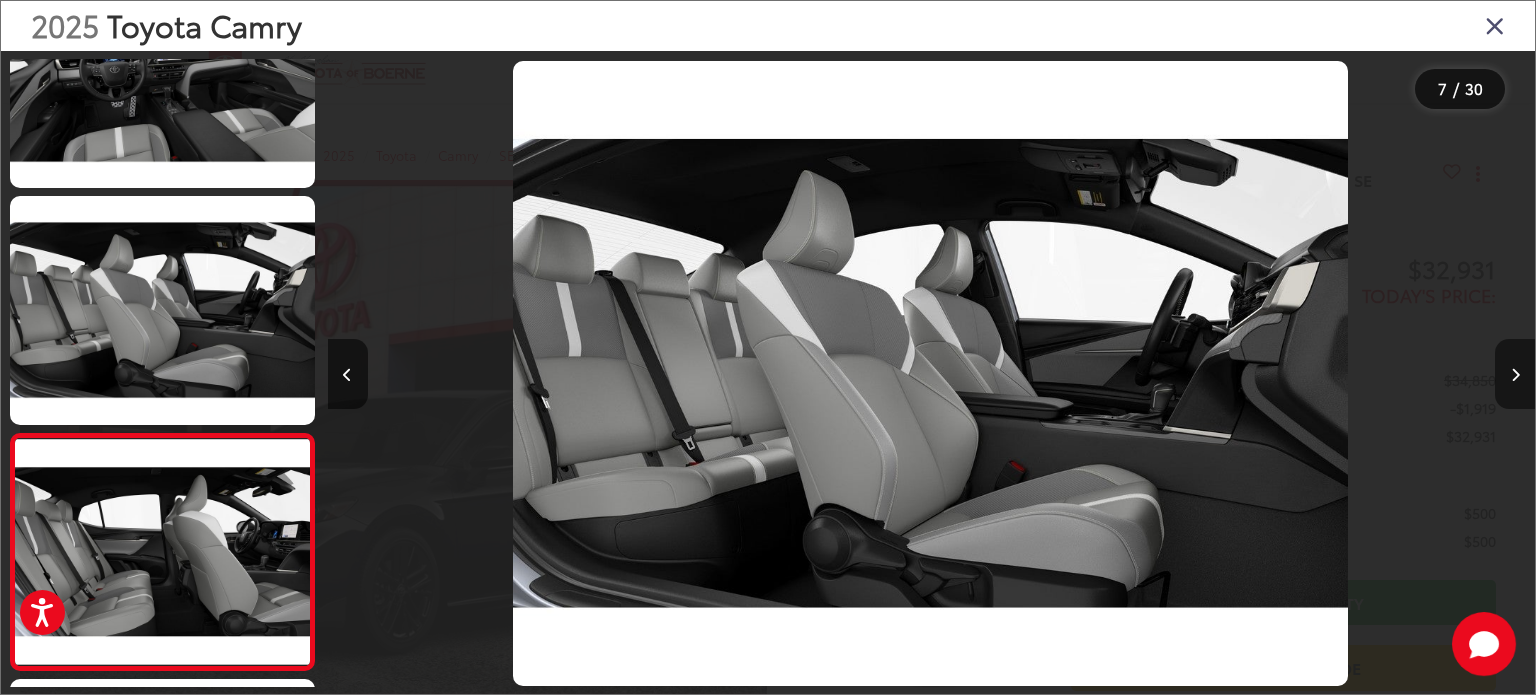 scroll, scrollTop: 0, scrollLeft: 6364, axis: horizontal 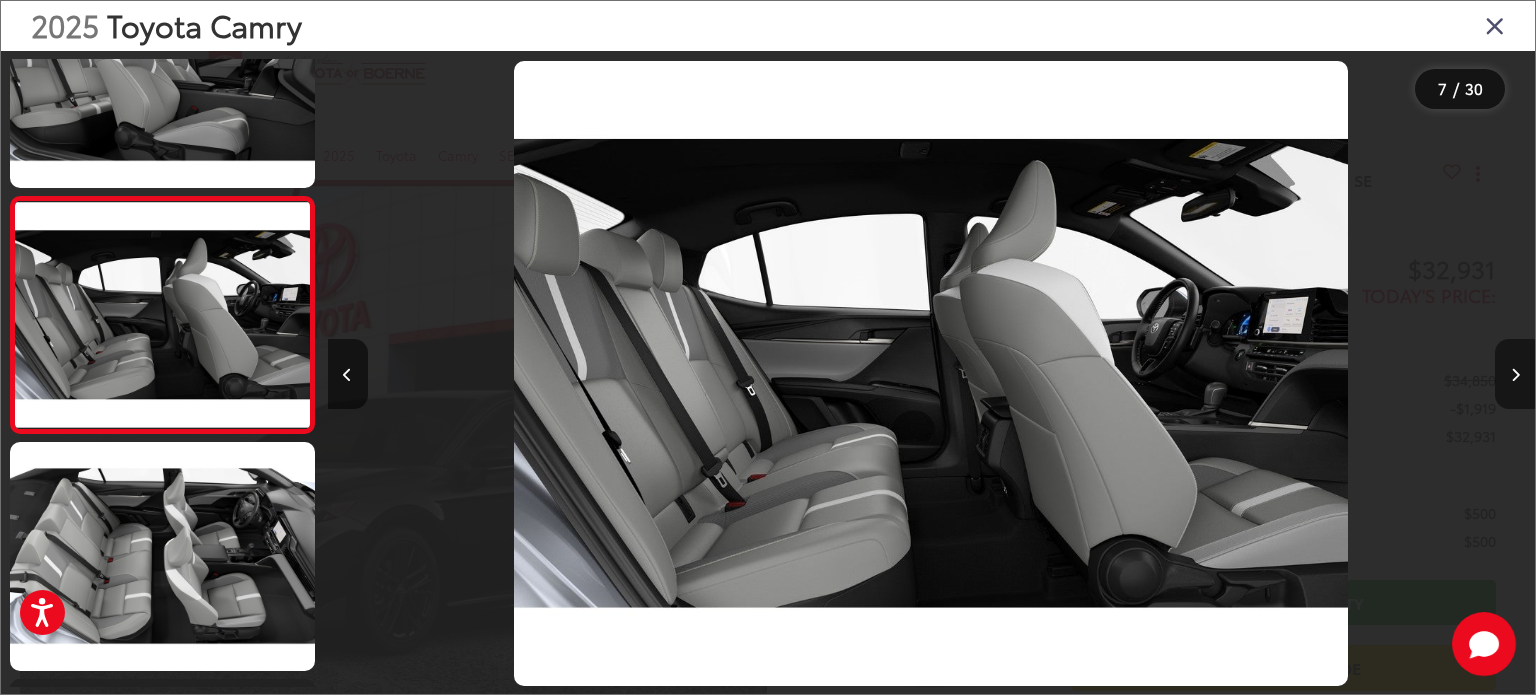 click at bounding box center (1515, 374) 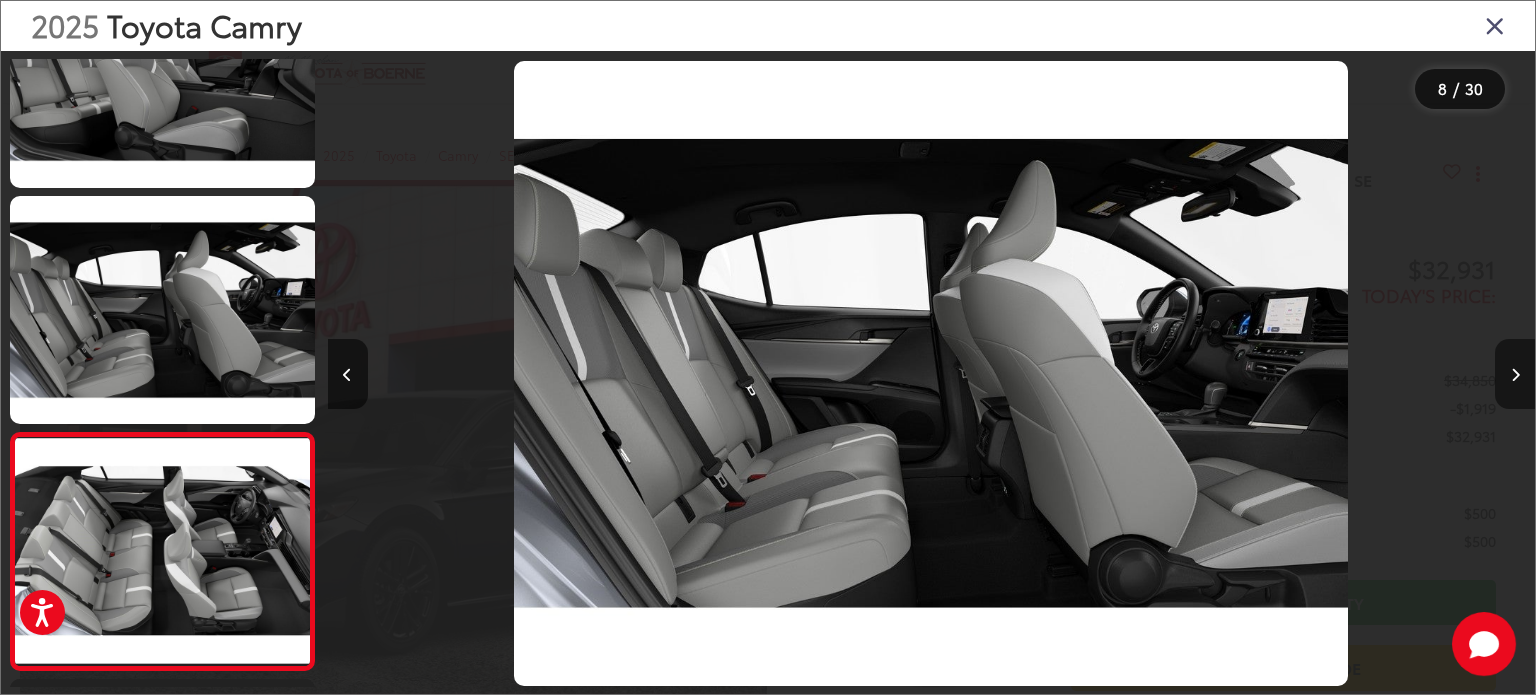 scroll, scrollTop: 0, scrollLeft: 7572, axis: horizontal 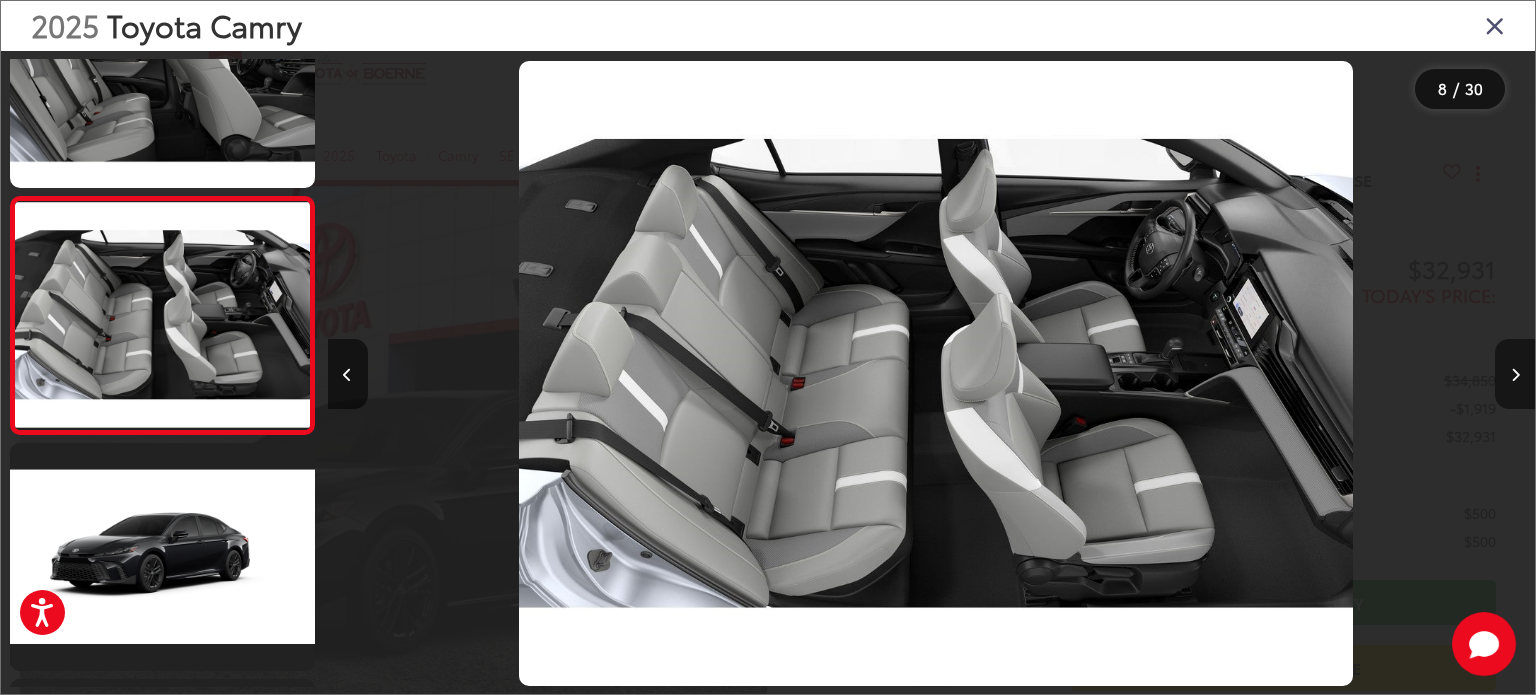 click at bounding box center (1515, 374) 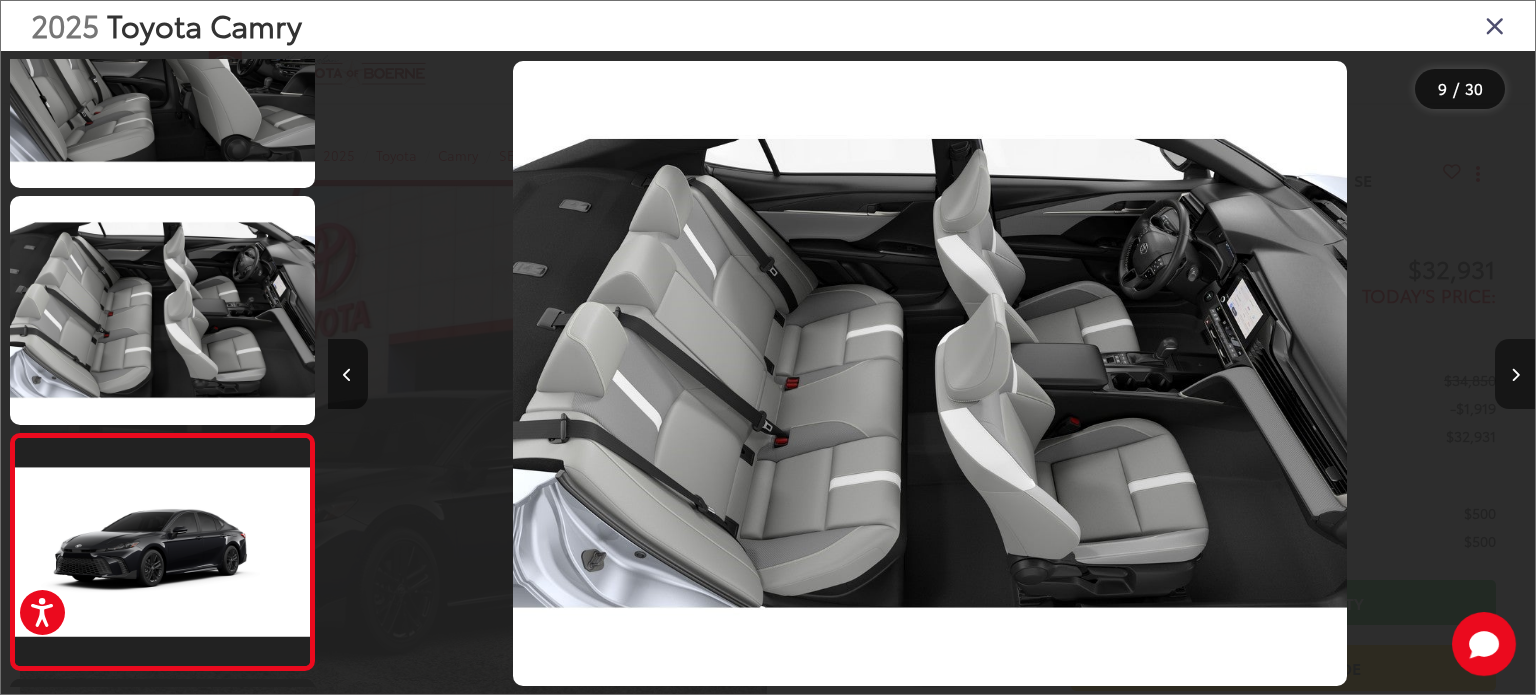 scroll, scrollTop: 0, scrollLeft: 8557, axis: horizontal 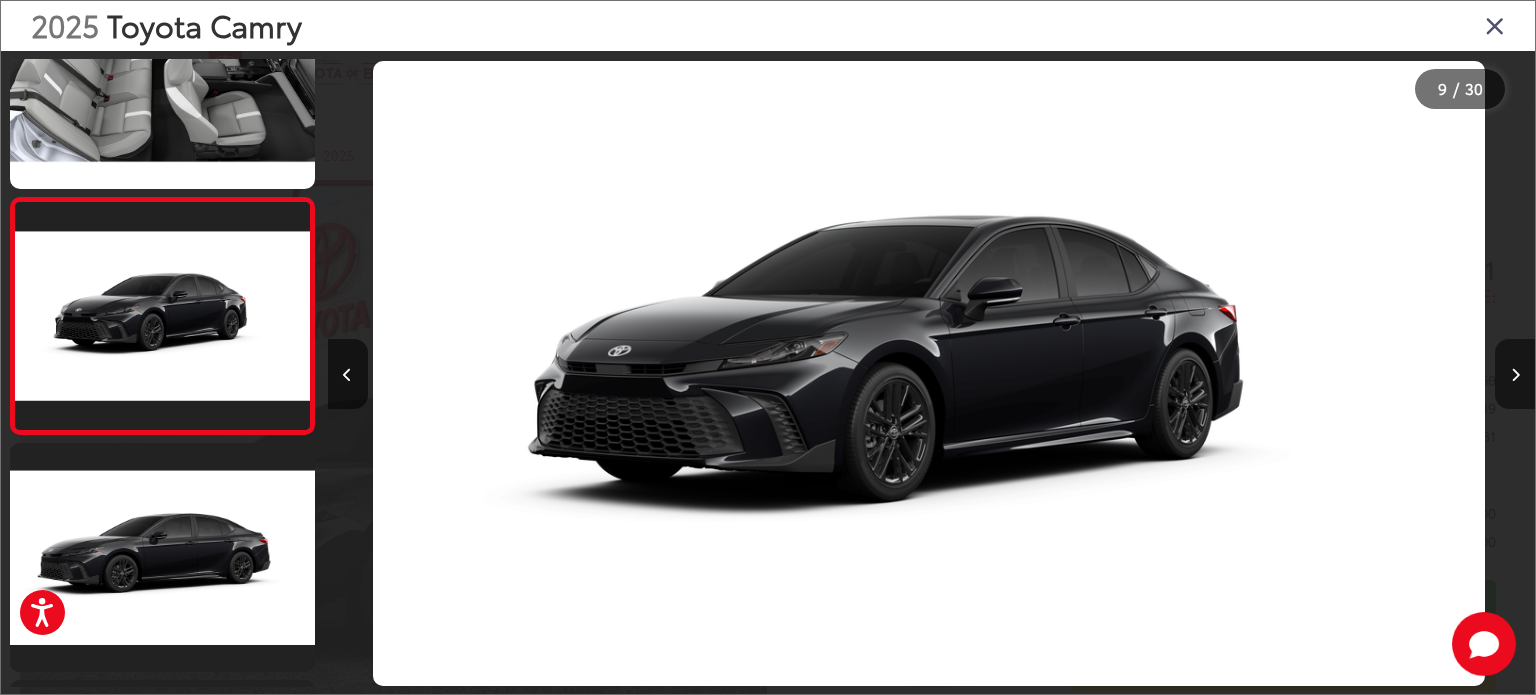 click at bounding box center [1515, 374] 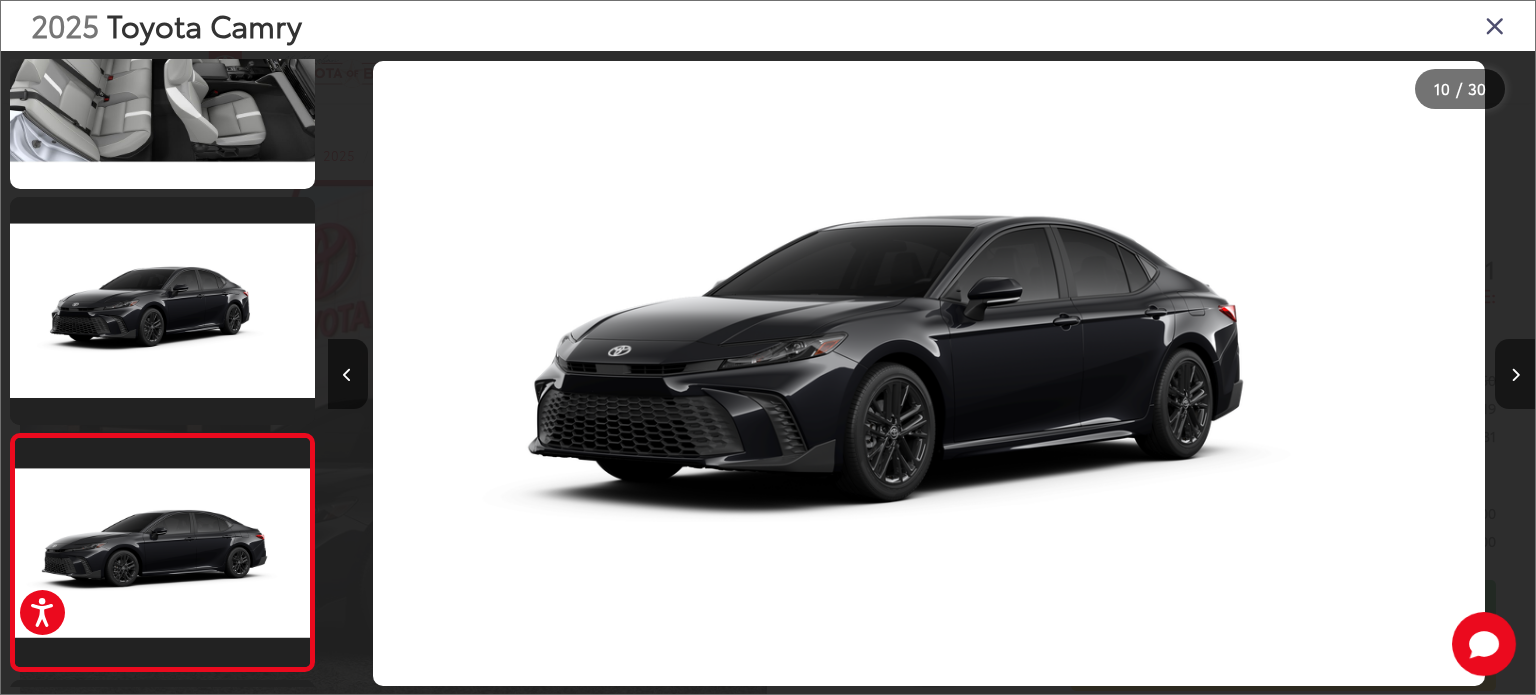 scroll, scrollTop: 0, scrollLeft: 9700, axis: horizontal 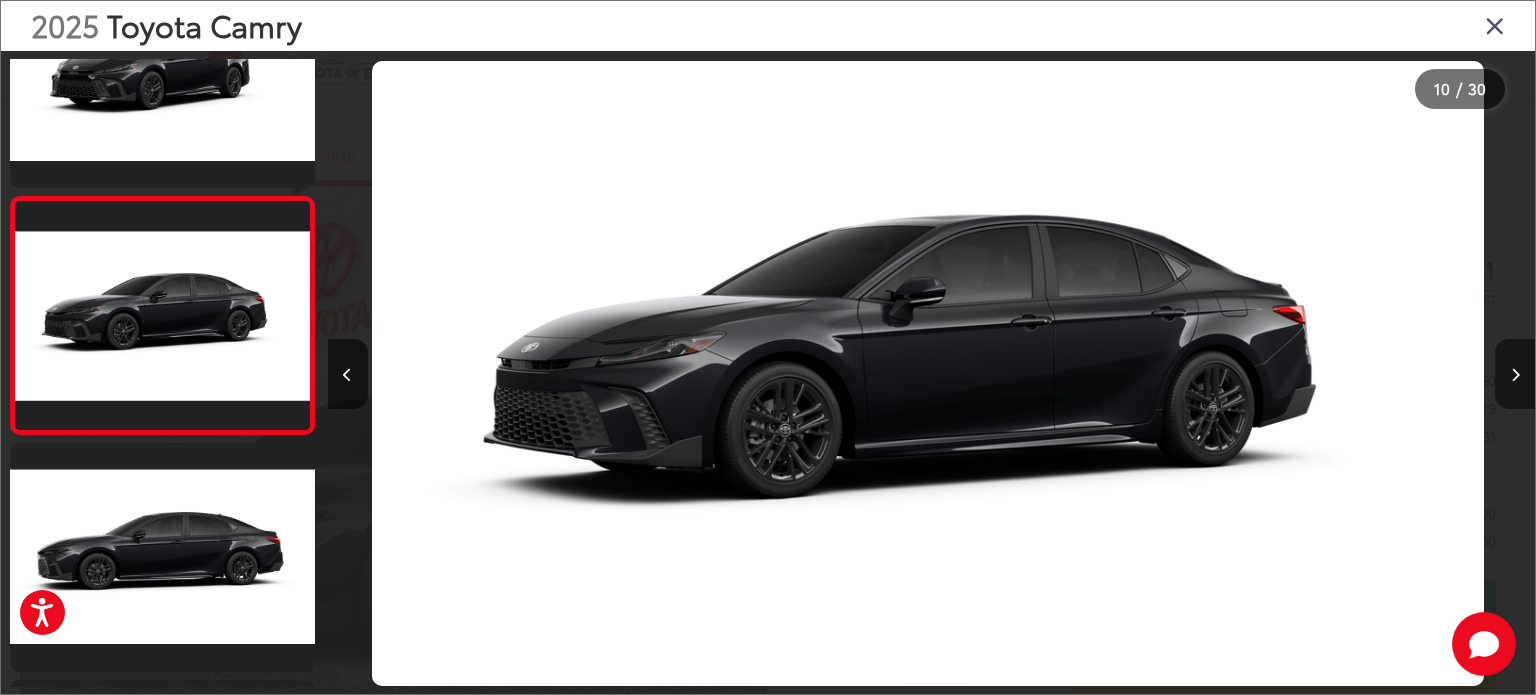 click at bounding box center [1515, 374] 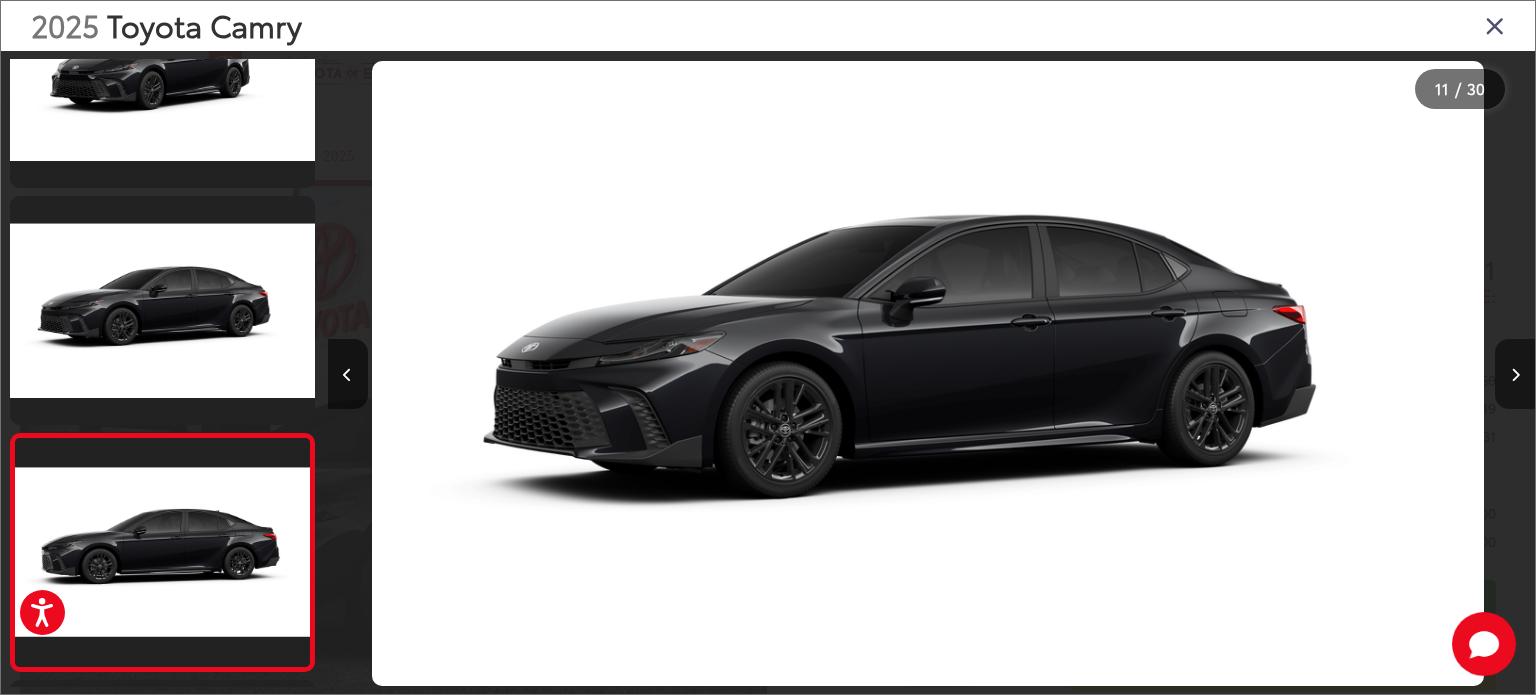 scroll, scrollTop: 0, scrollLeft: 11108, axis: horizontal 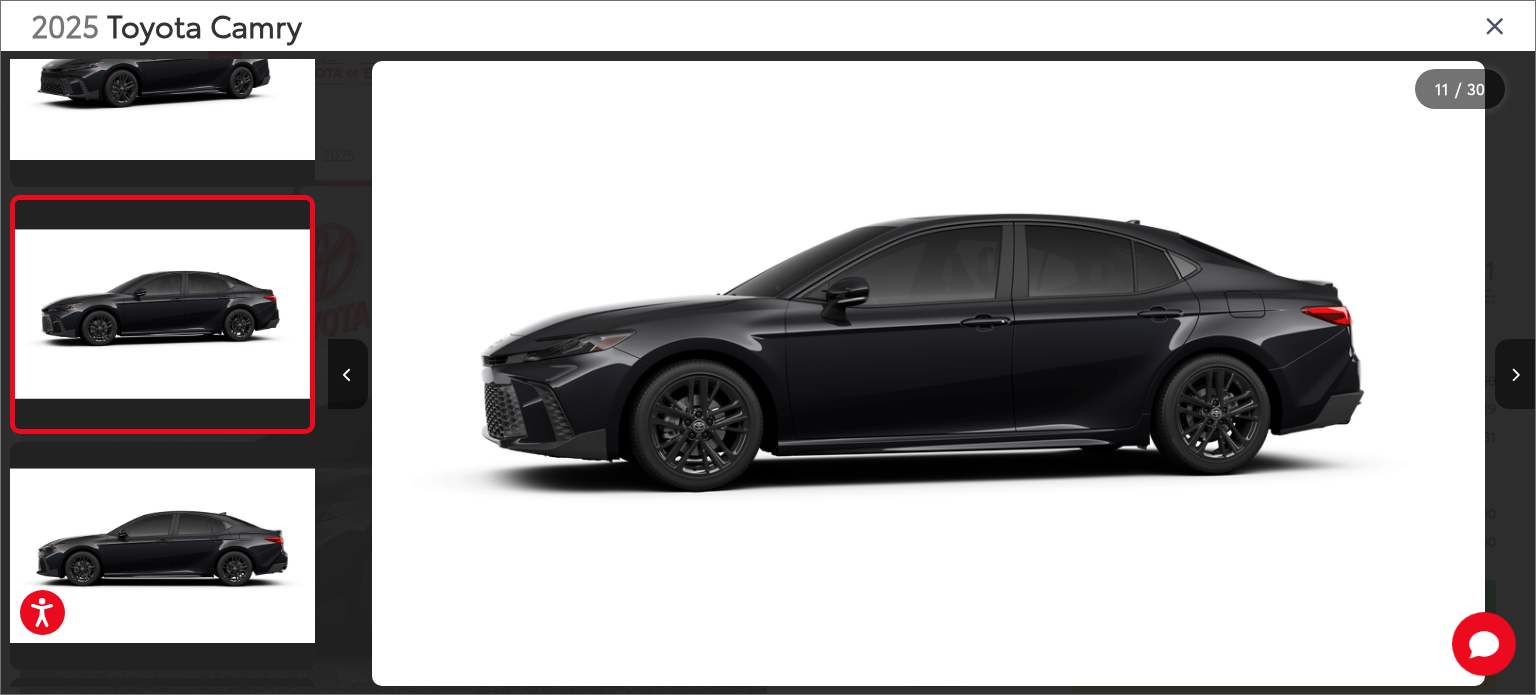 click at bounding box center (1515, 374) 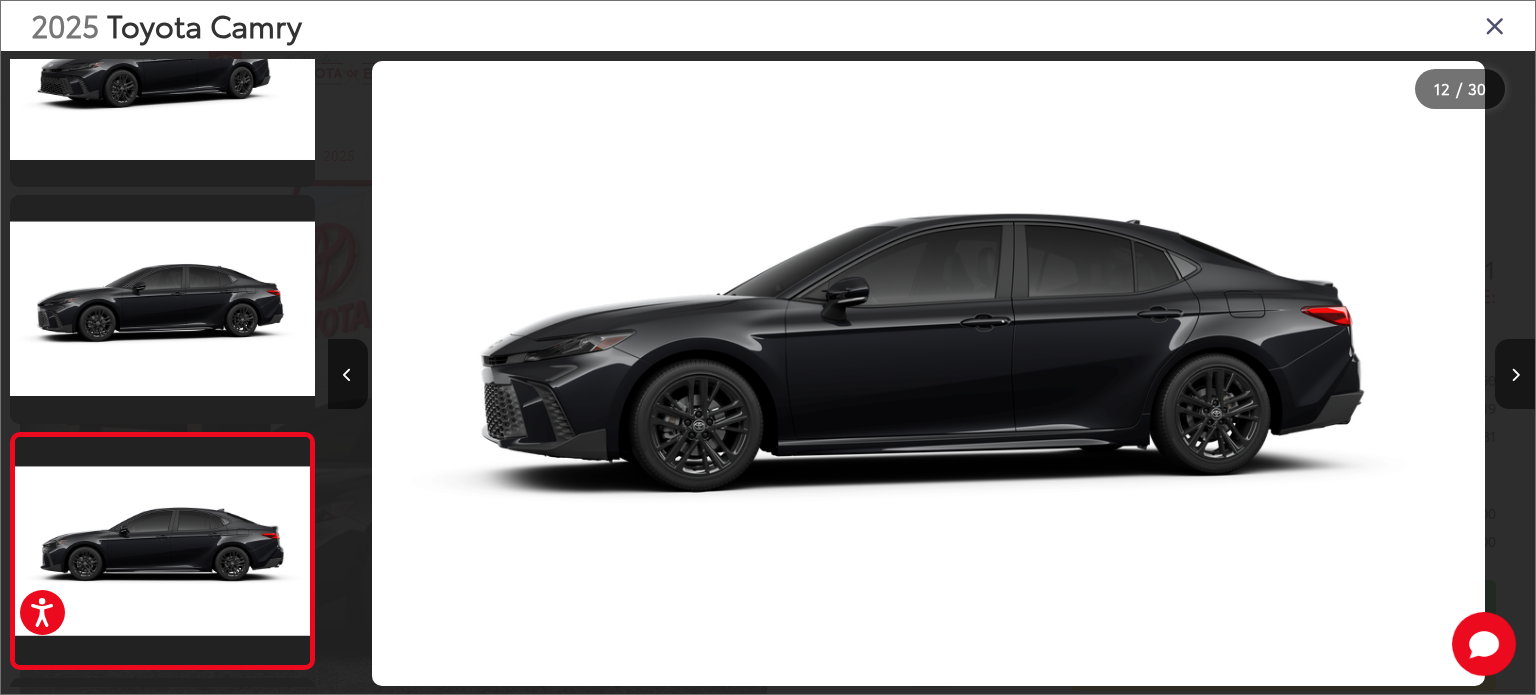 scroll, scrollTop: 0, scrollLeft: 12315, axis: horizontal 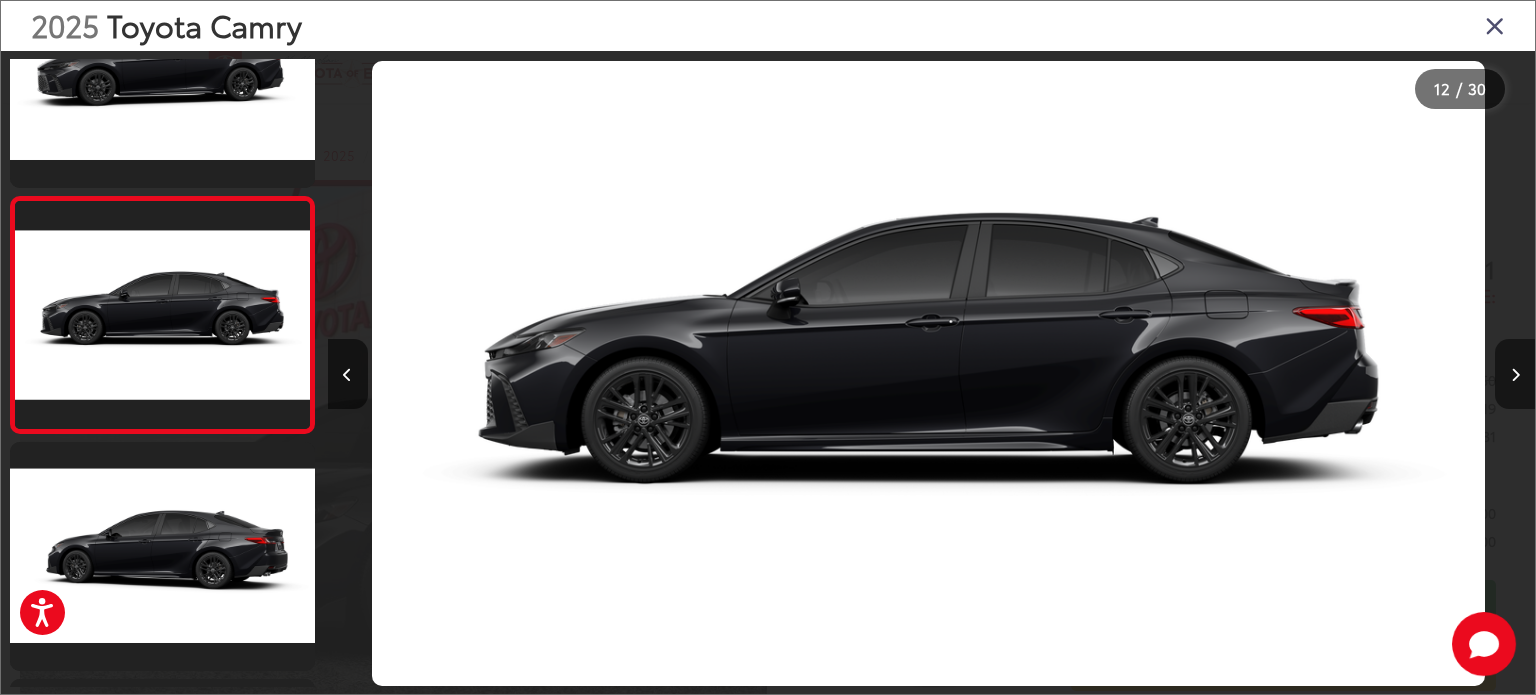 click at bounding box center (1515, 374) 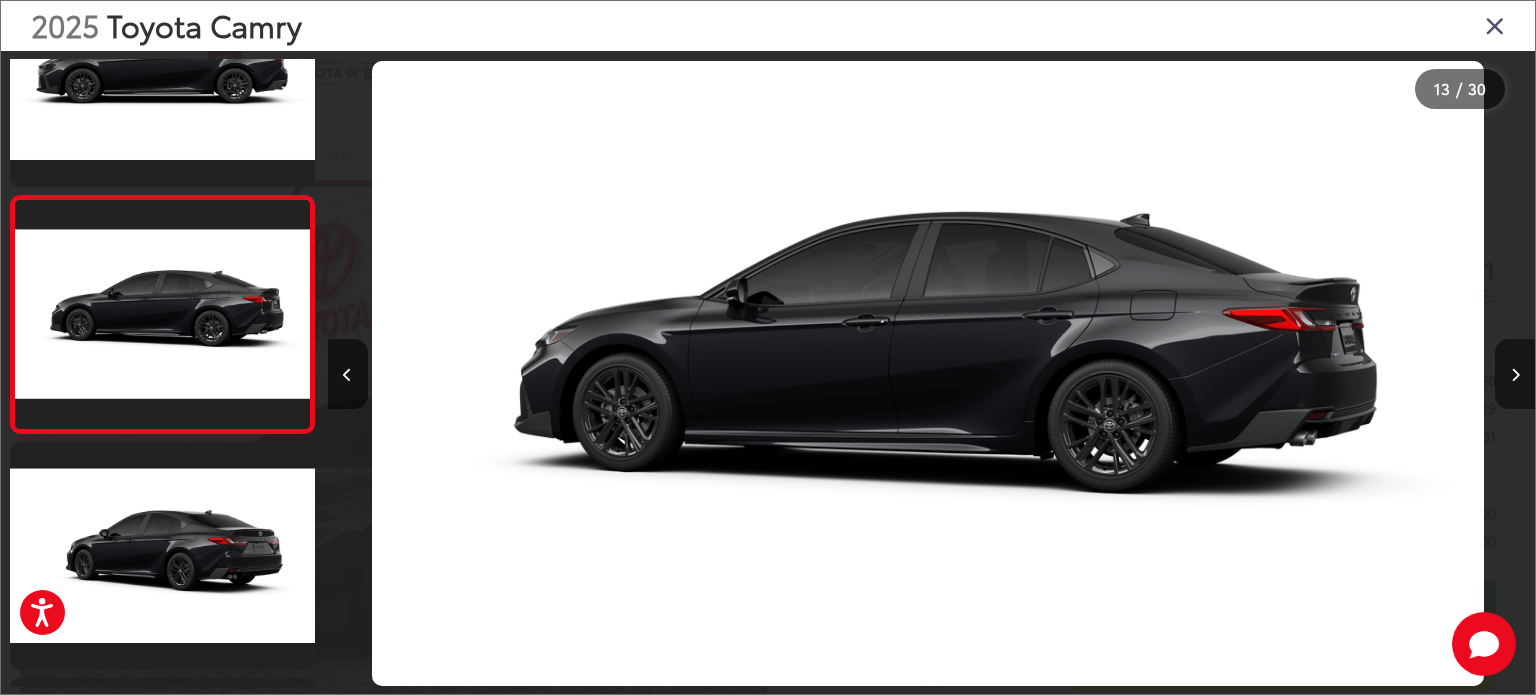 click at bounding box center [1515, 374] 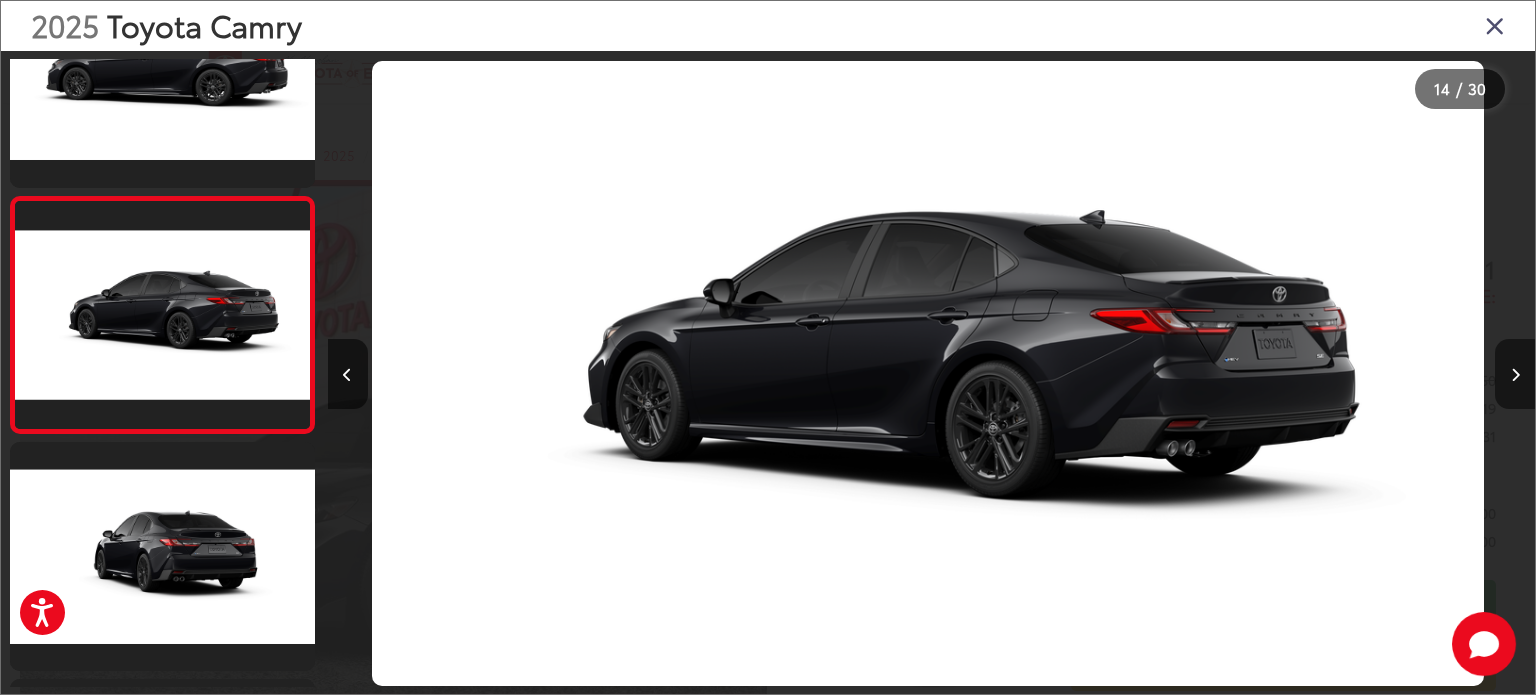 click at bounding box center (1515, 374) 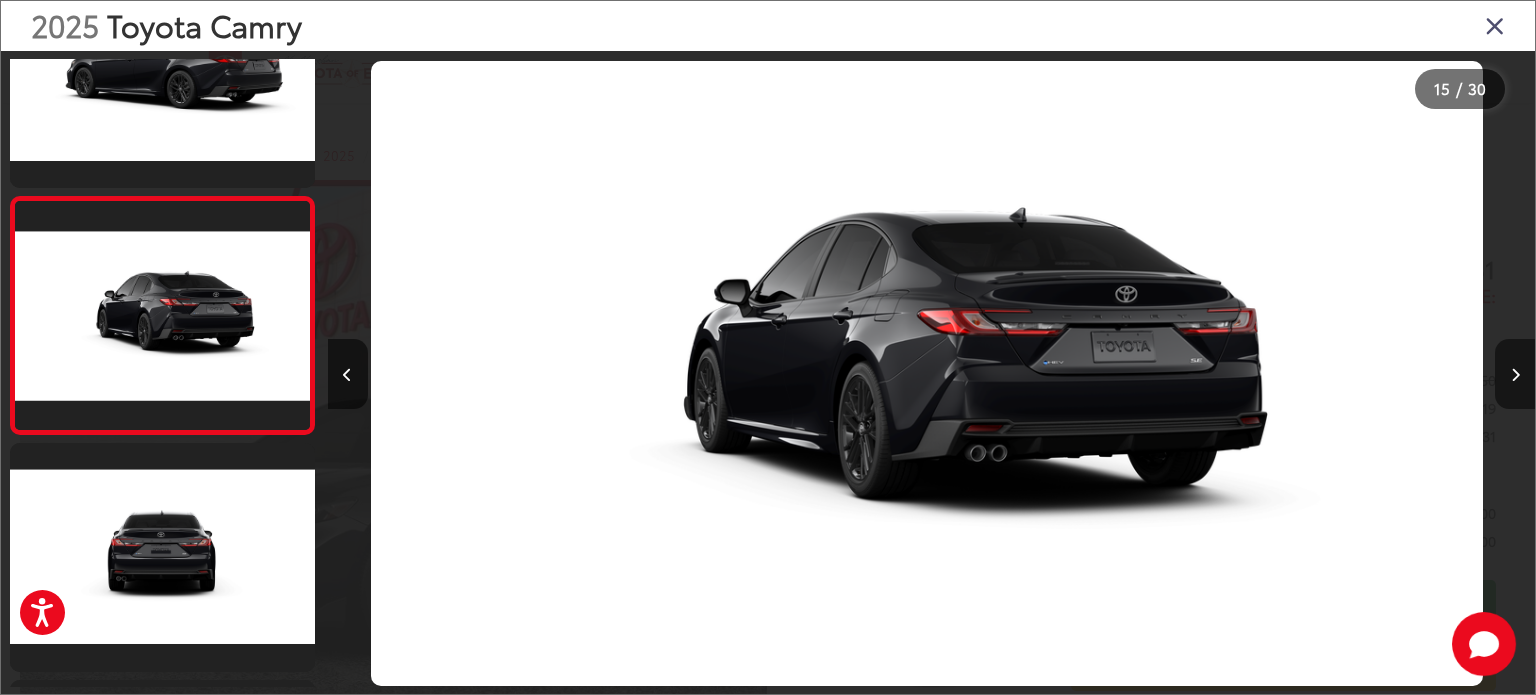 click at bounding box center (1515, 374) 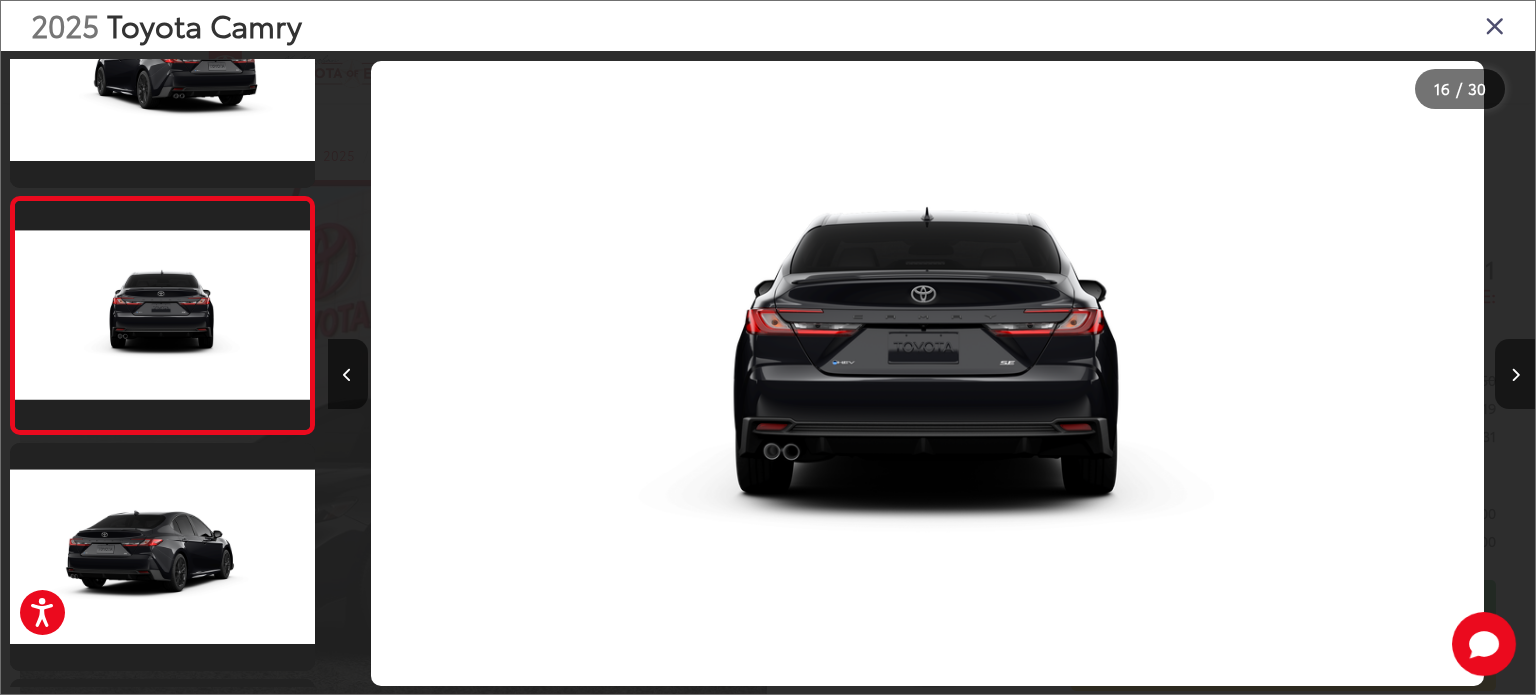 click at bounding box center (1515, 374) 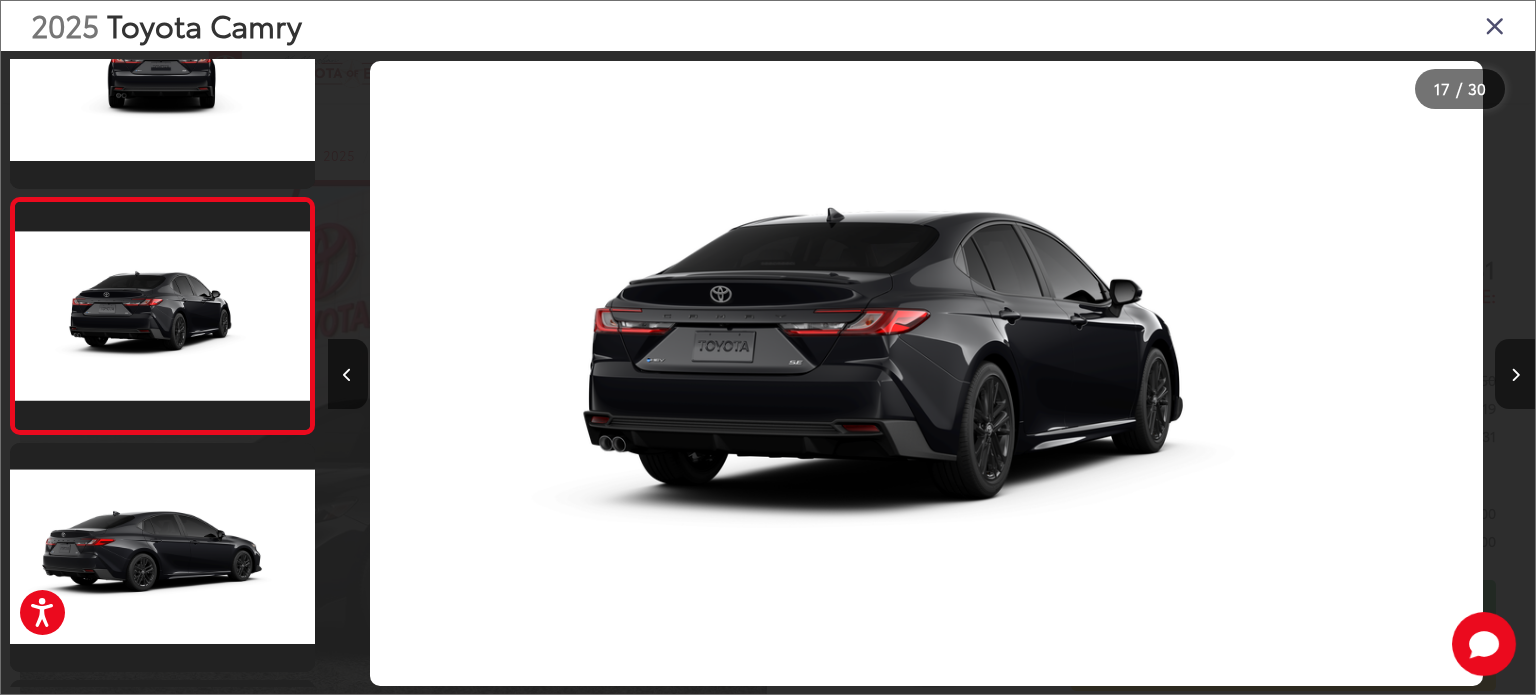 click at bounding box center (1515, 374) 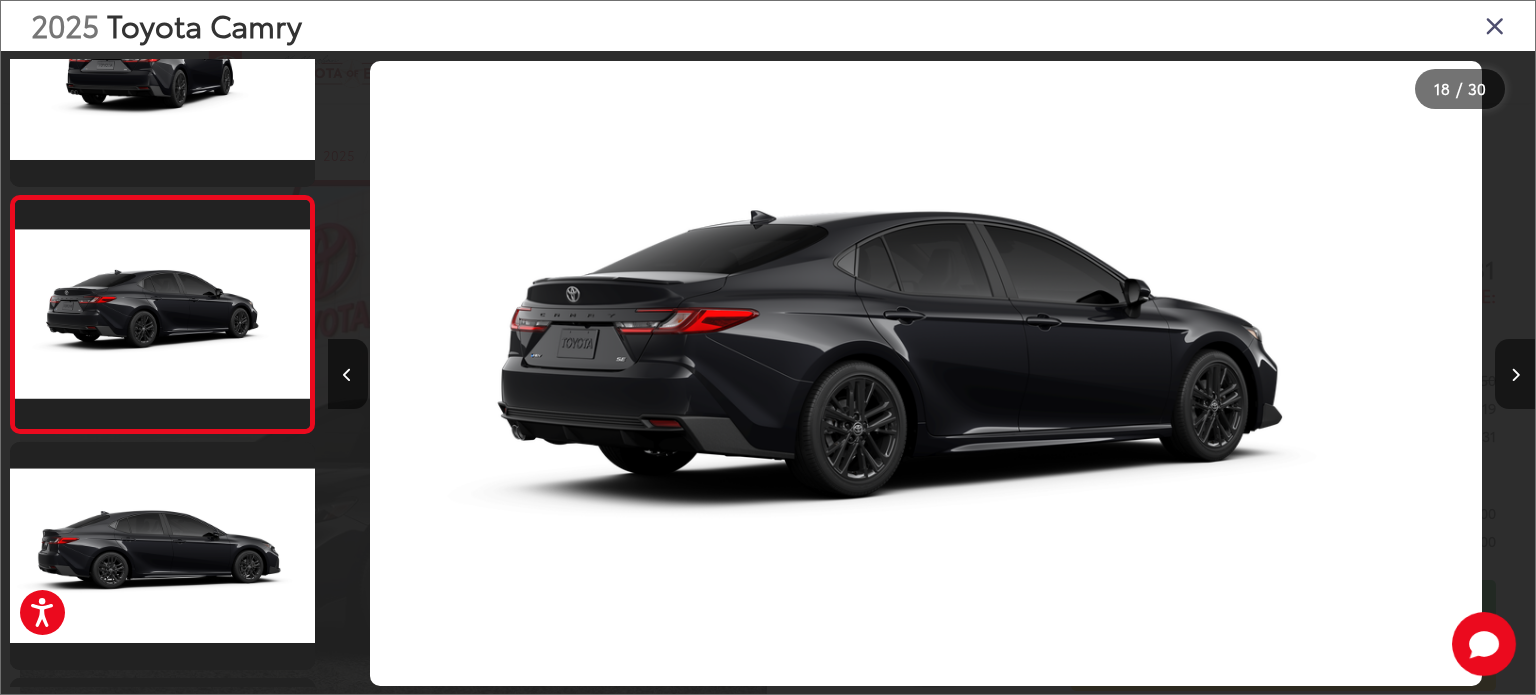 click at bounding box center [1515, 374] 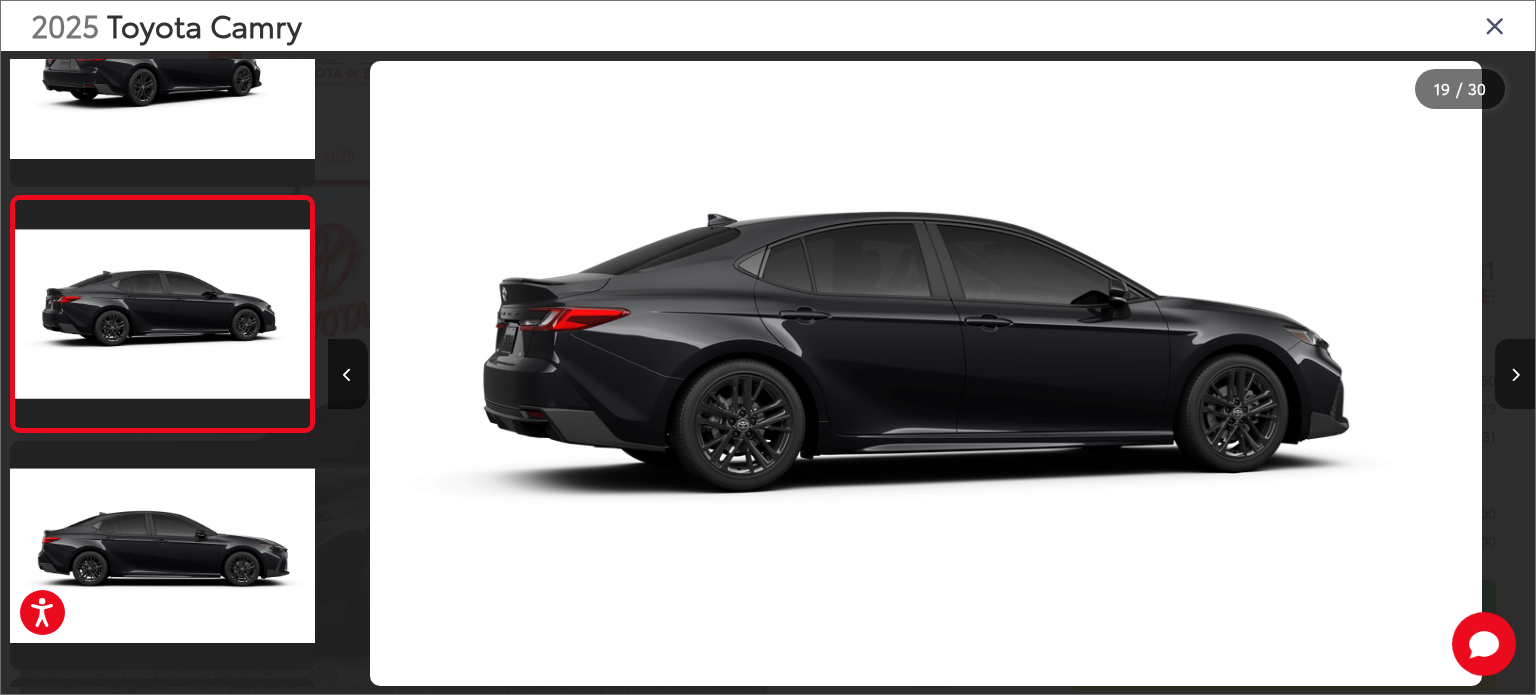 click at bounding box center (1515, 374) 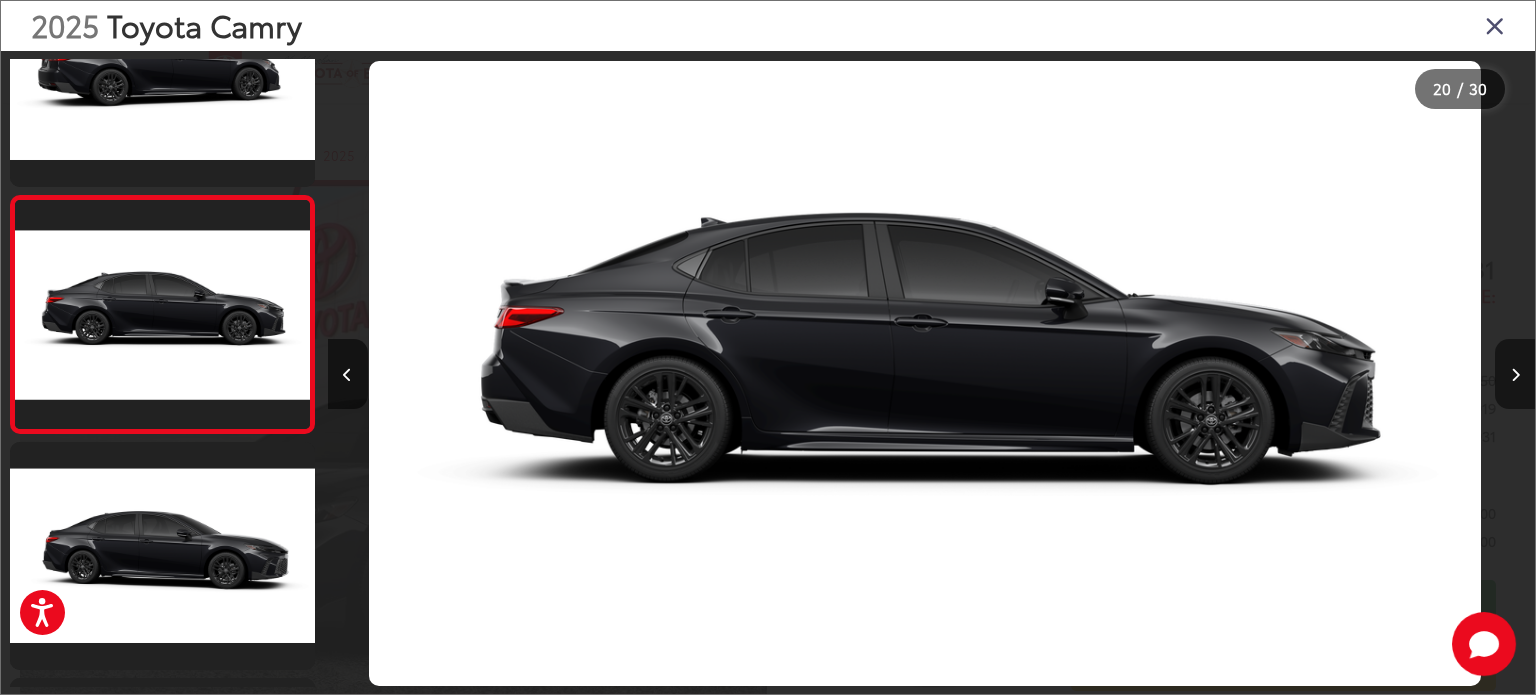 click at bounding box center [1515, 374] 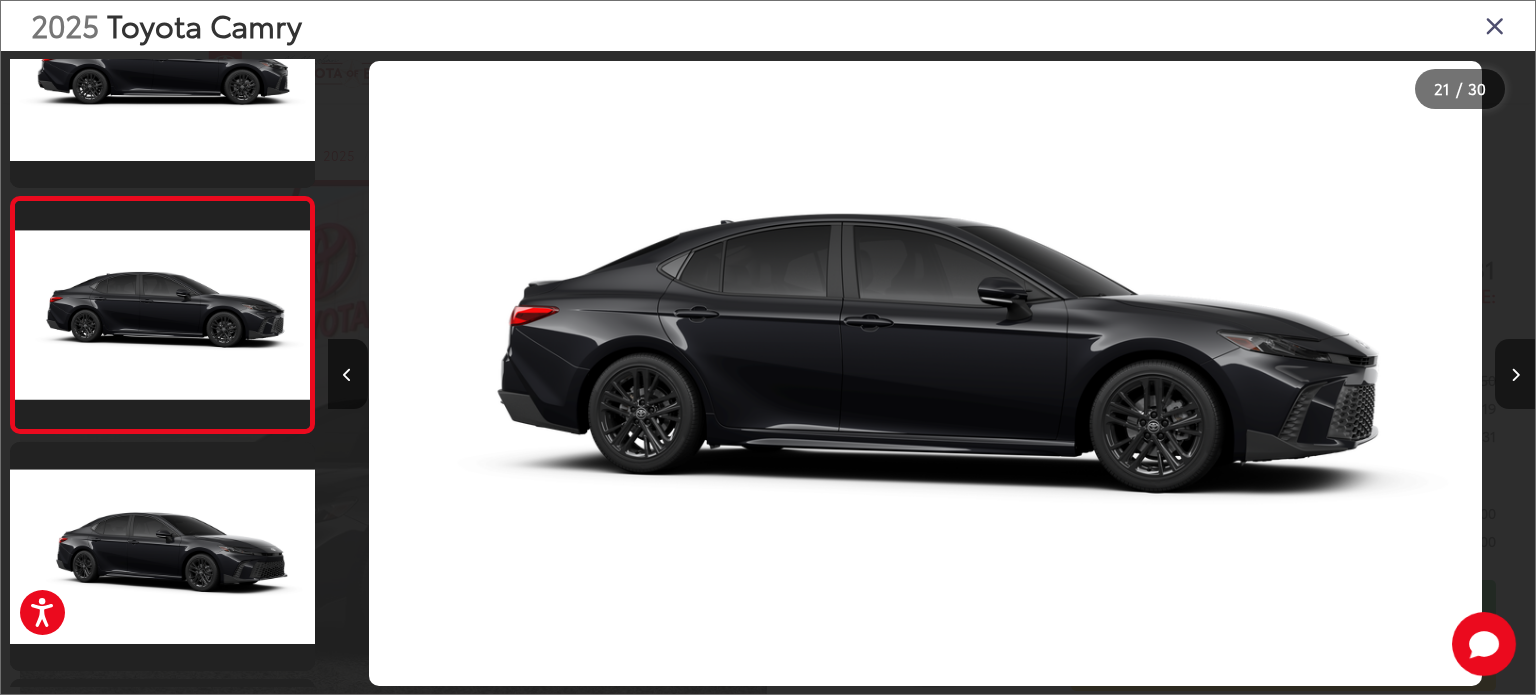 click at bounding box center [1515, 374] 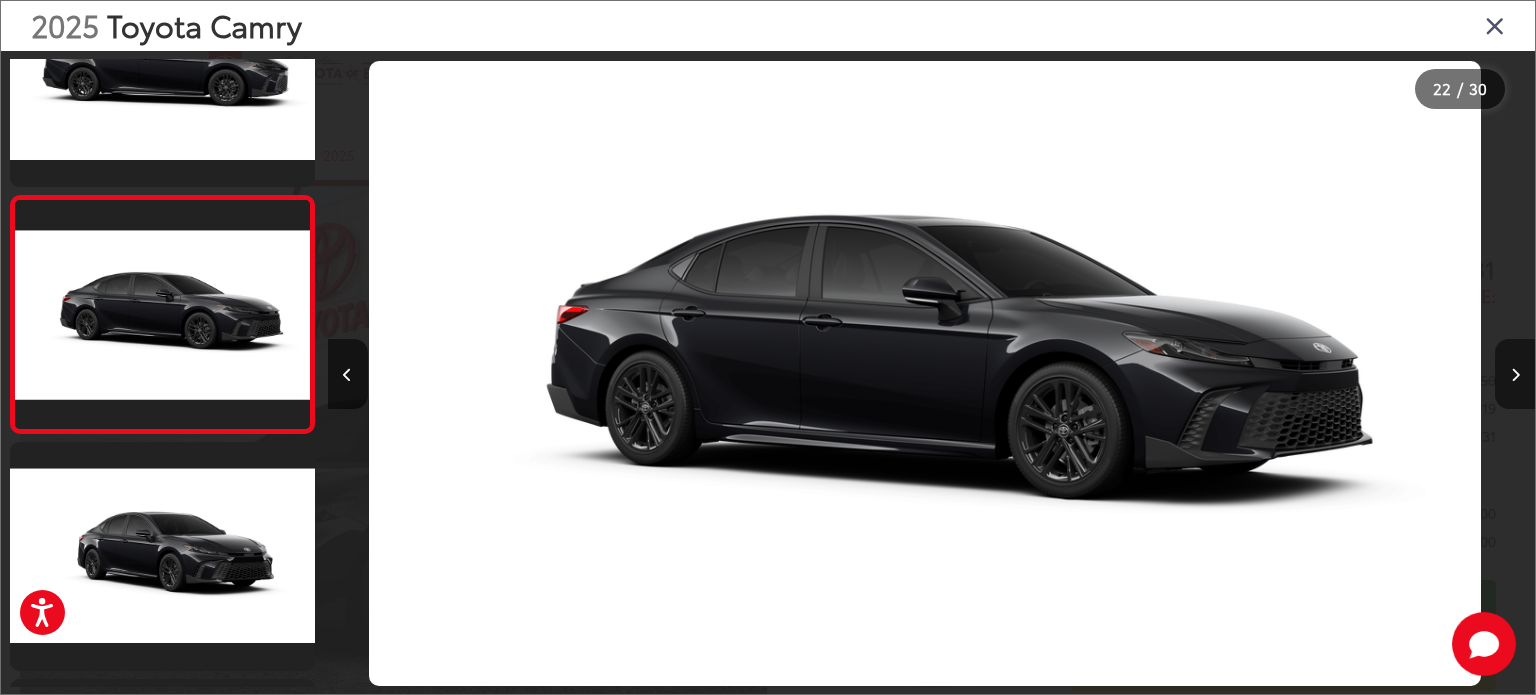 click at bounding box center [1515, 374] 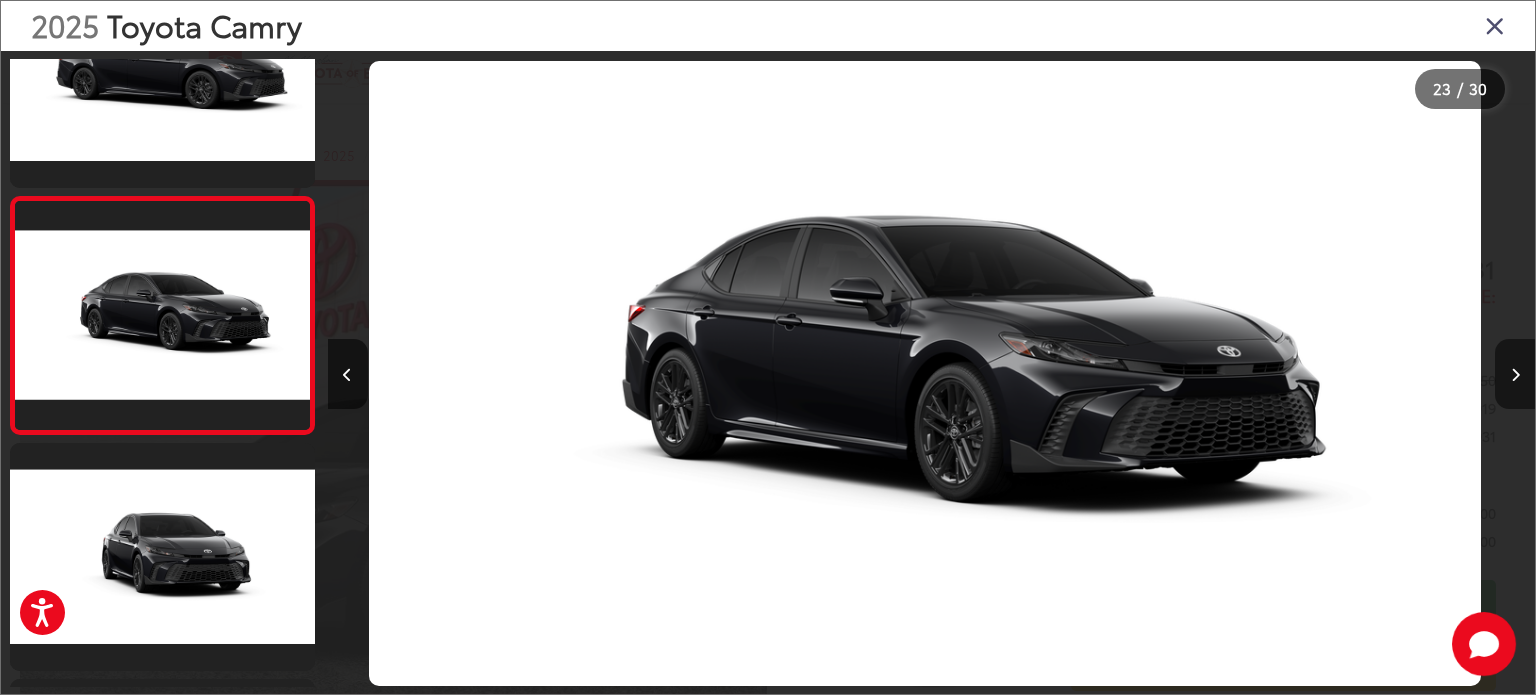 click at bounding box center [1515, 374] 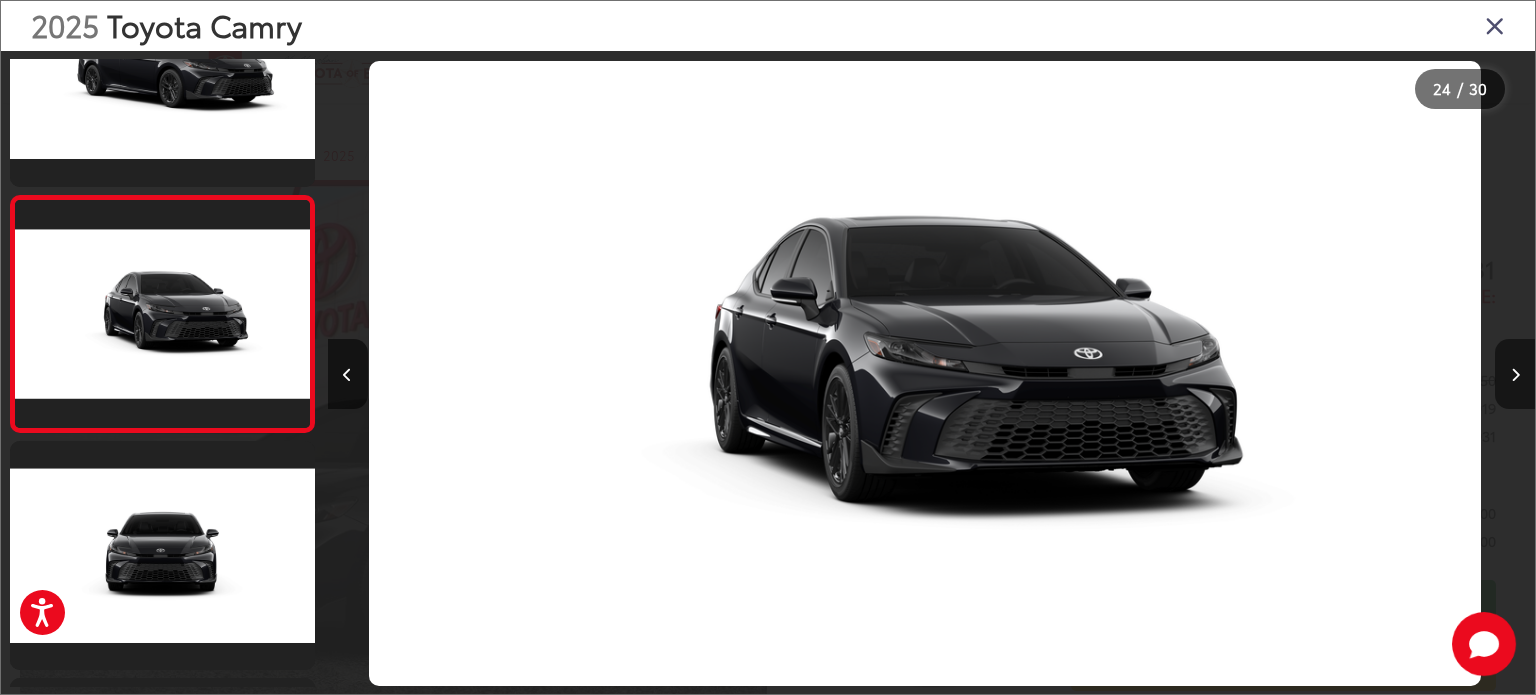 click at bounding box center [1515, 374] 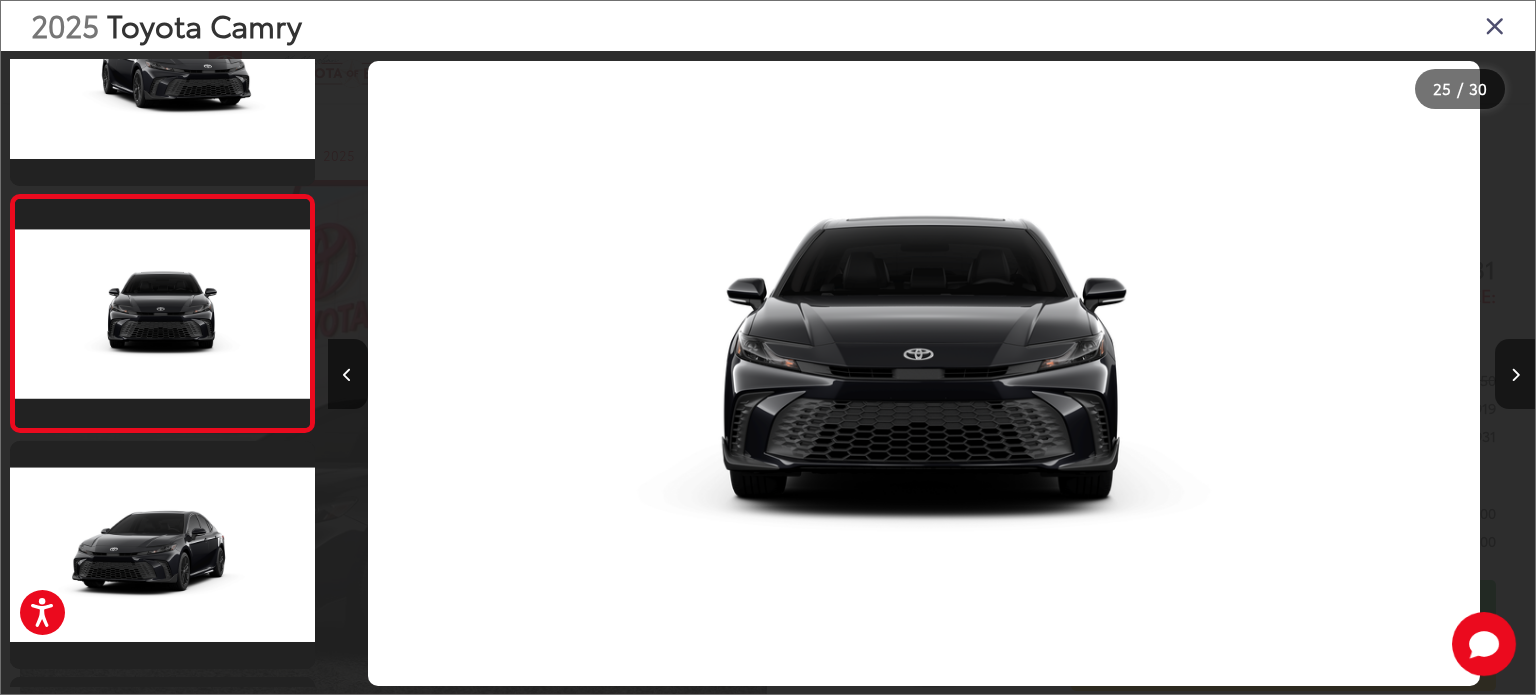 click at bounding box center (1515, 374) 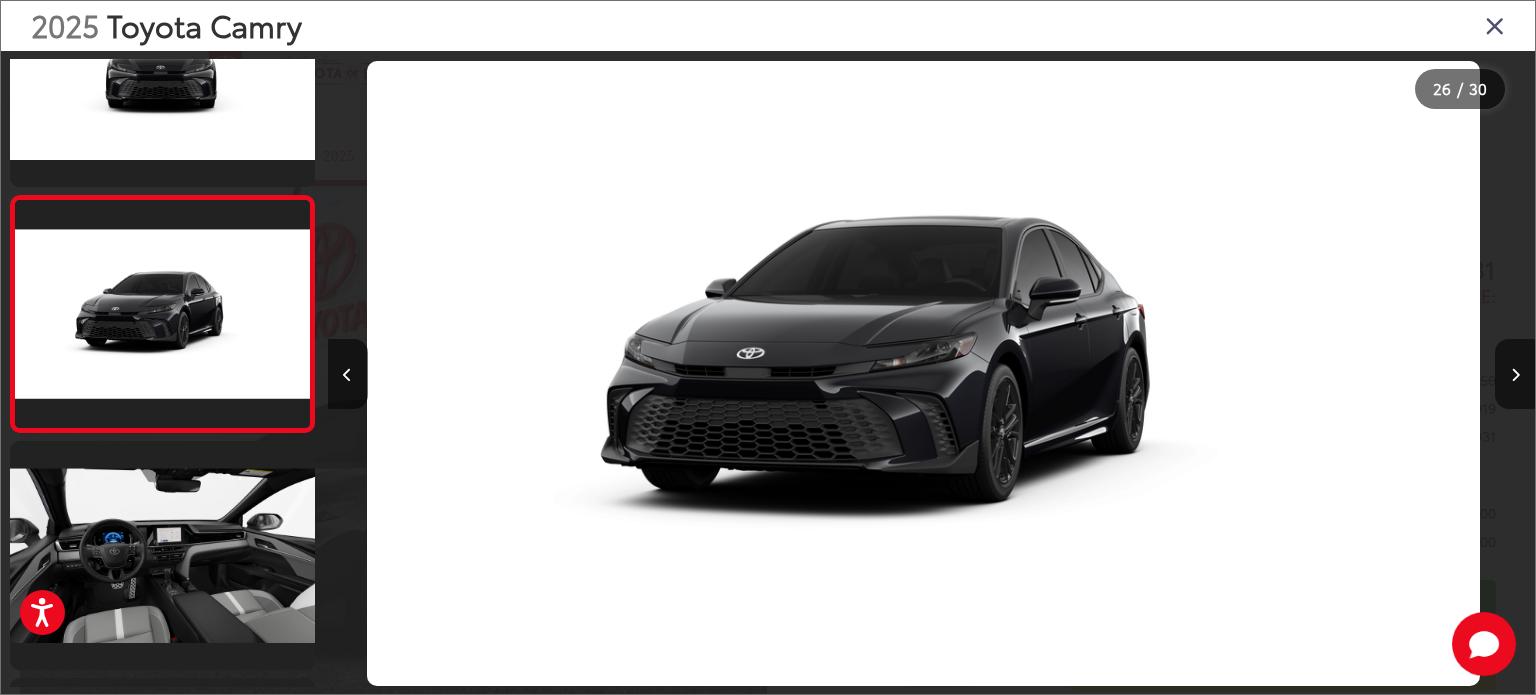 click at bounding box center (1495, 25) 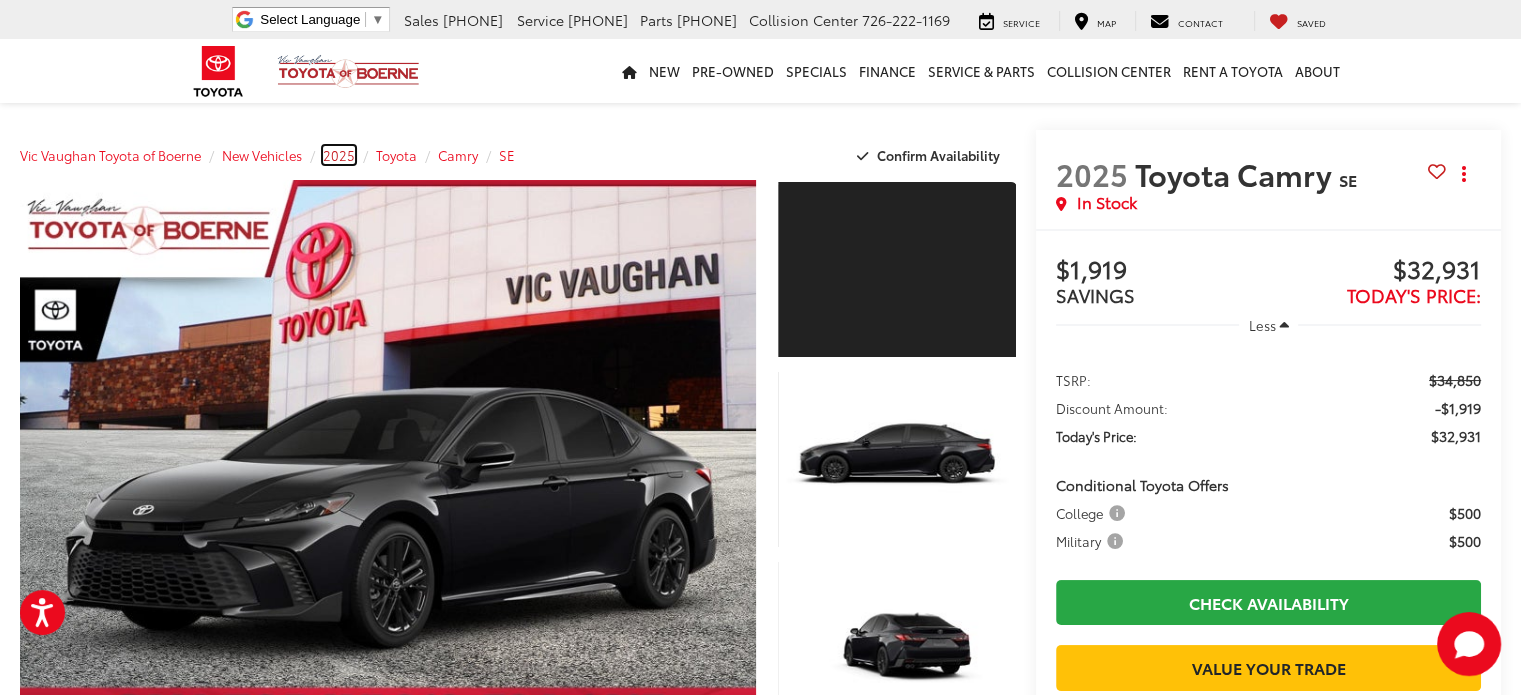 click on "2025" at bounding box center (339, 155) 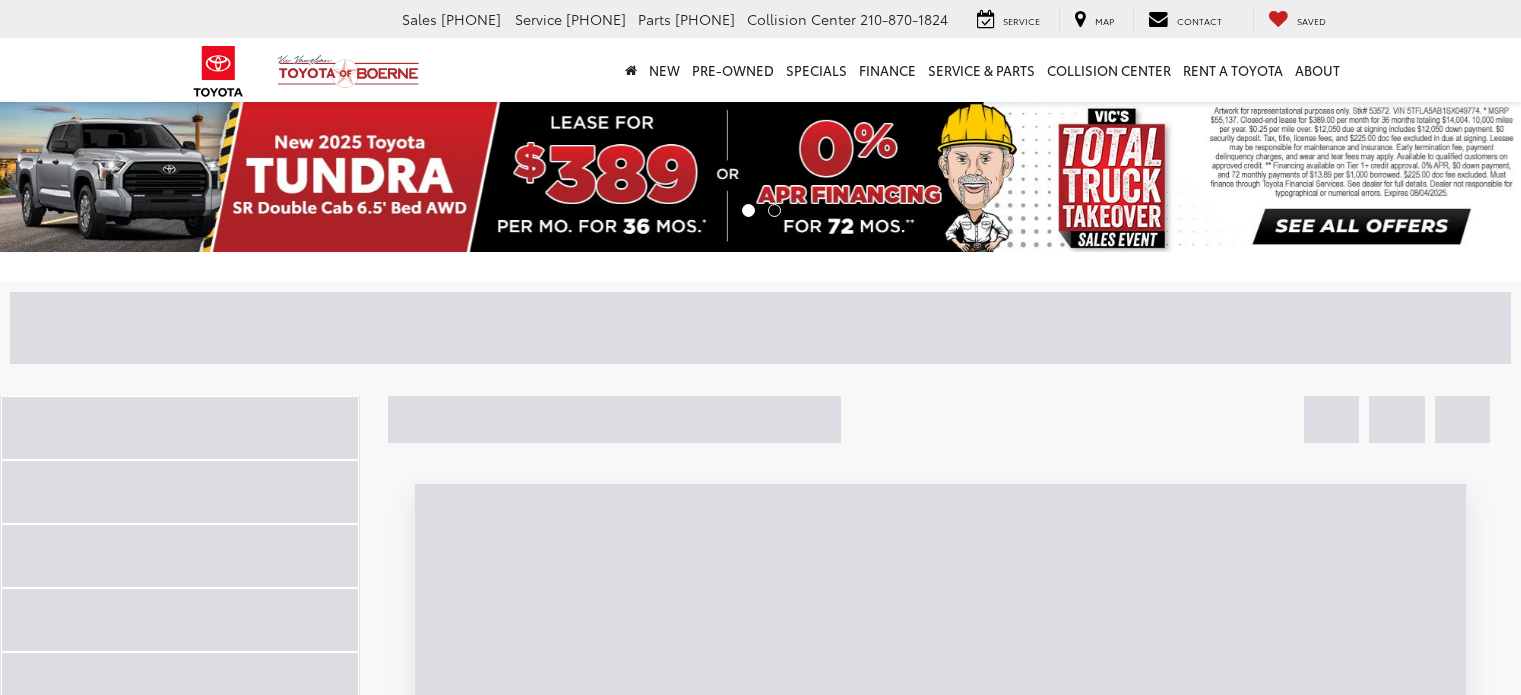scroll, scrollTop: 0, scrollLeft: 0, axis: both 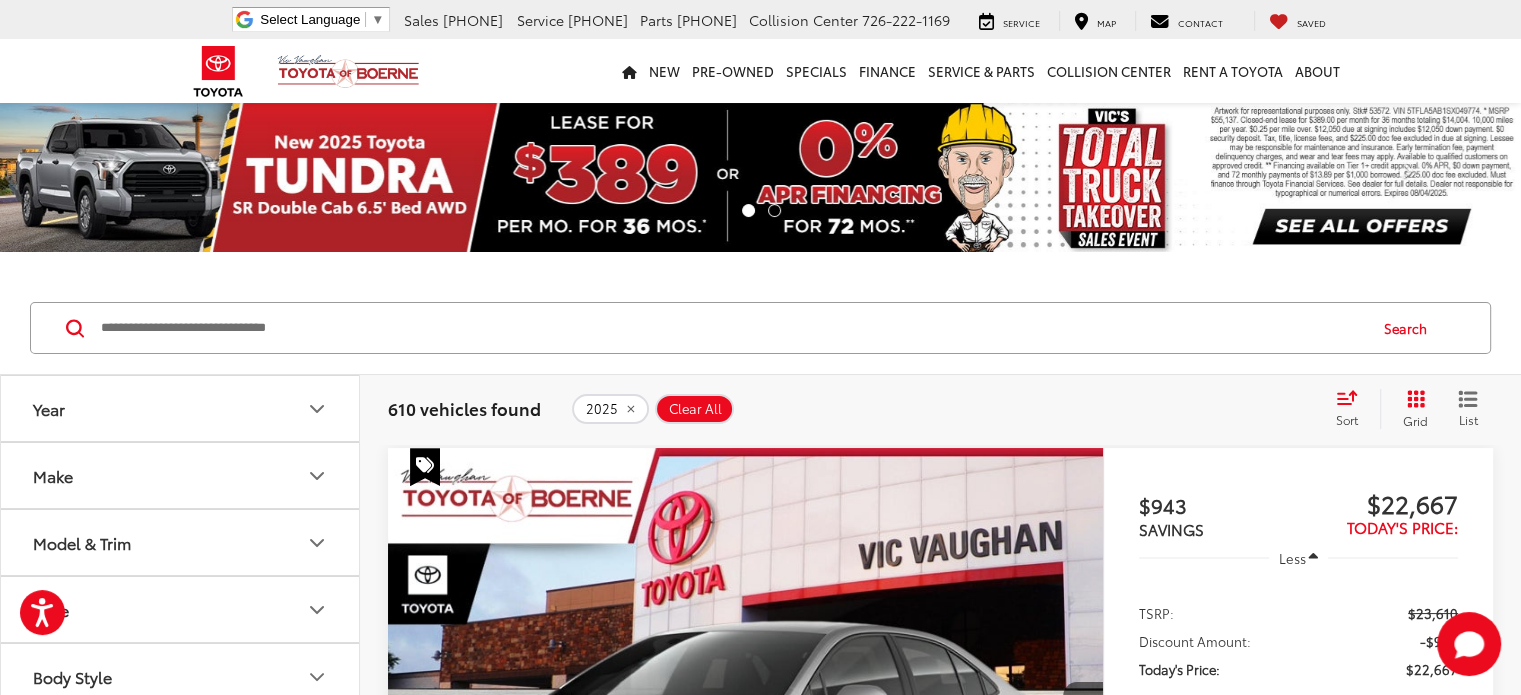 click on "Clear All" at bounding box center [695, 409] 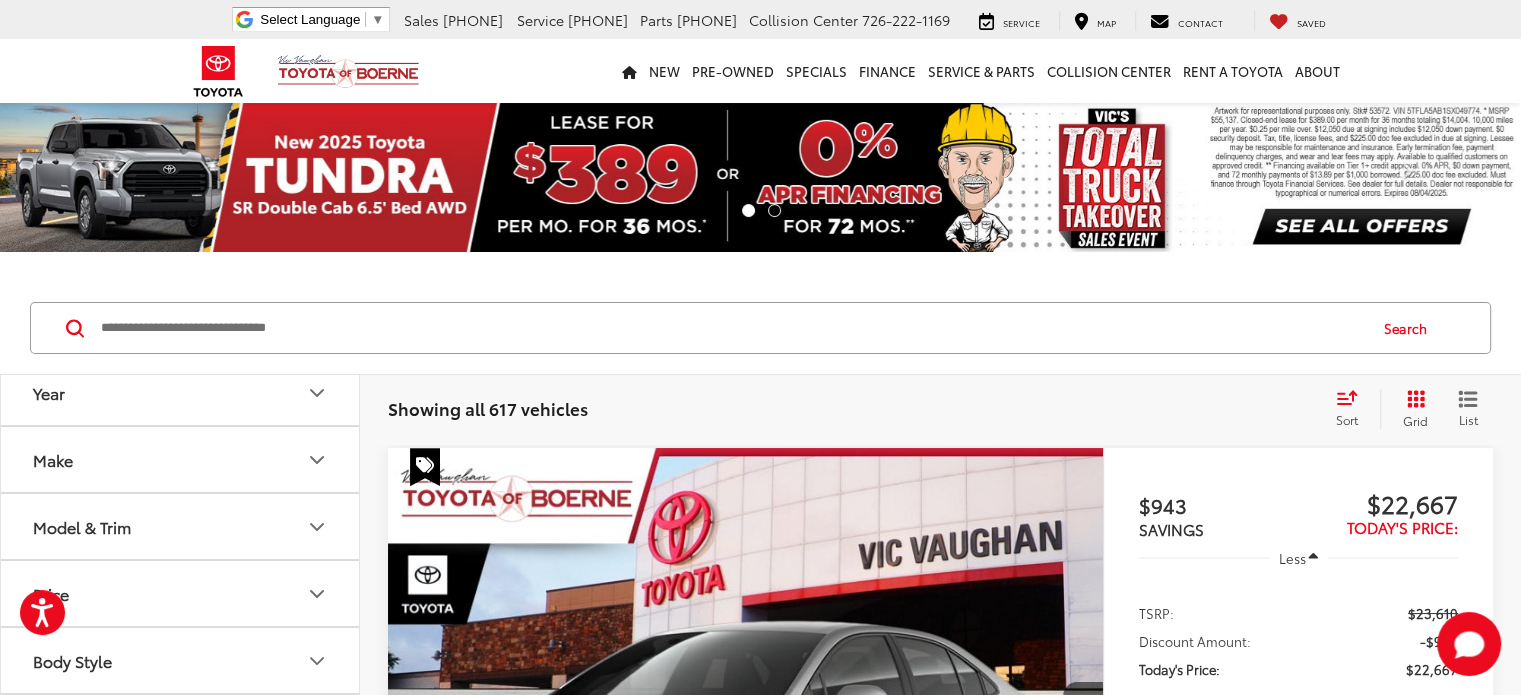 scroll, scrollTop: 0, scrollLeft: 0, axis: both 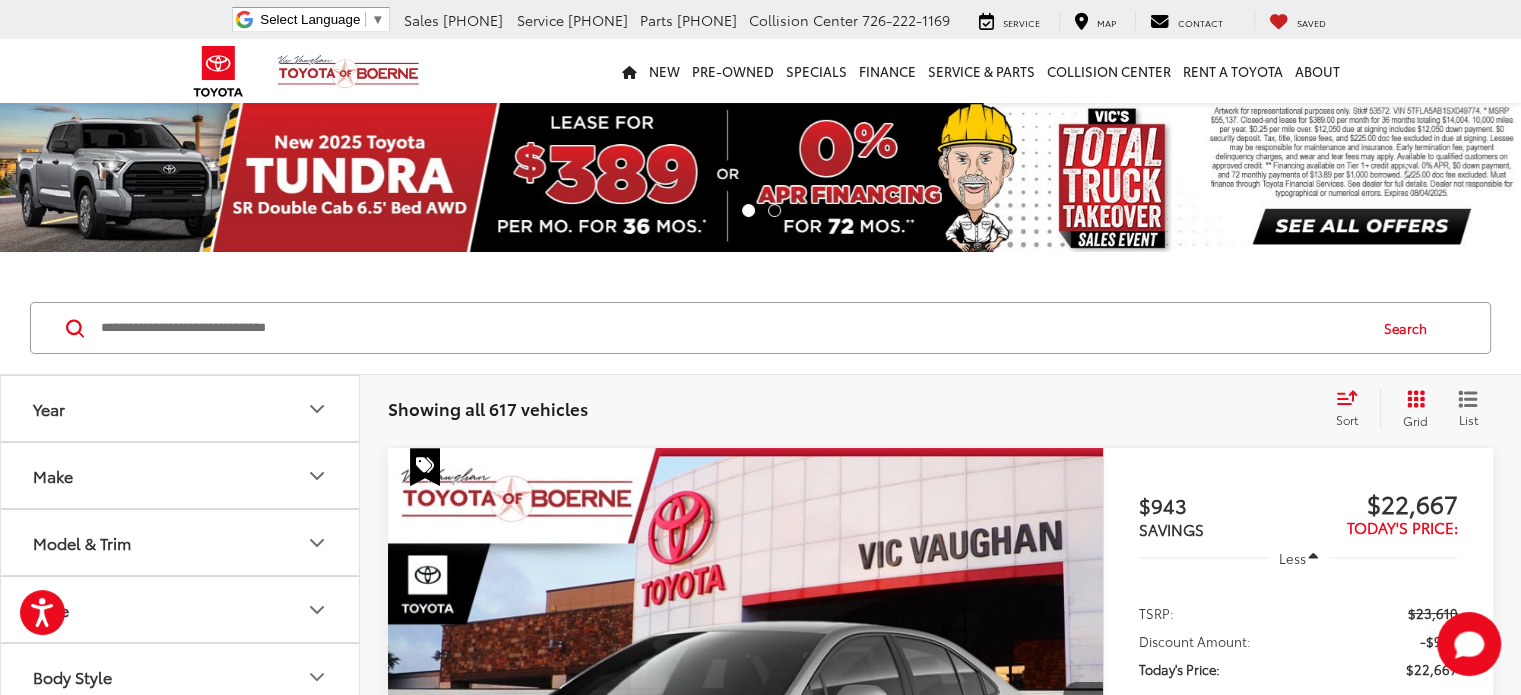 click on "Year" at bounding box center [181, 408] 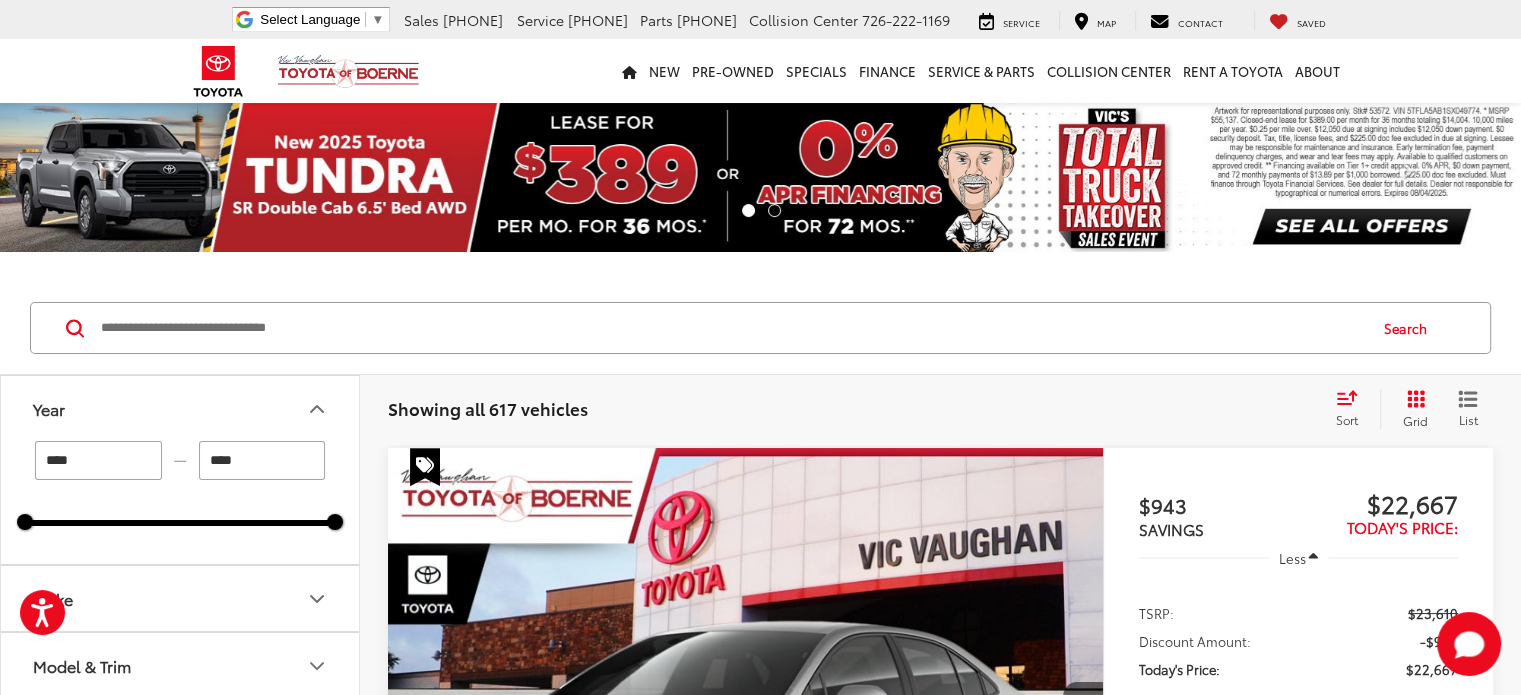 click on "****" at bounding box center [98, 460] 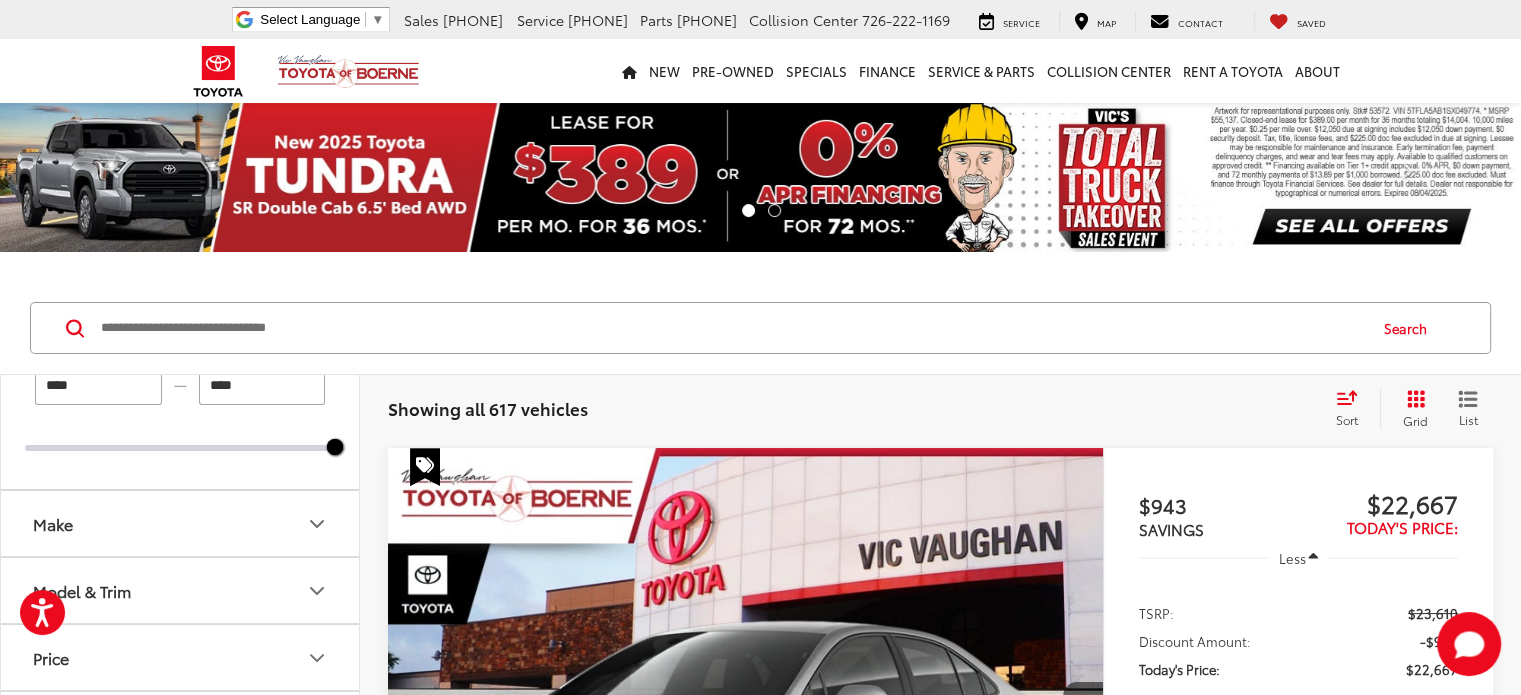 scroll, scrollTop: 76, scrollLeft: 0, axis: vertical 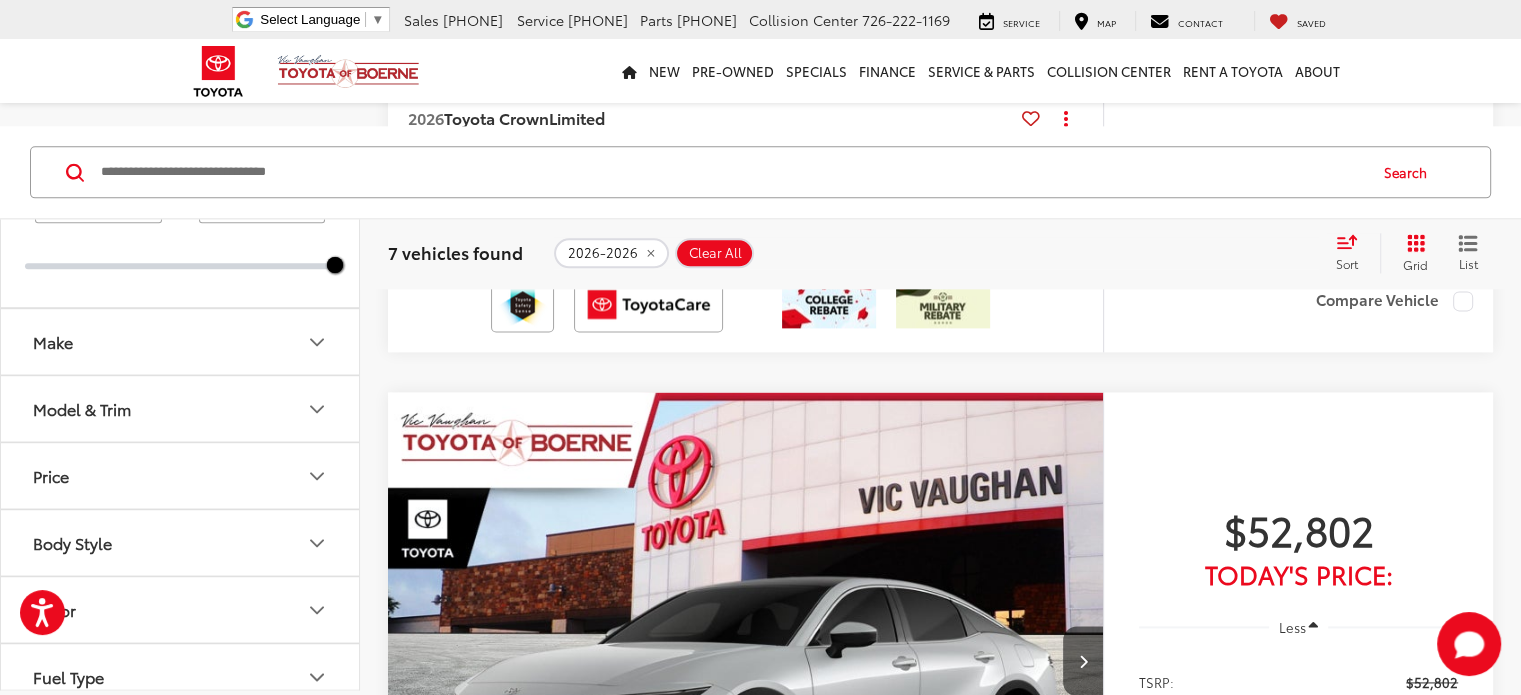 click on "Model & Trim" at bounding box center (181, 409) 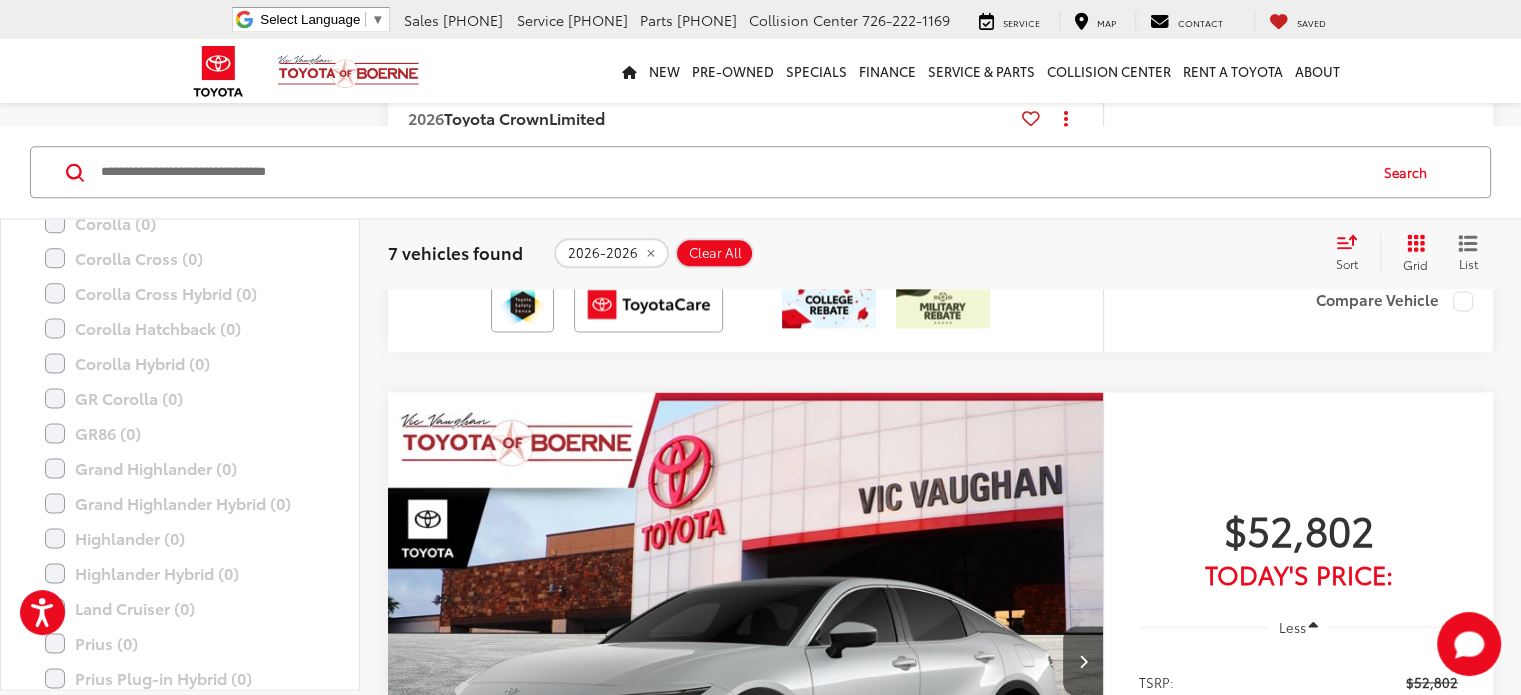 scroll, scrollTop: 0, scrollLeft: 0, axis: both 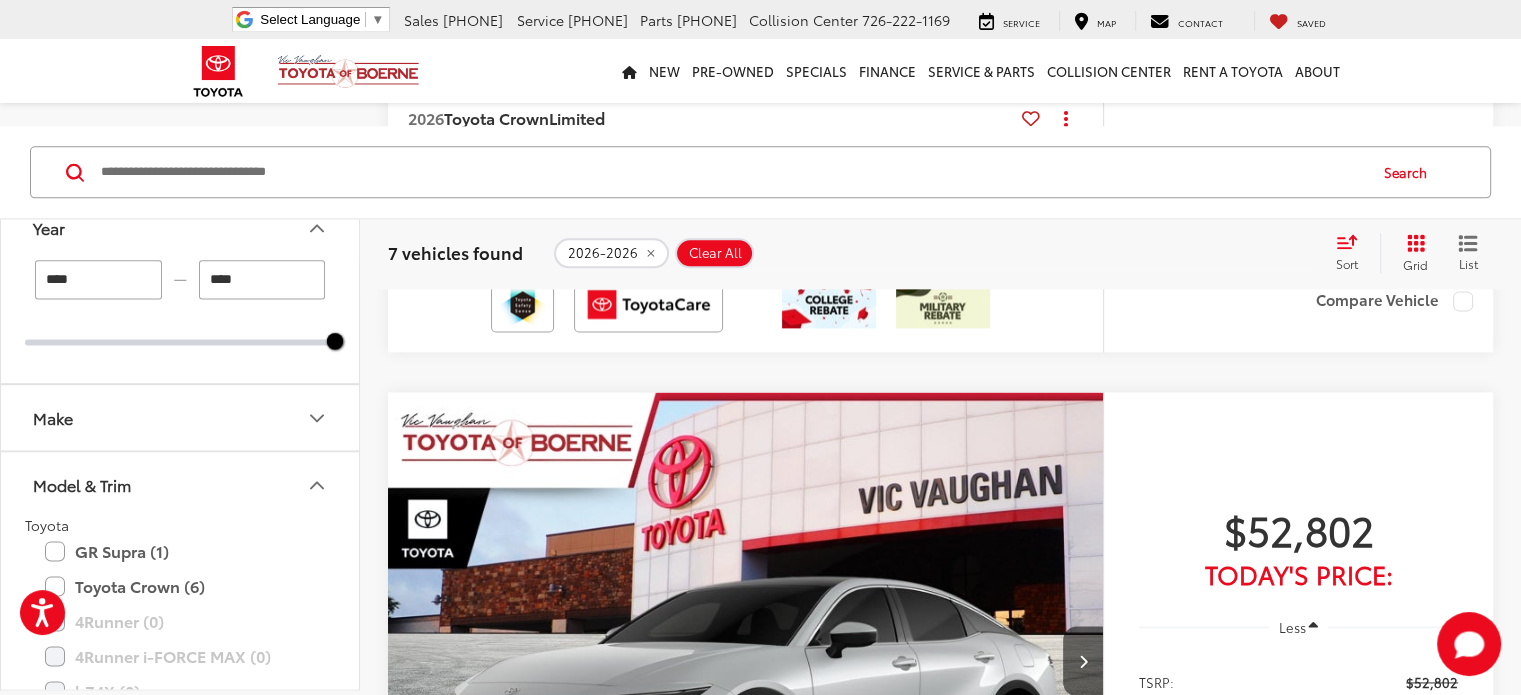 click at bounding box center (745, 304) 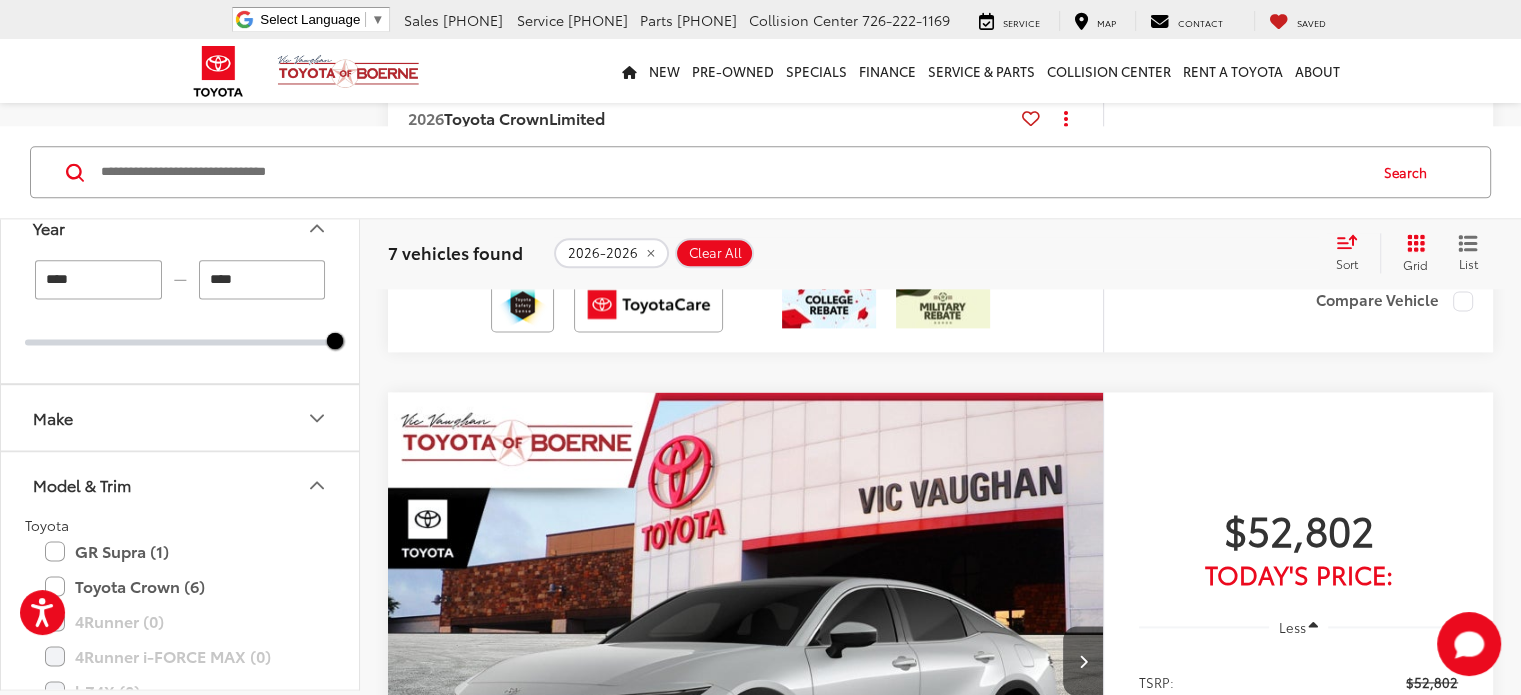 click on "****" at bounding box center (98, 280) 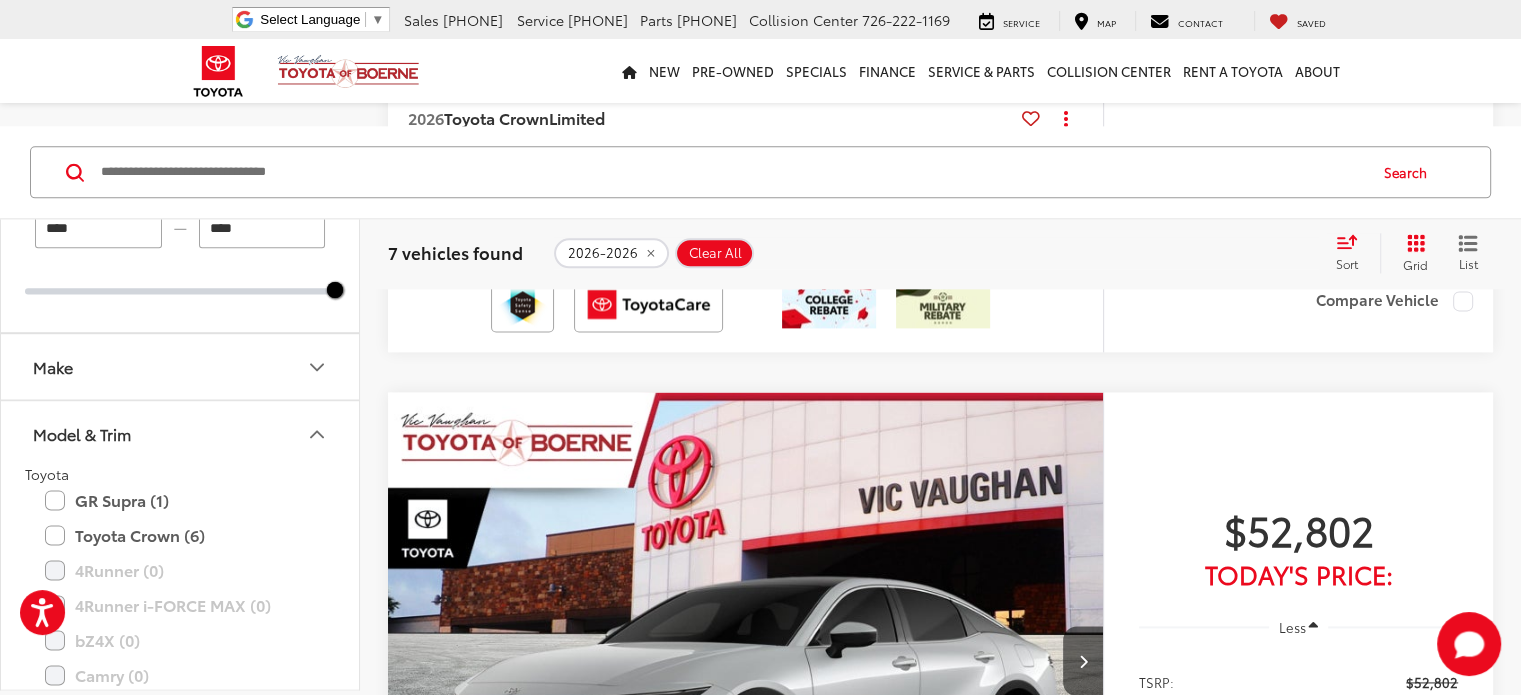 scroll, scrollTop: 0, scrollLeft: 0, axis: both 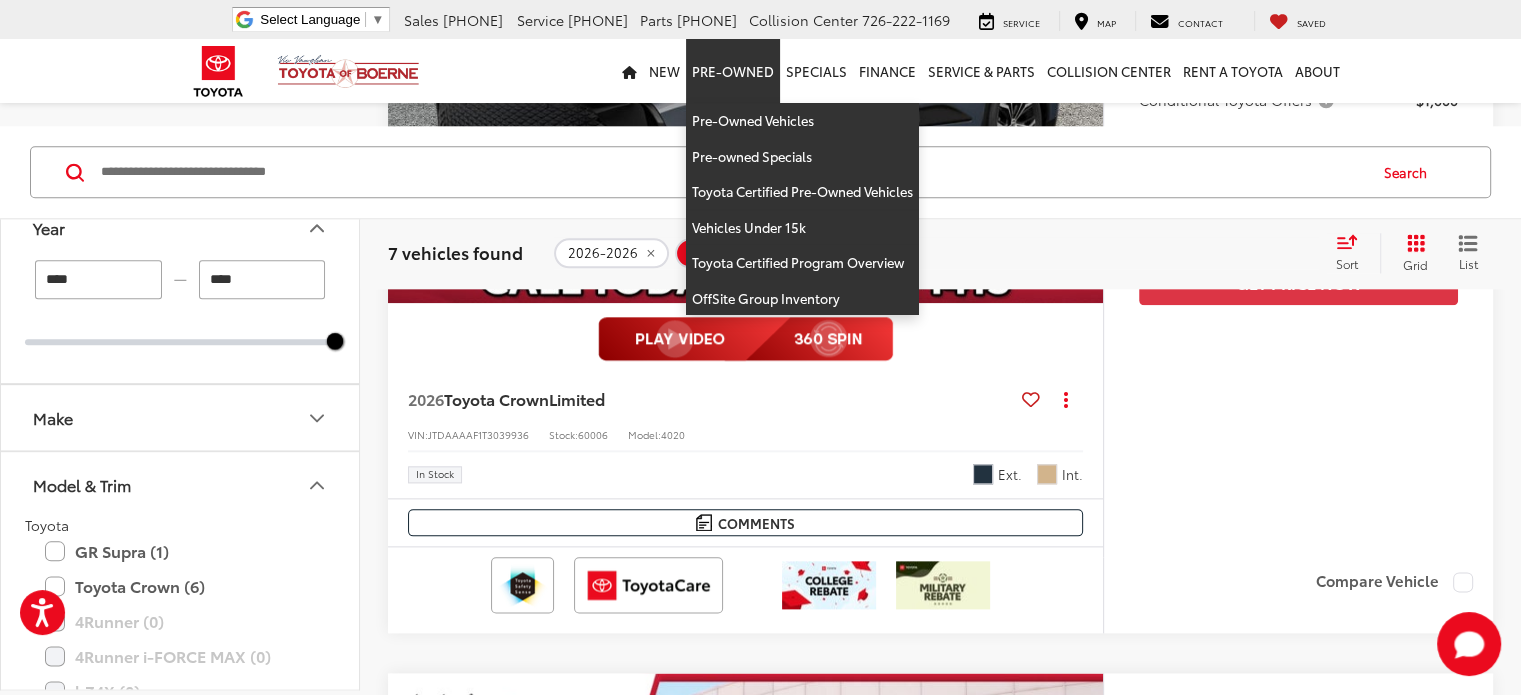 type on "****" 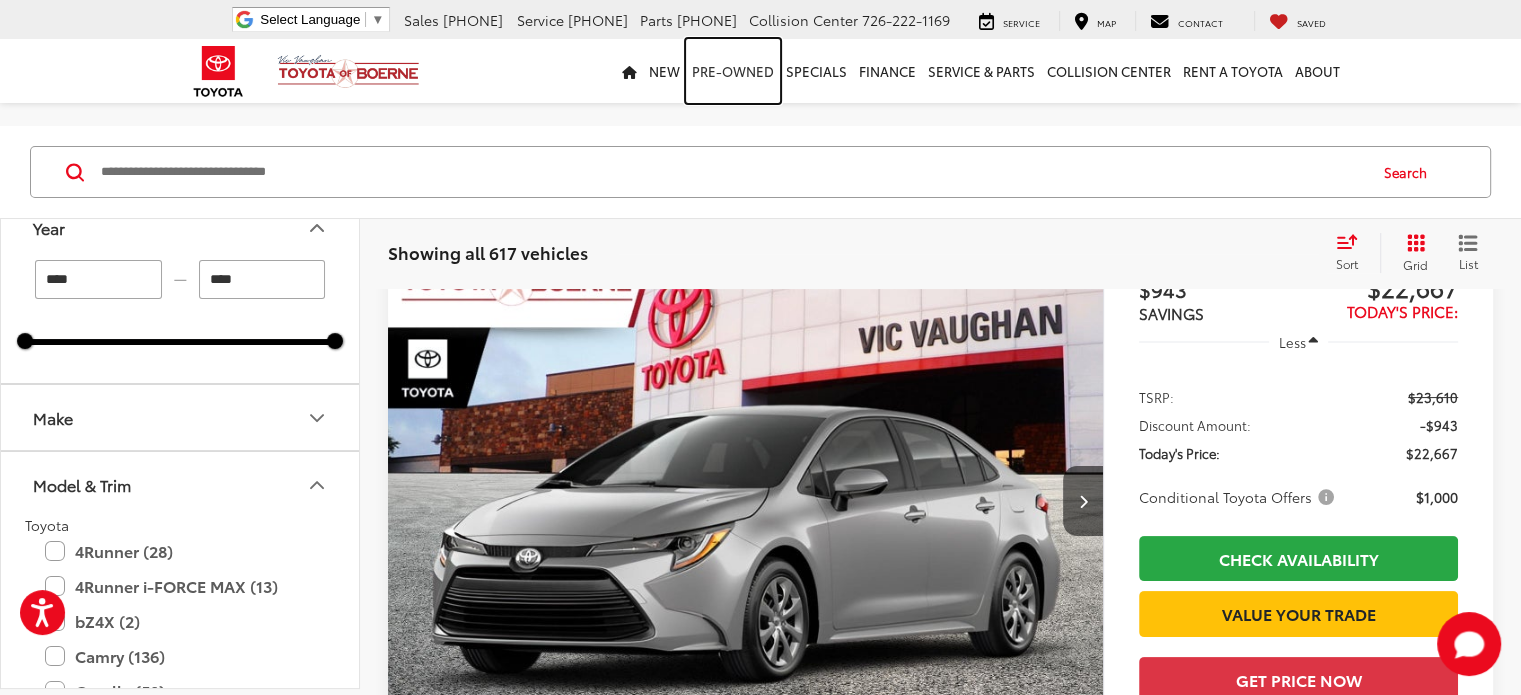 scroll, scrollTop: 156, scrollLeft: 0, axis: vertical 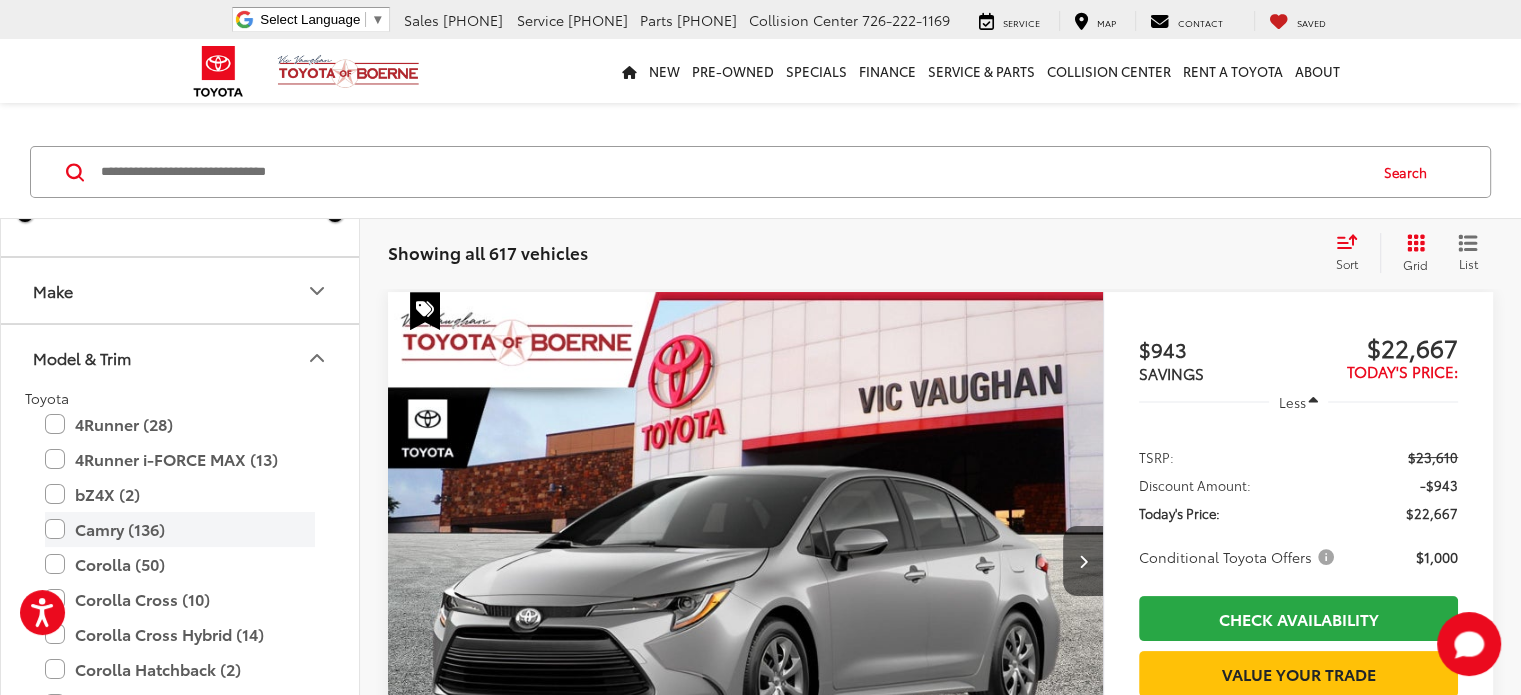 click on "Camry (136)" at bounding box center (180, 529) 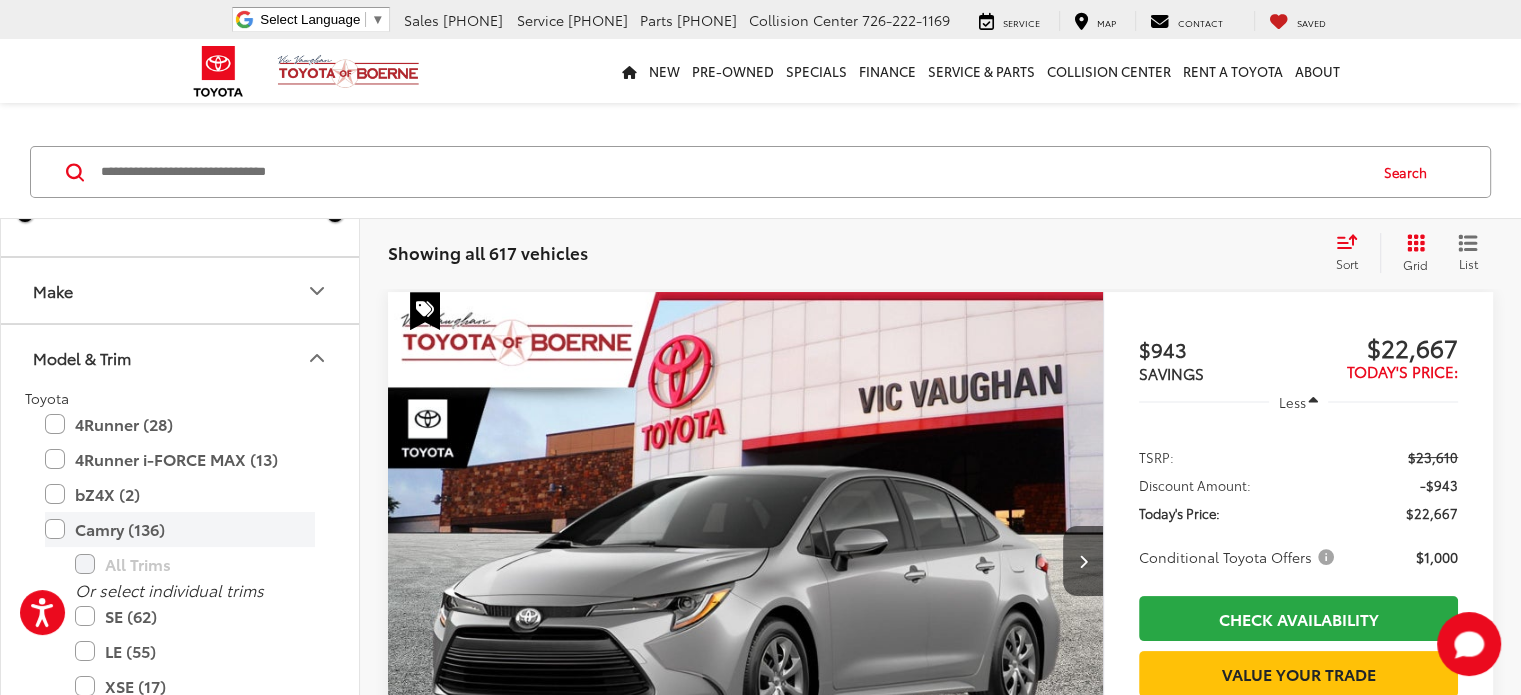 type on "****" 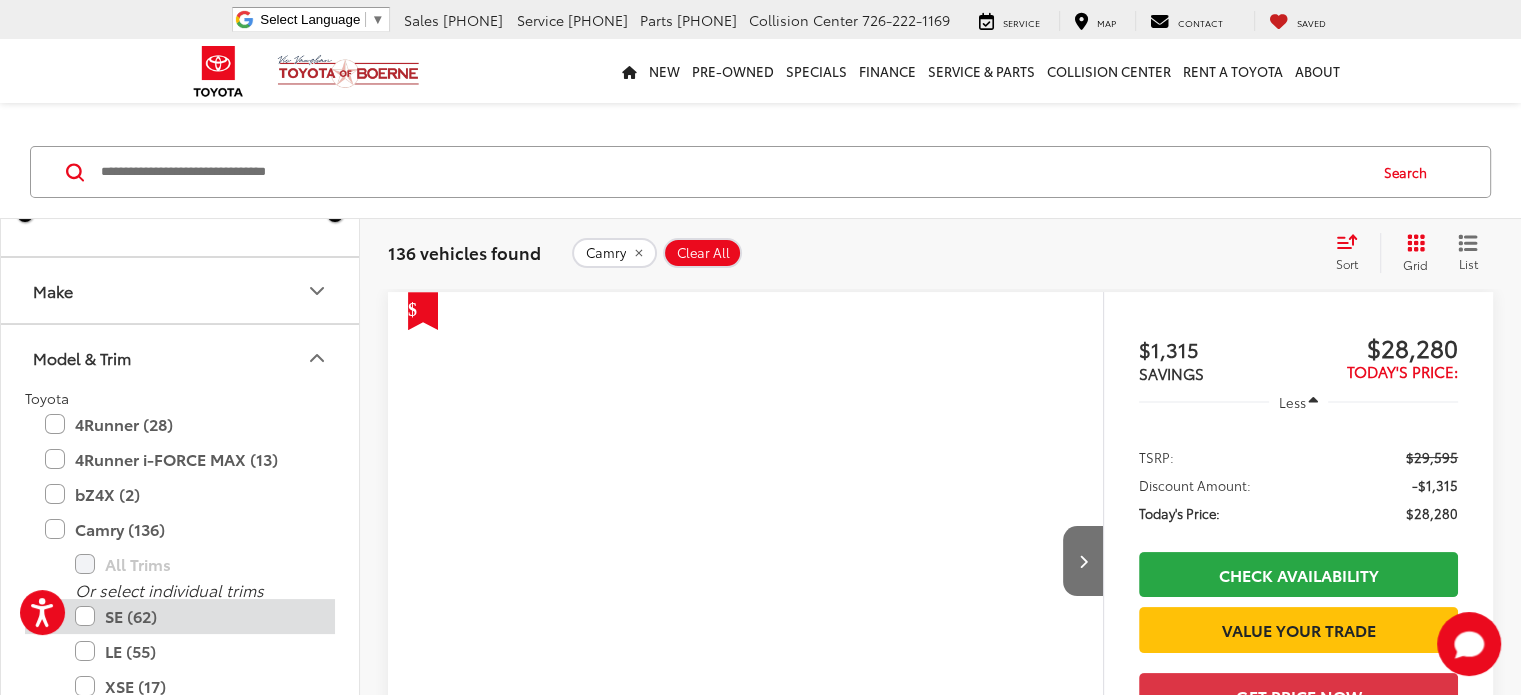 click on "SE (62)" at bounding box center [195, 616] 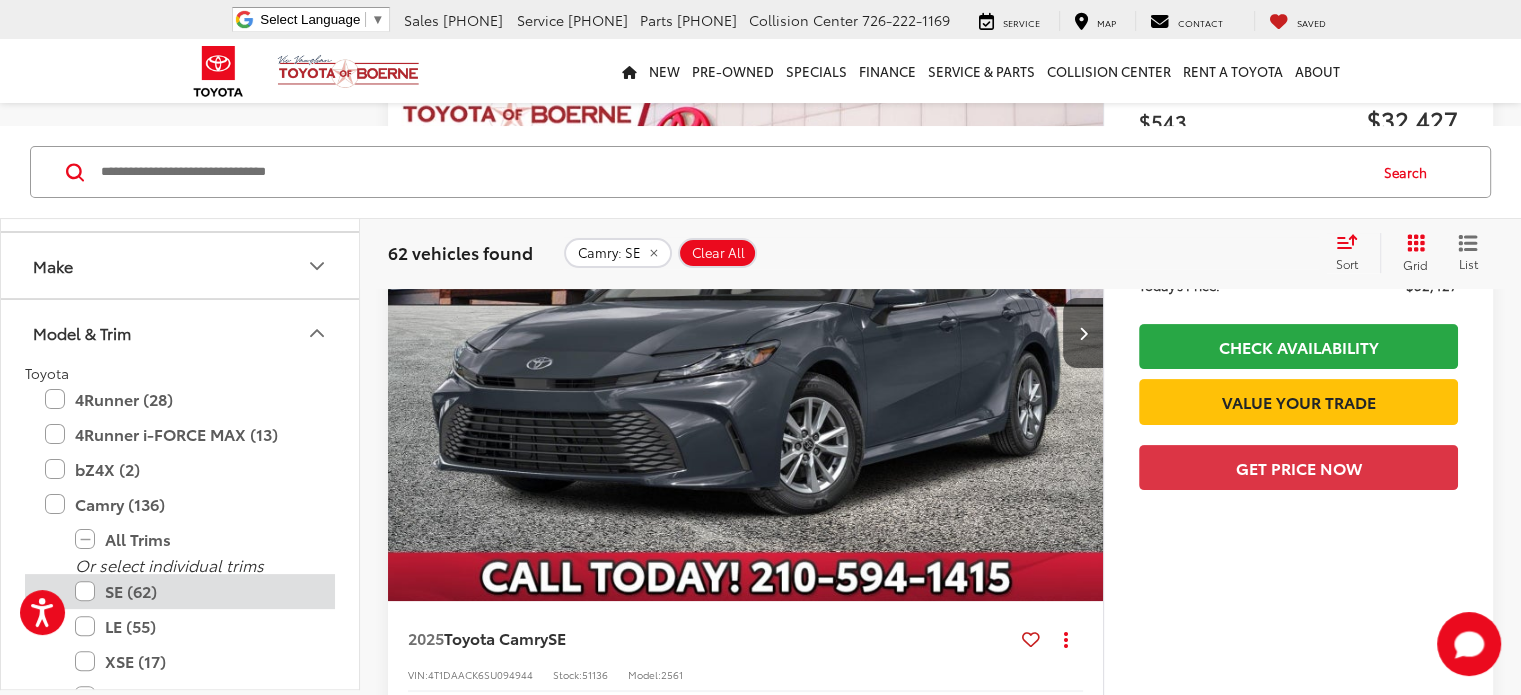 scroll, scrollTop: 432, scrollLeft: 0, axis: vertical 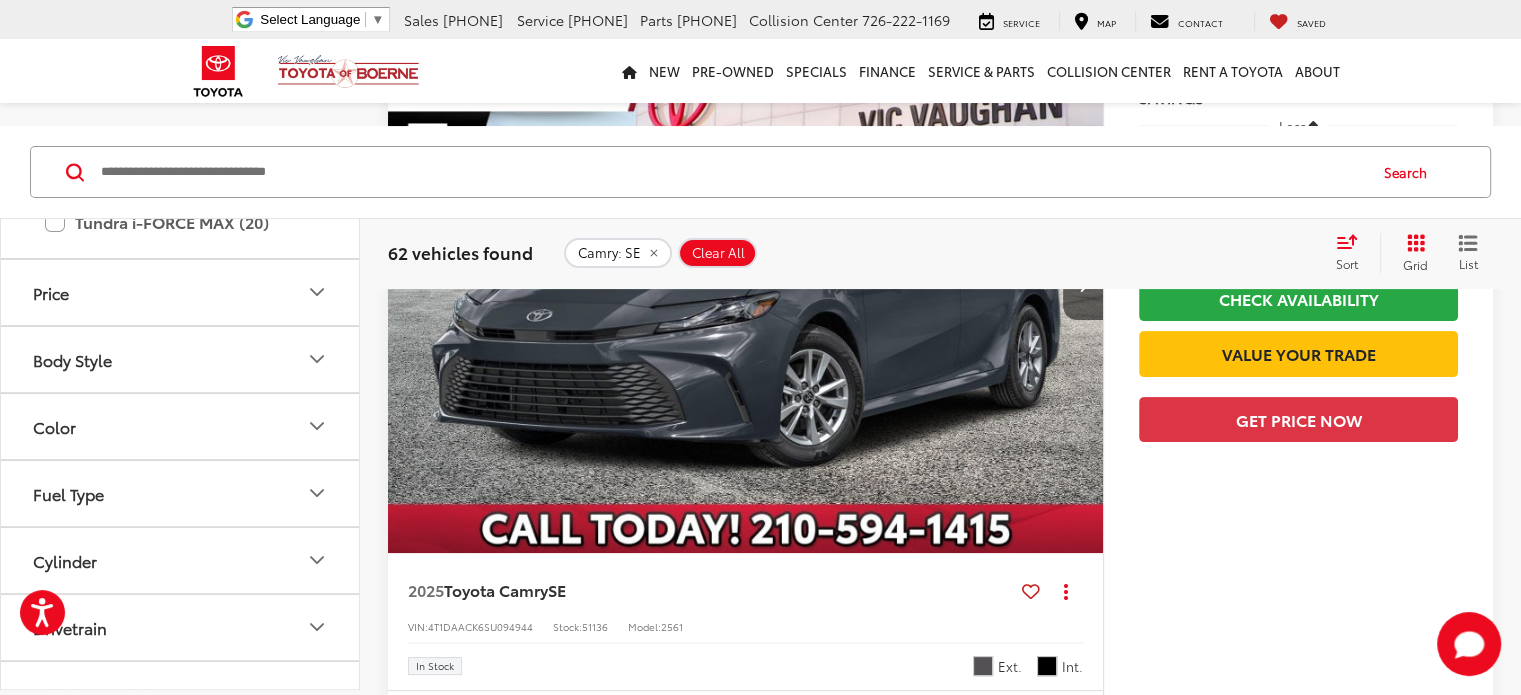 click on "Price" at bounding box center [181, 292] 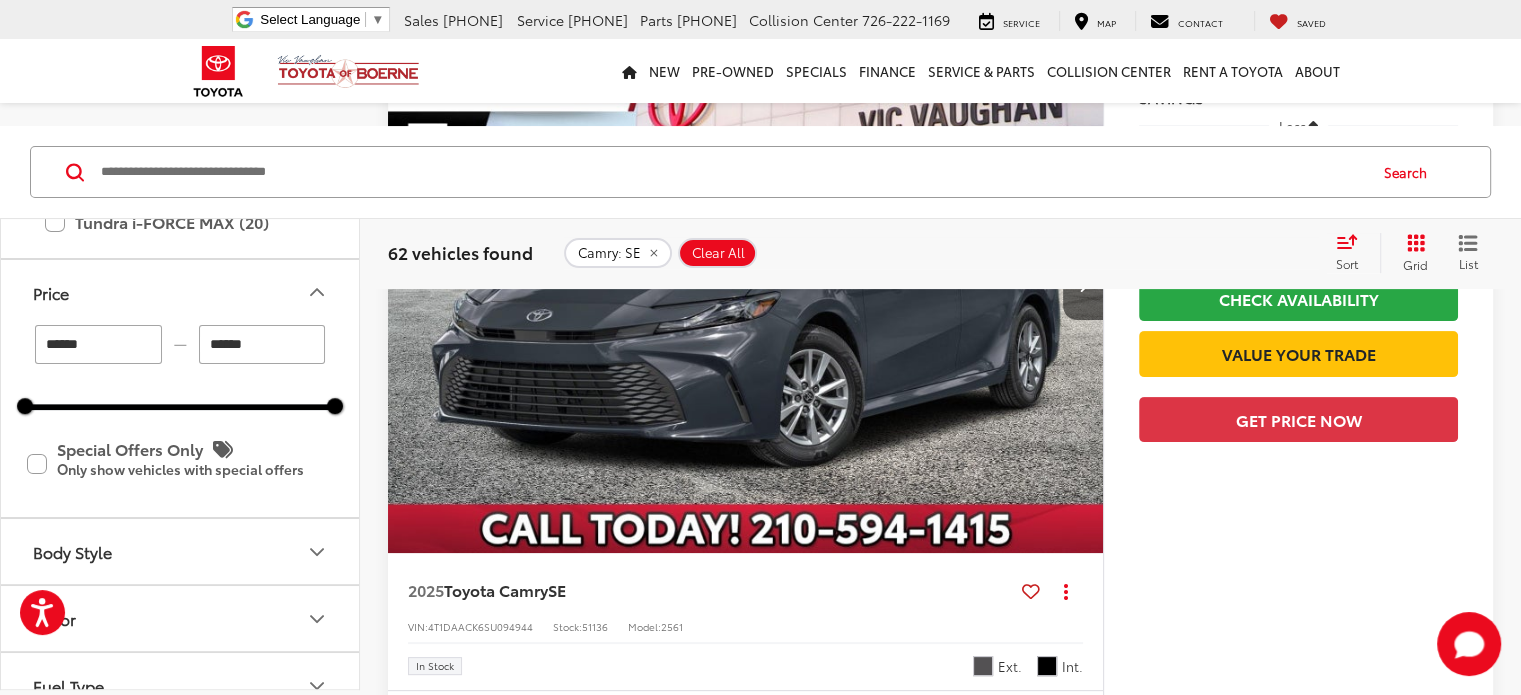 click on "******" at bounding box center (262, 344) 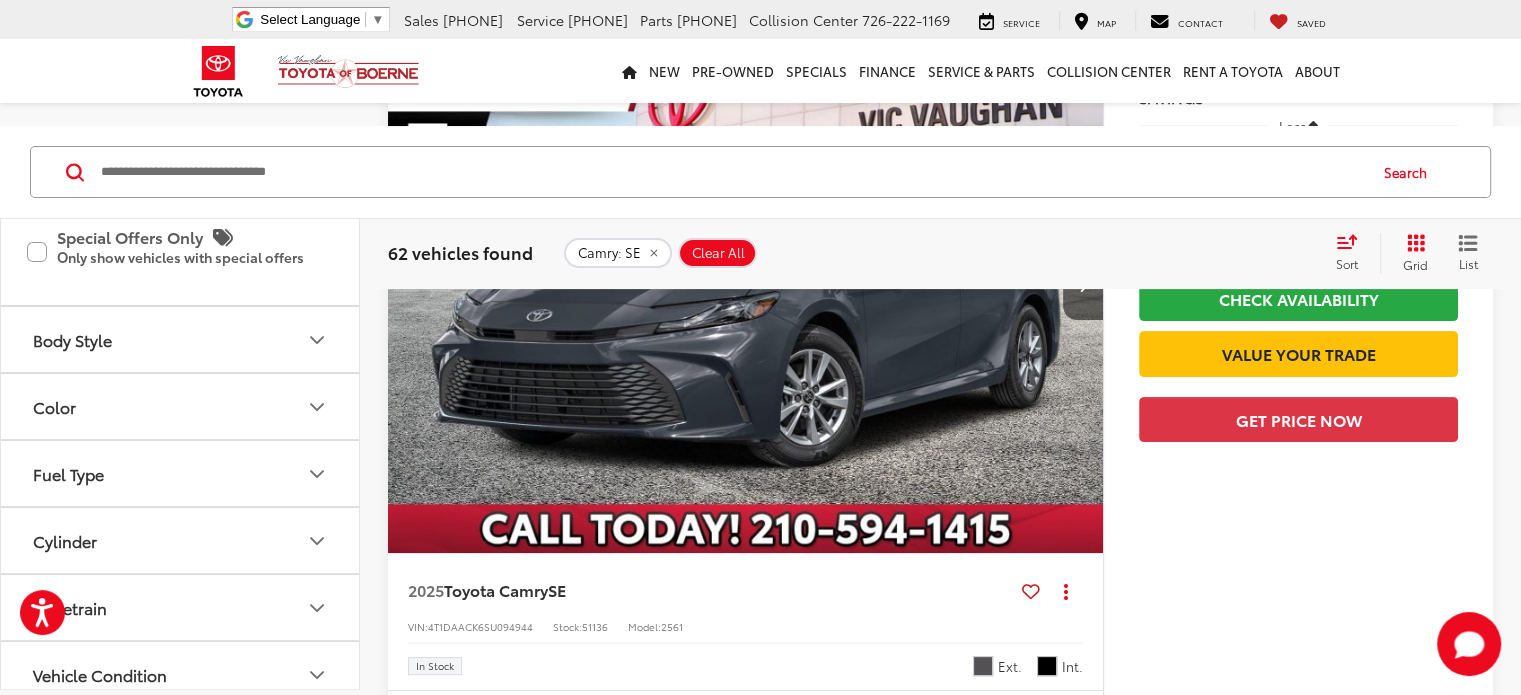 scroll, scrollTop: 1750, scrollLeft: 0, axis: vertical 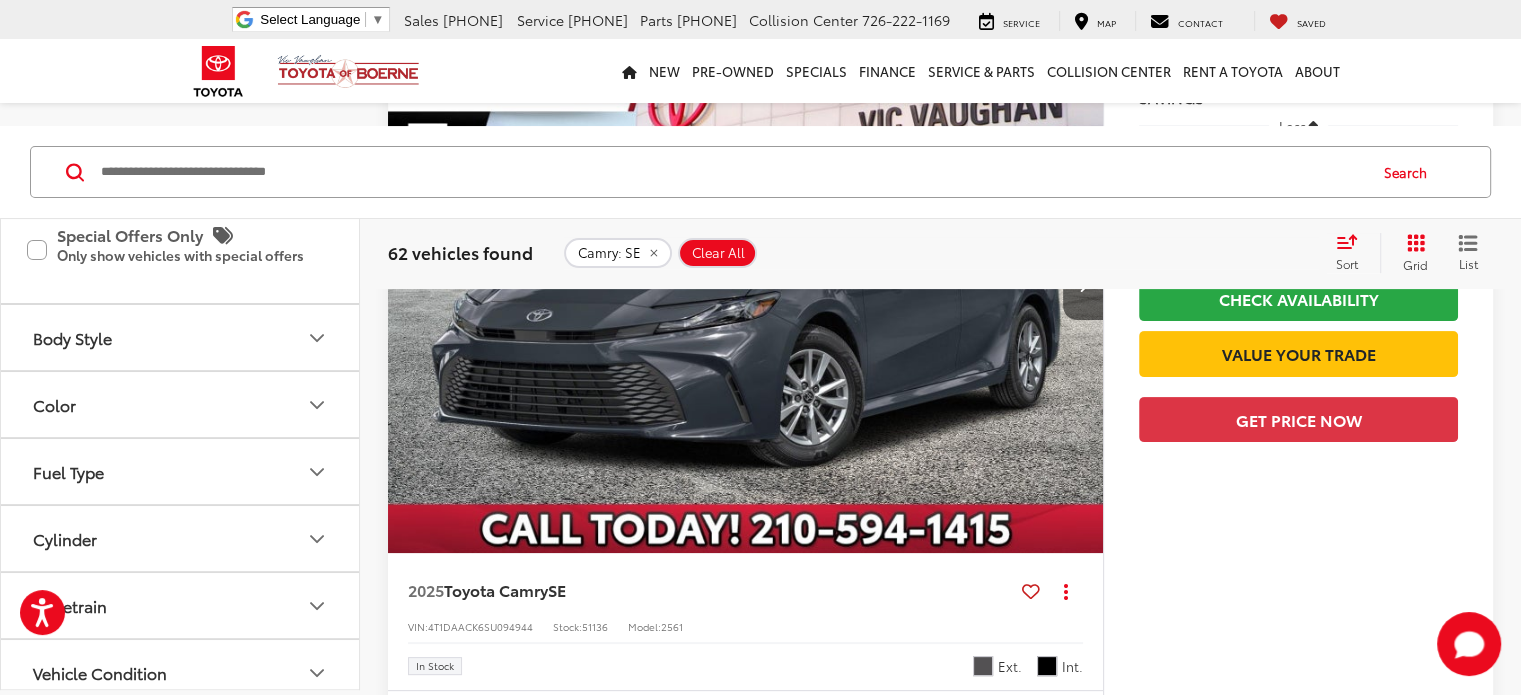 type on "******" 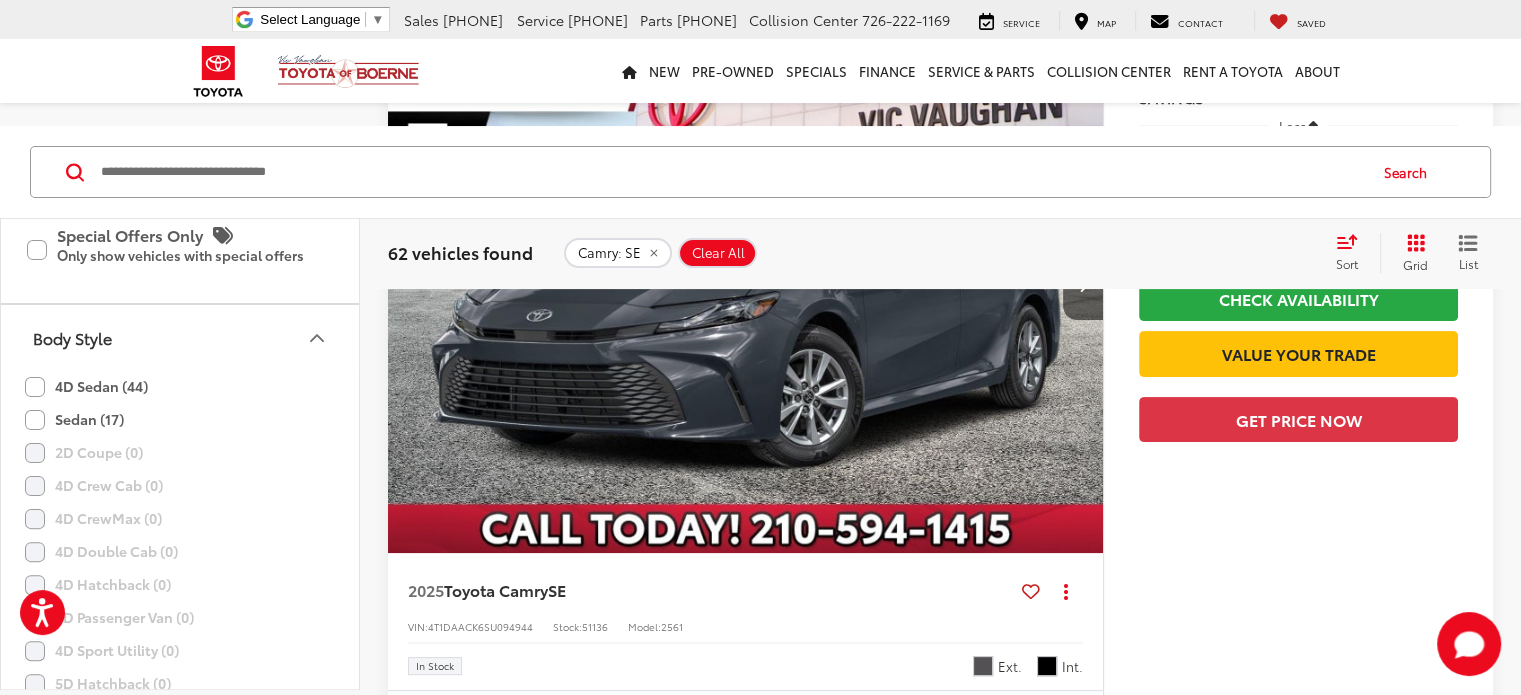 click on "Sedan (17)" 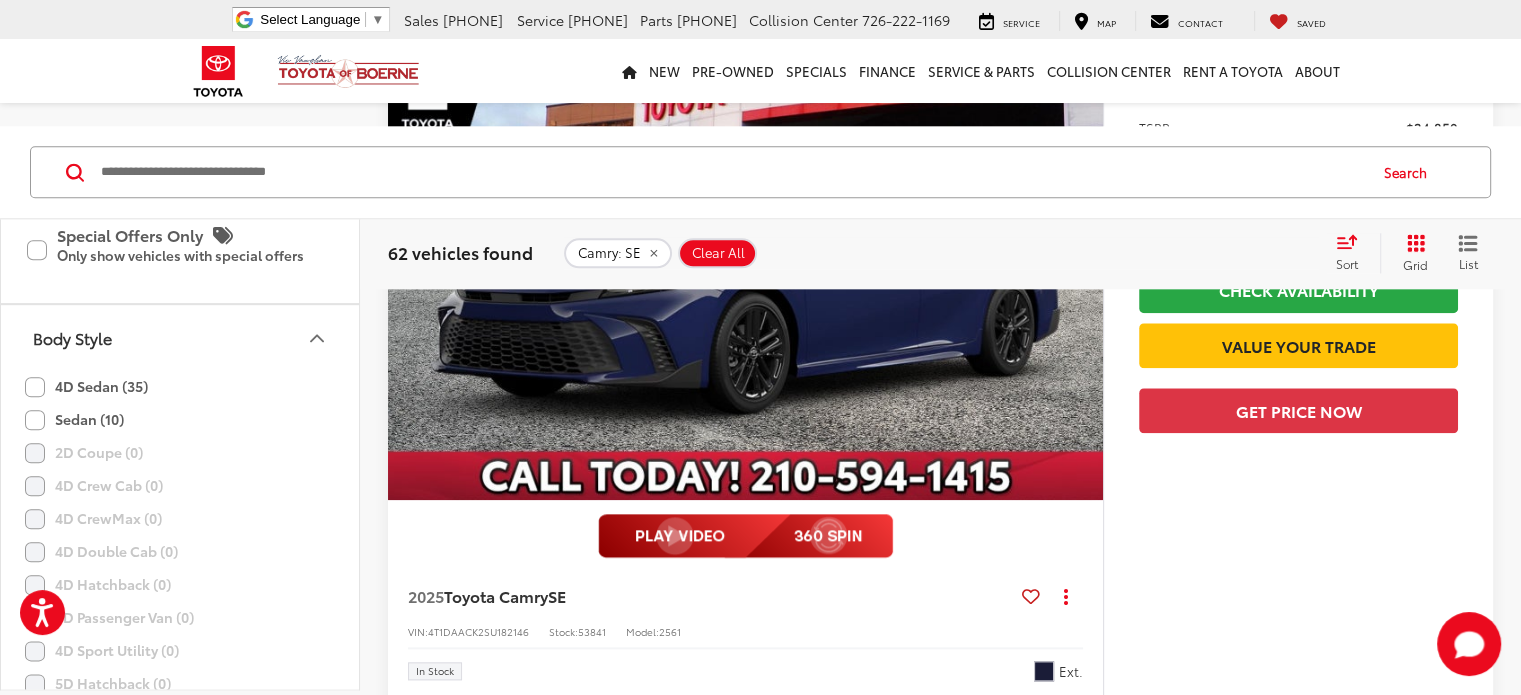 scroll, scrollTop: 1888, scrollLeft: 0, axis: vertical 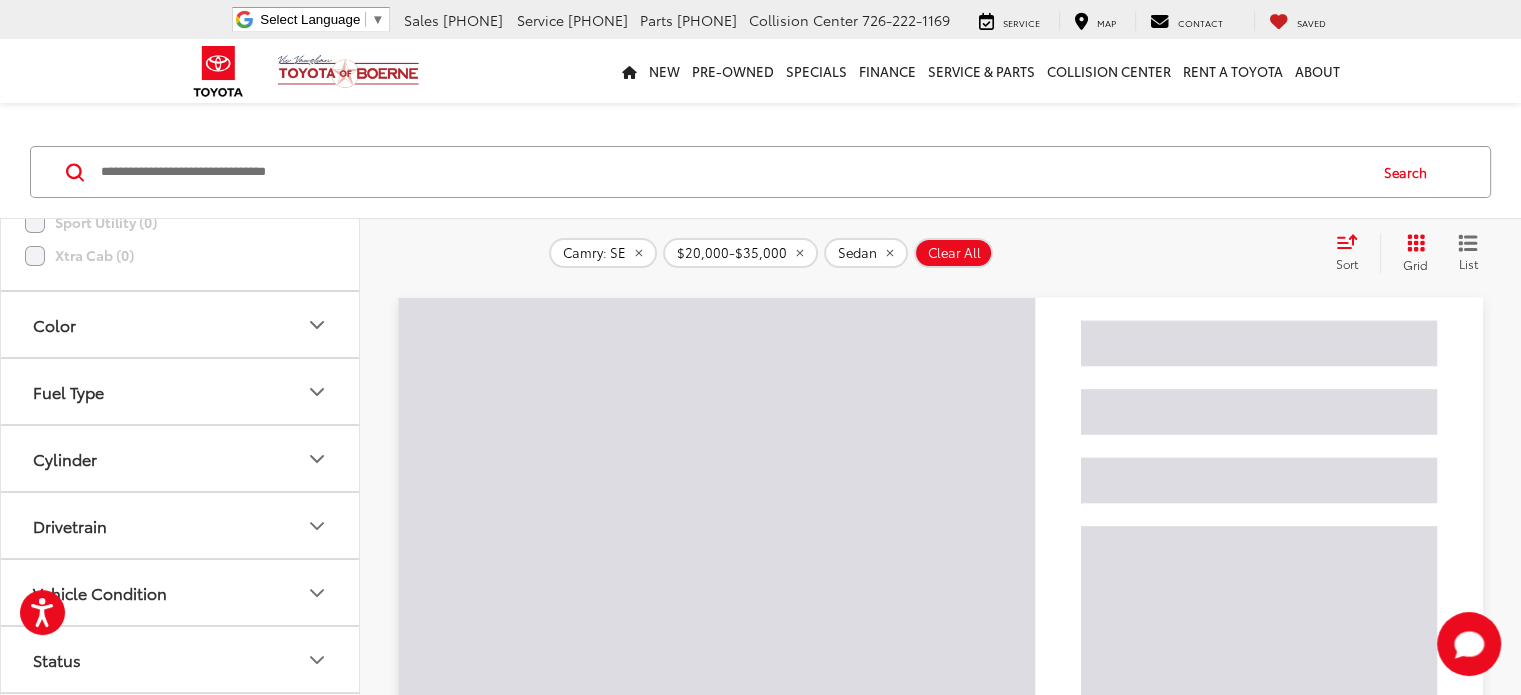 click on "Fuel Type" at bounding box center [181, 391] 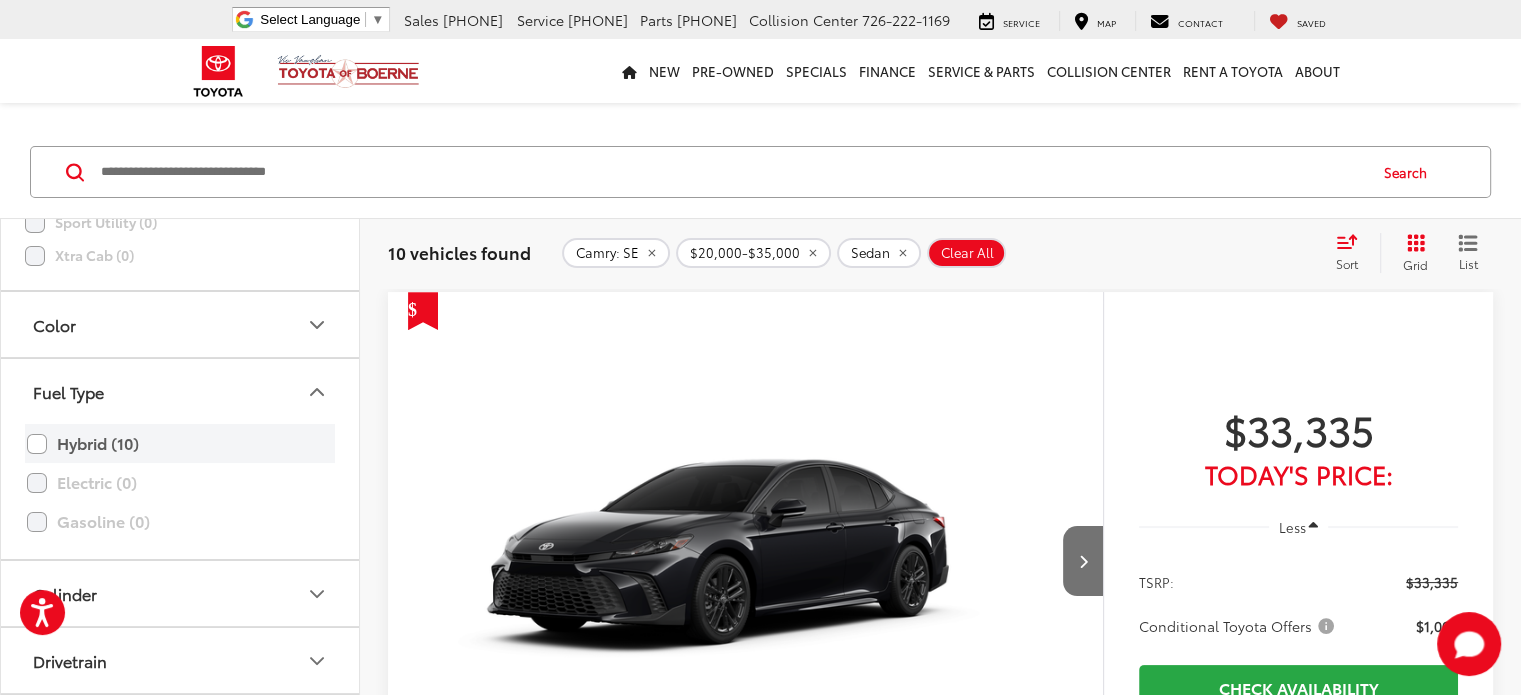click on "Hybrid (10)" at bounding box center [180, 443] 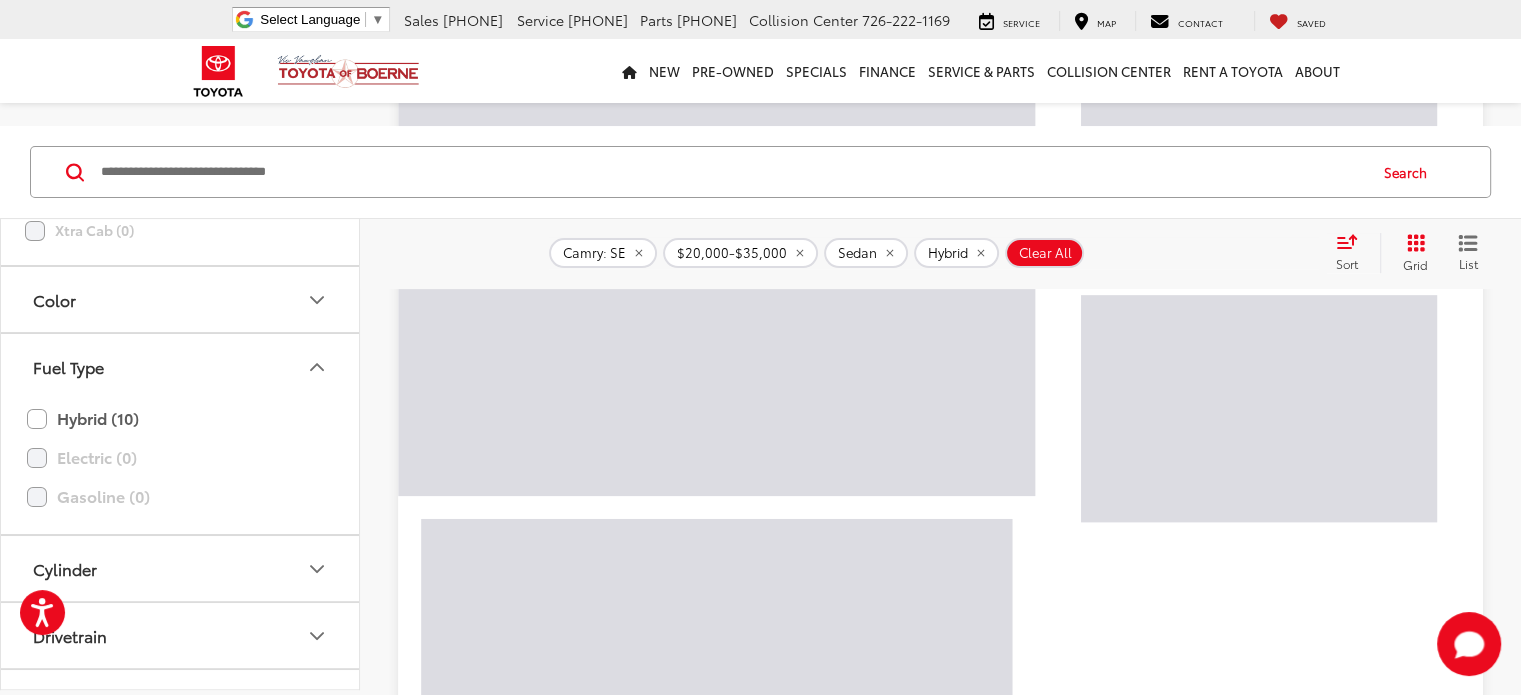 scroll, scrollTop: 388, scrollLeft: 0, axis: vertical 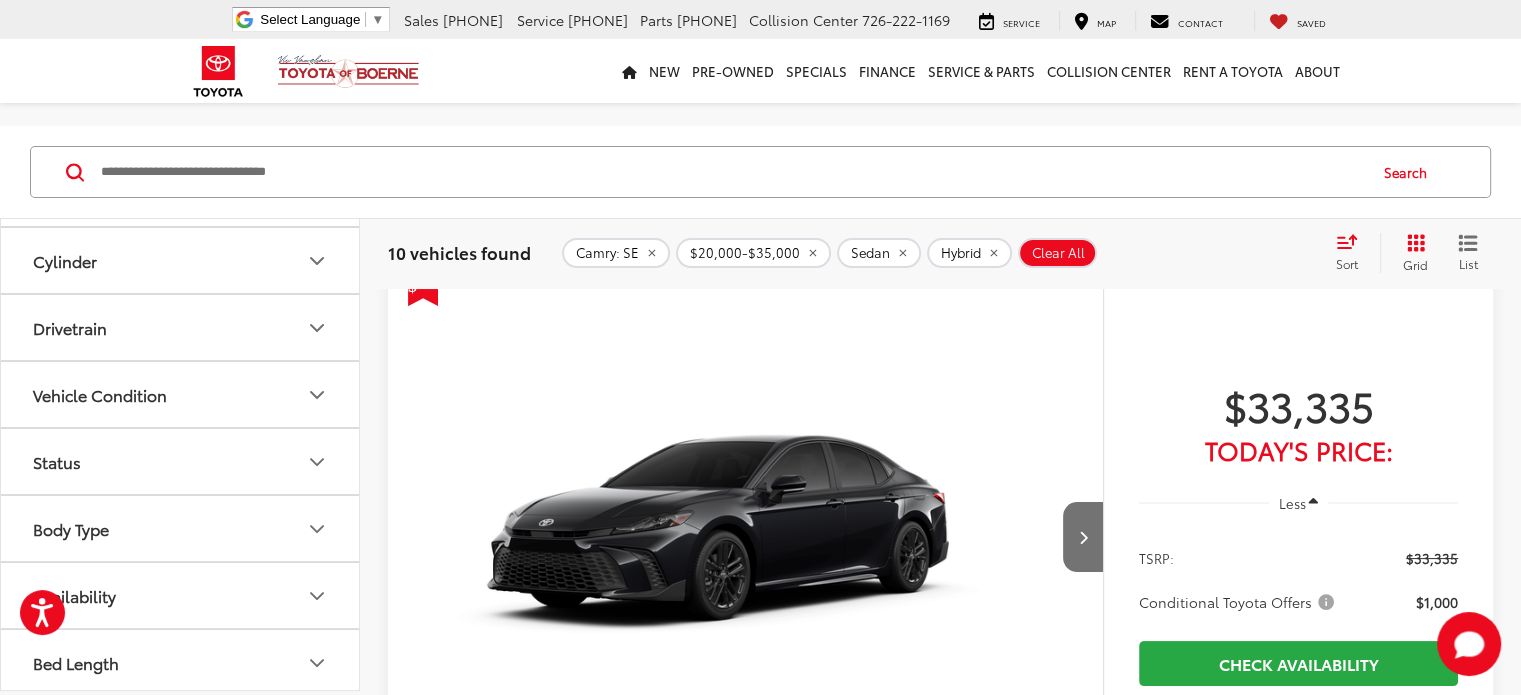 click at bounding box center [746, 537] 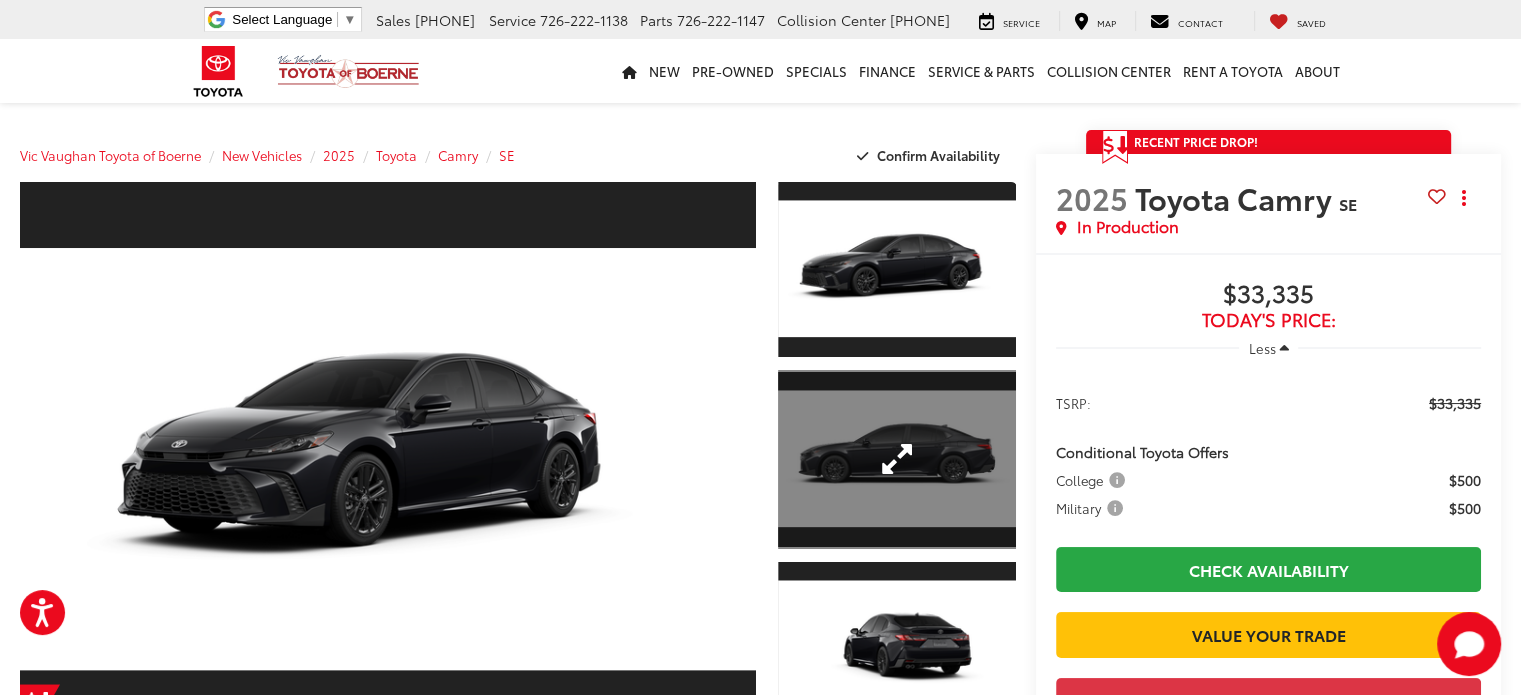 scroll, scrollTop: 152, scrollLeft: 0, axis: vertical 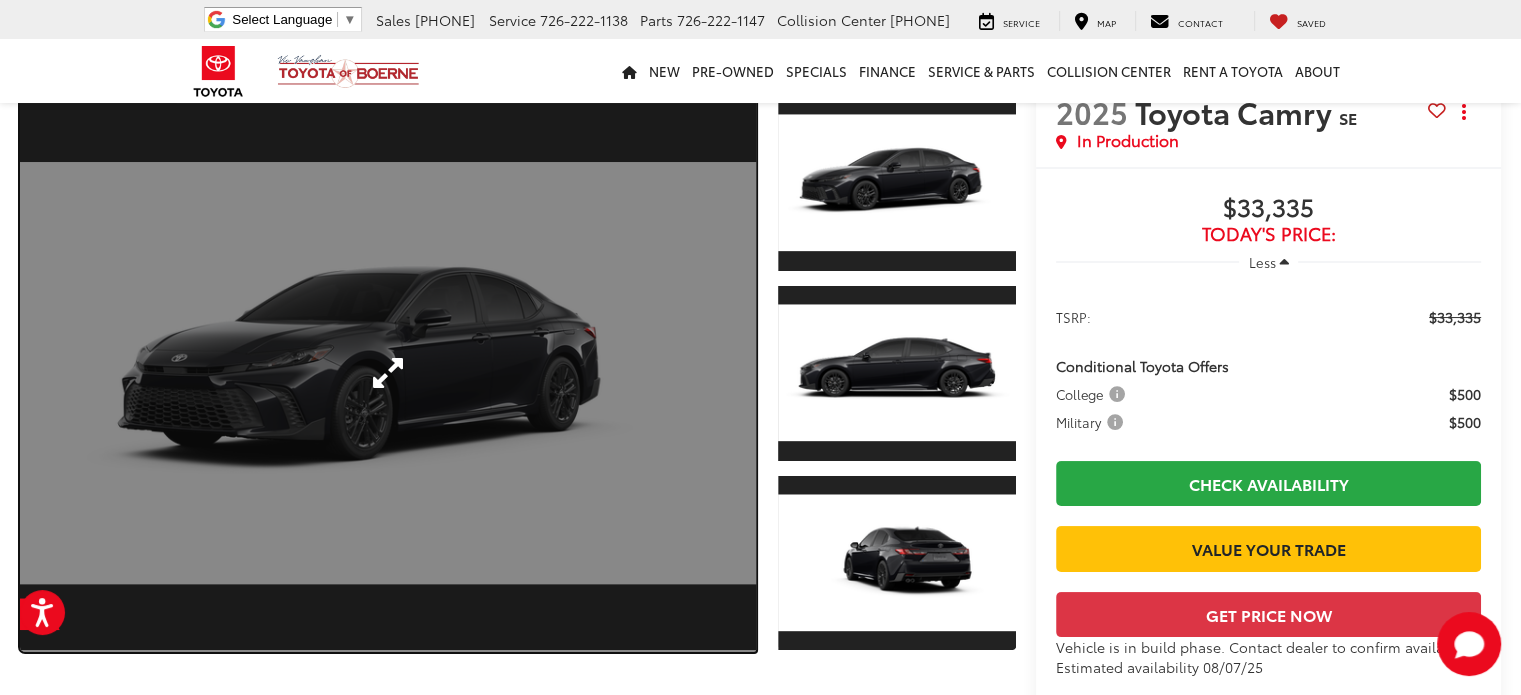 click at bounding box center [388, 373] 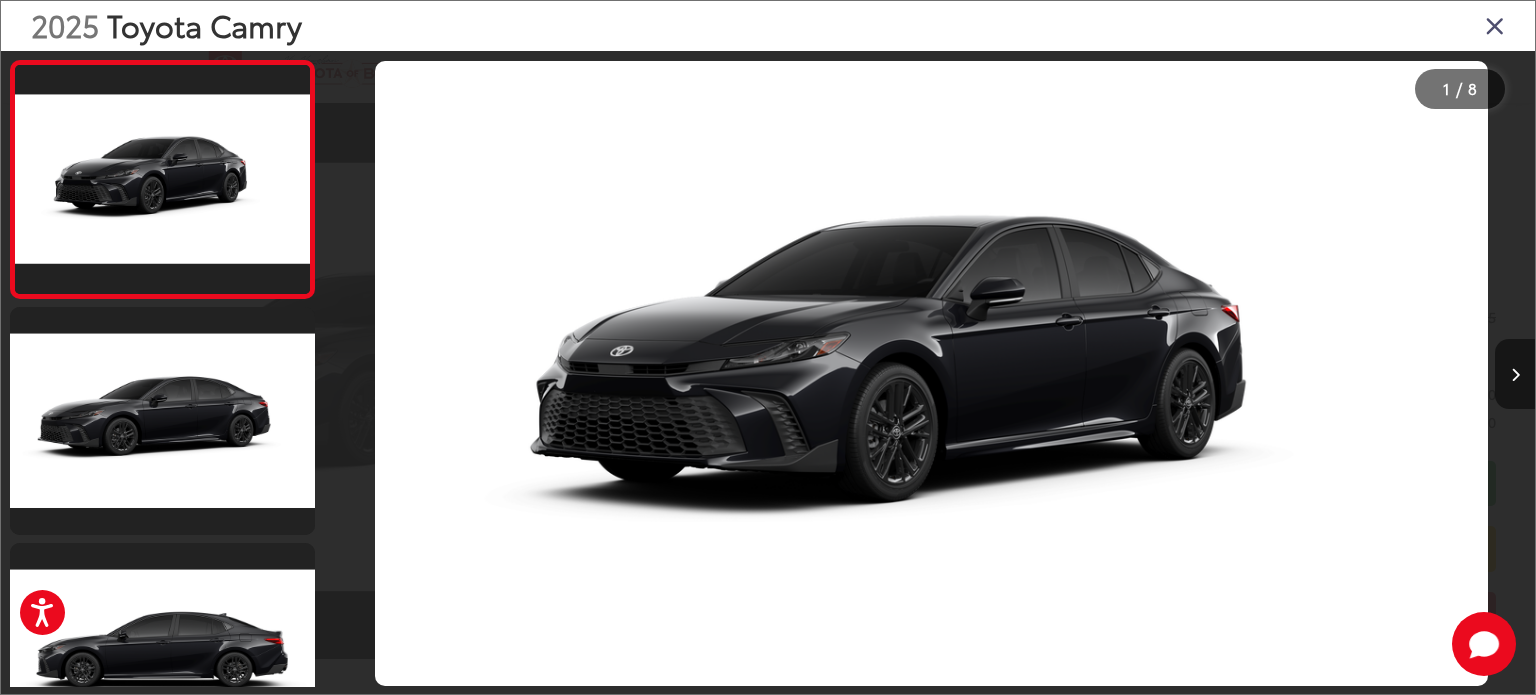 click at bounding box center [1515, 374] 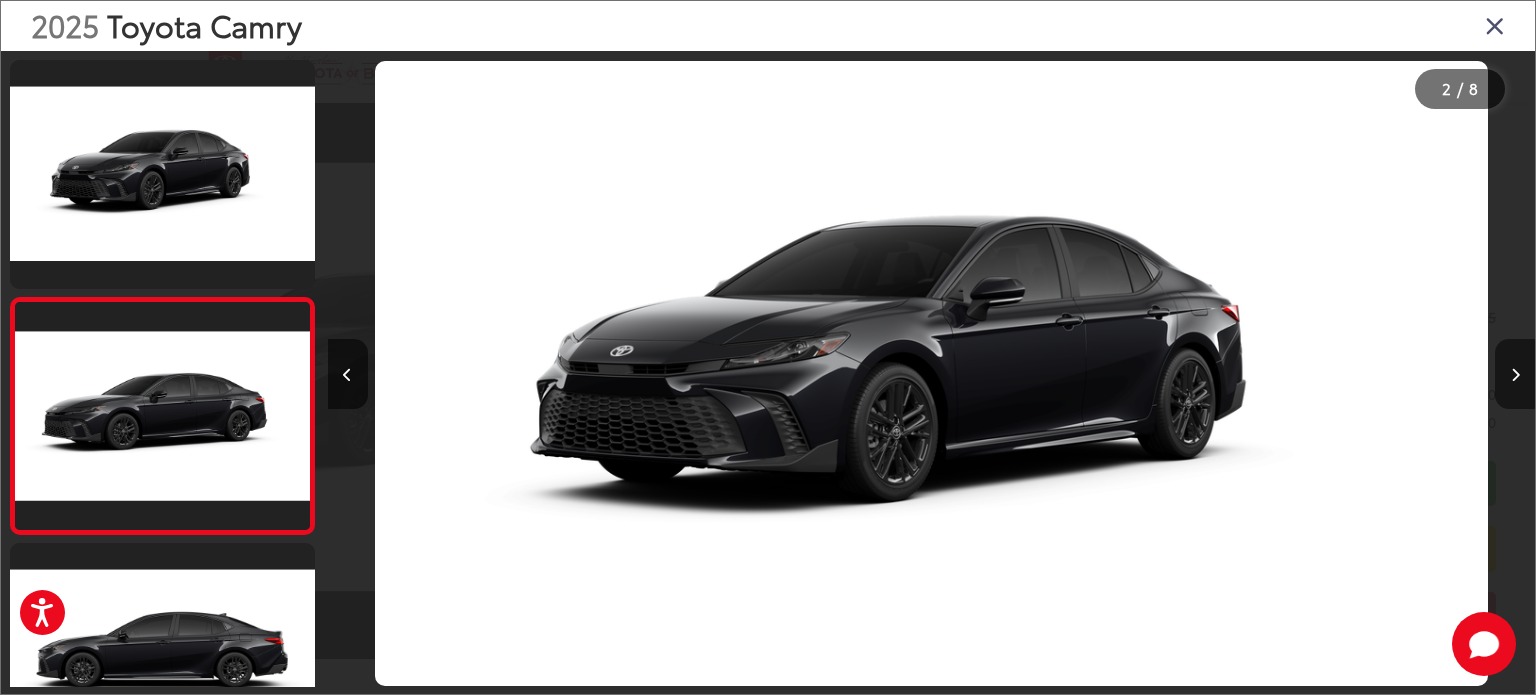 scroll, scrollTop: 0, scrollLeft: 374, axis: horizontal 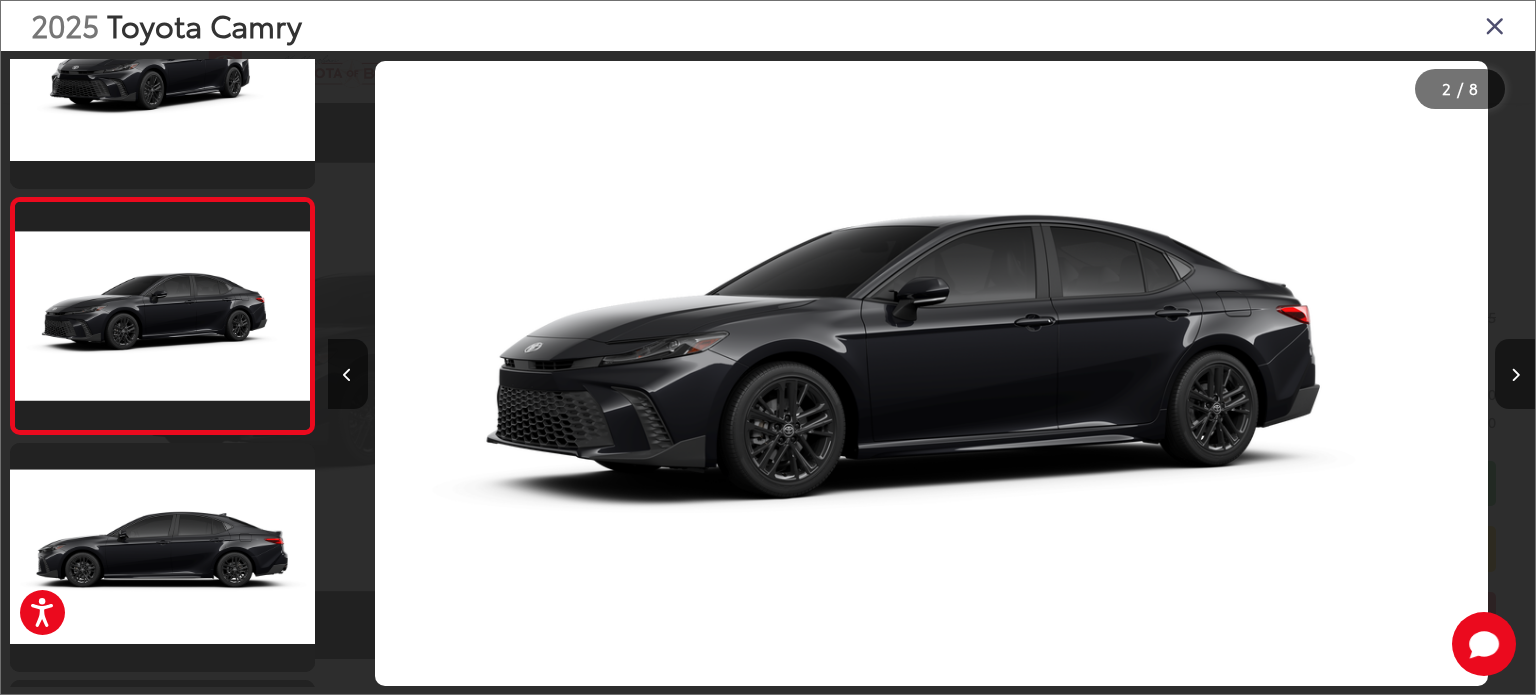 click at bounding box center [1515, 374] 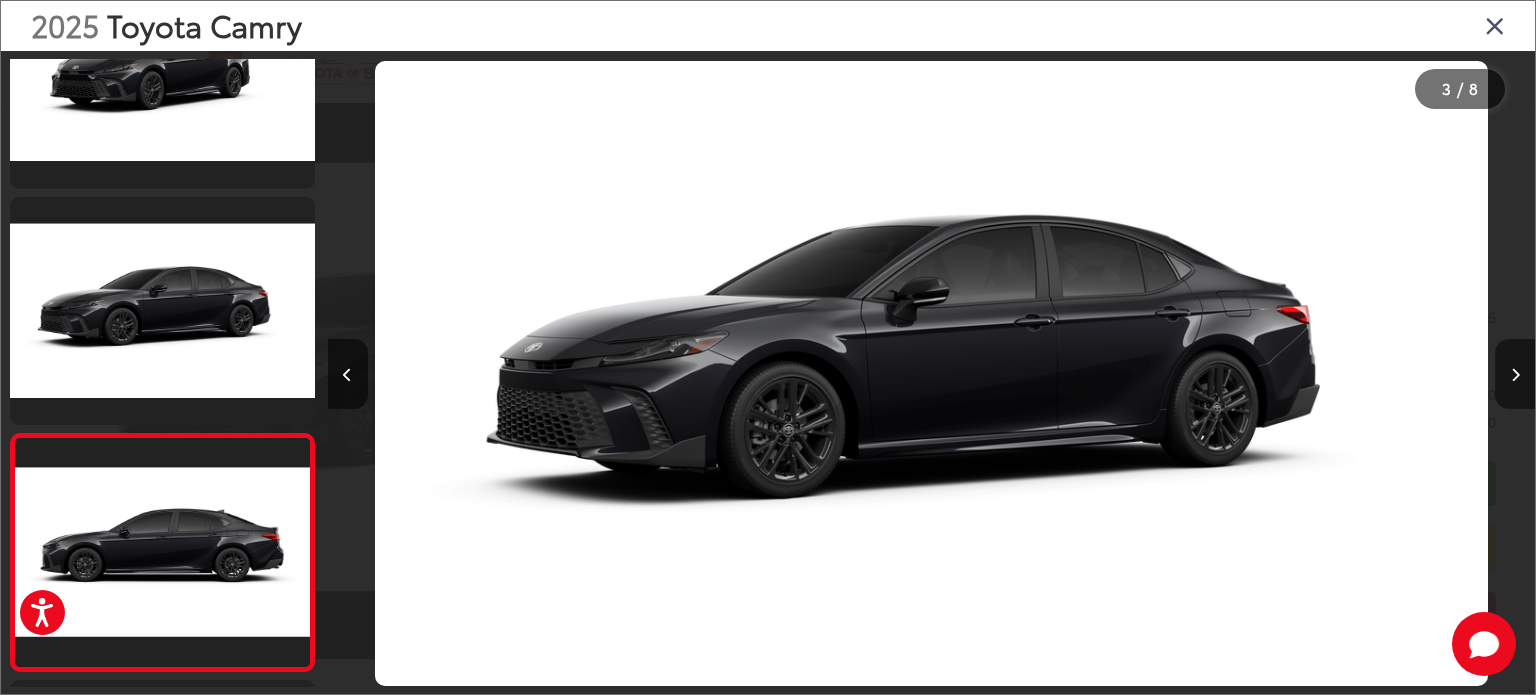 scroll, scrollTop: 0, scrollLeft: 1312, axis: horizontal 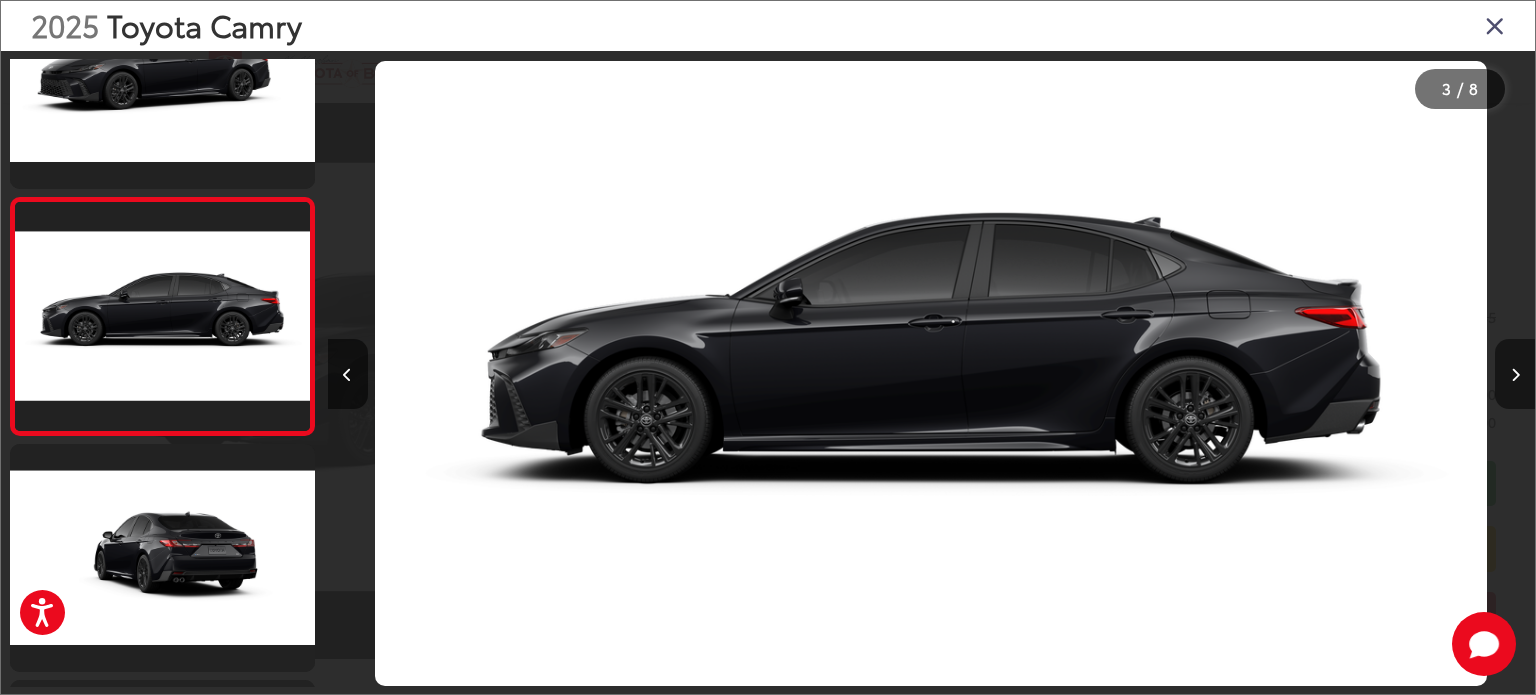 click at bounding box center [1515, 374] 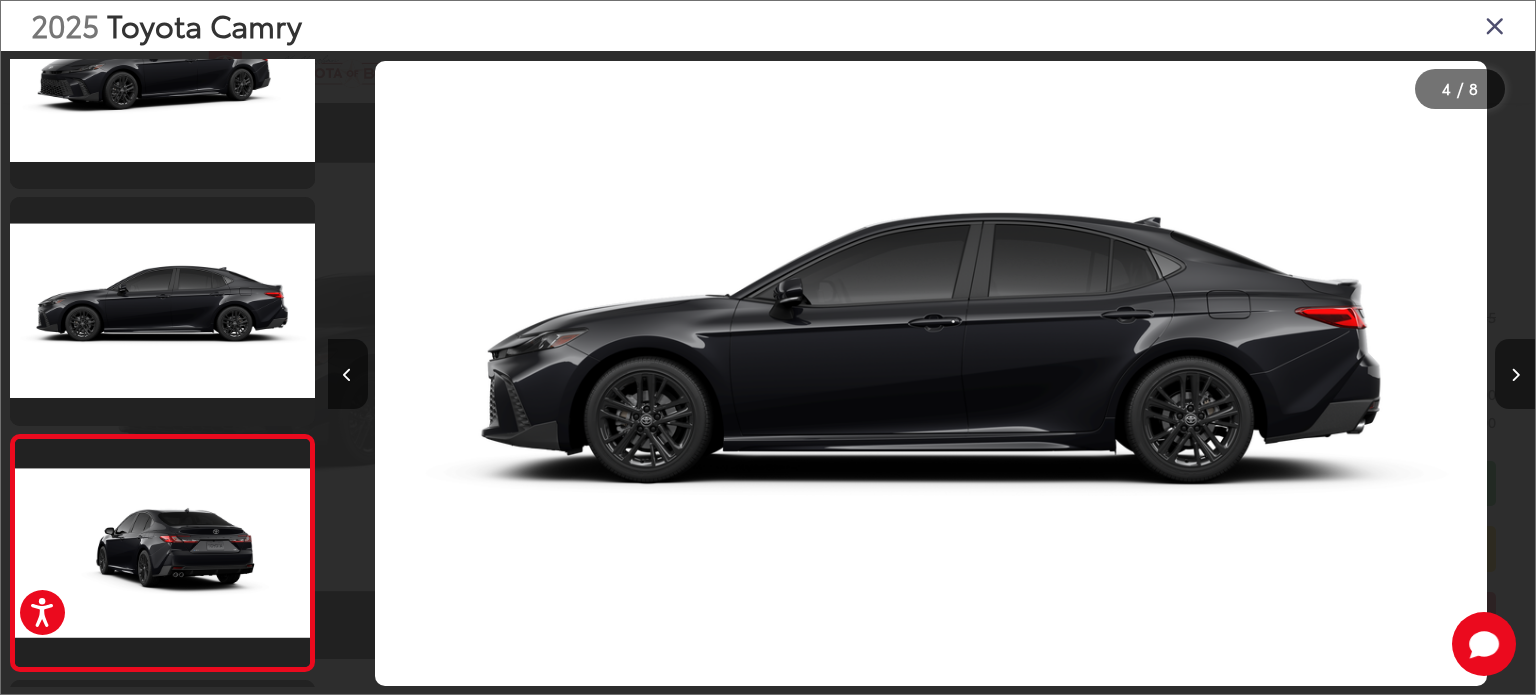scroll, scrollTop: 0, scrollLeft: 2742, axis: horizontal 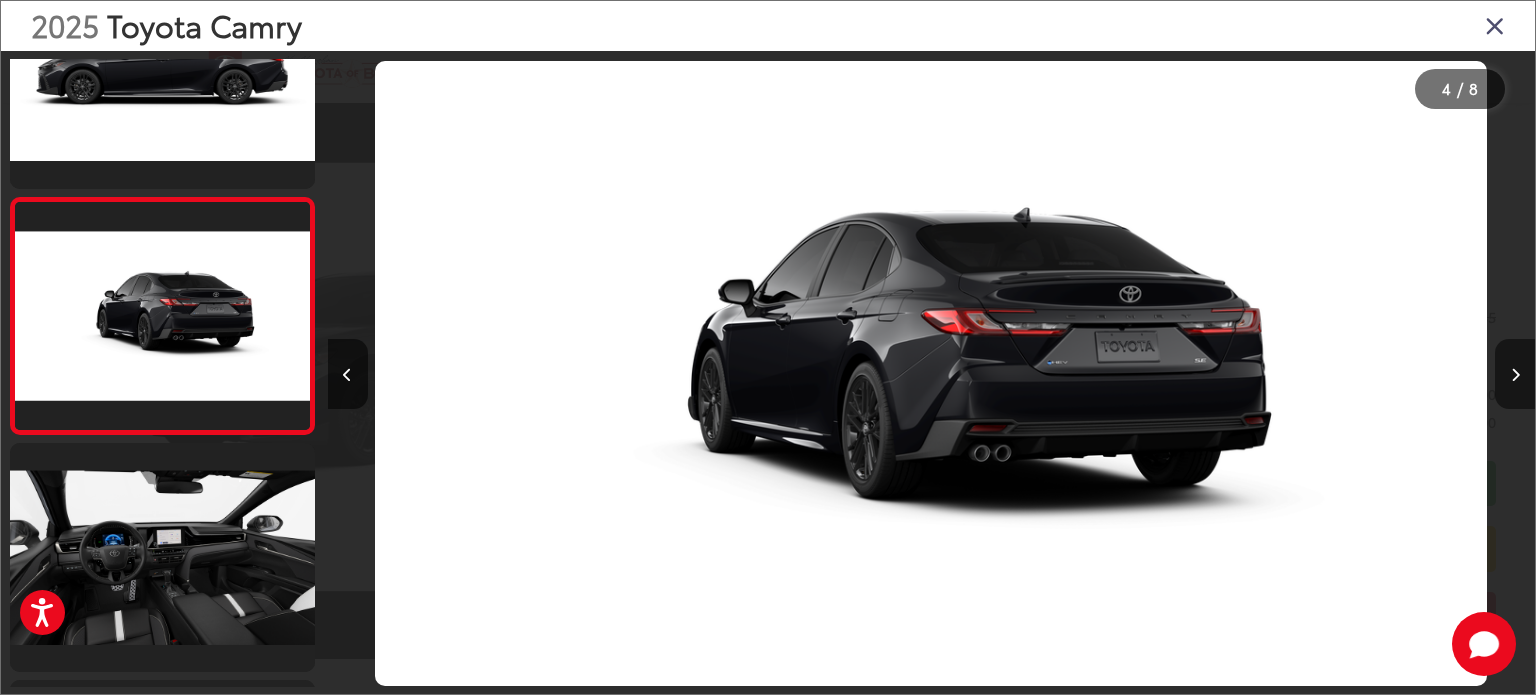 click at bounding box center [1515, 374] 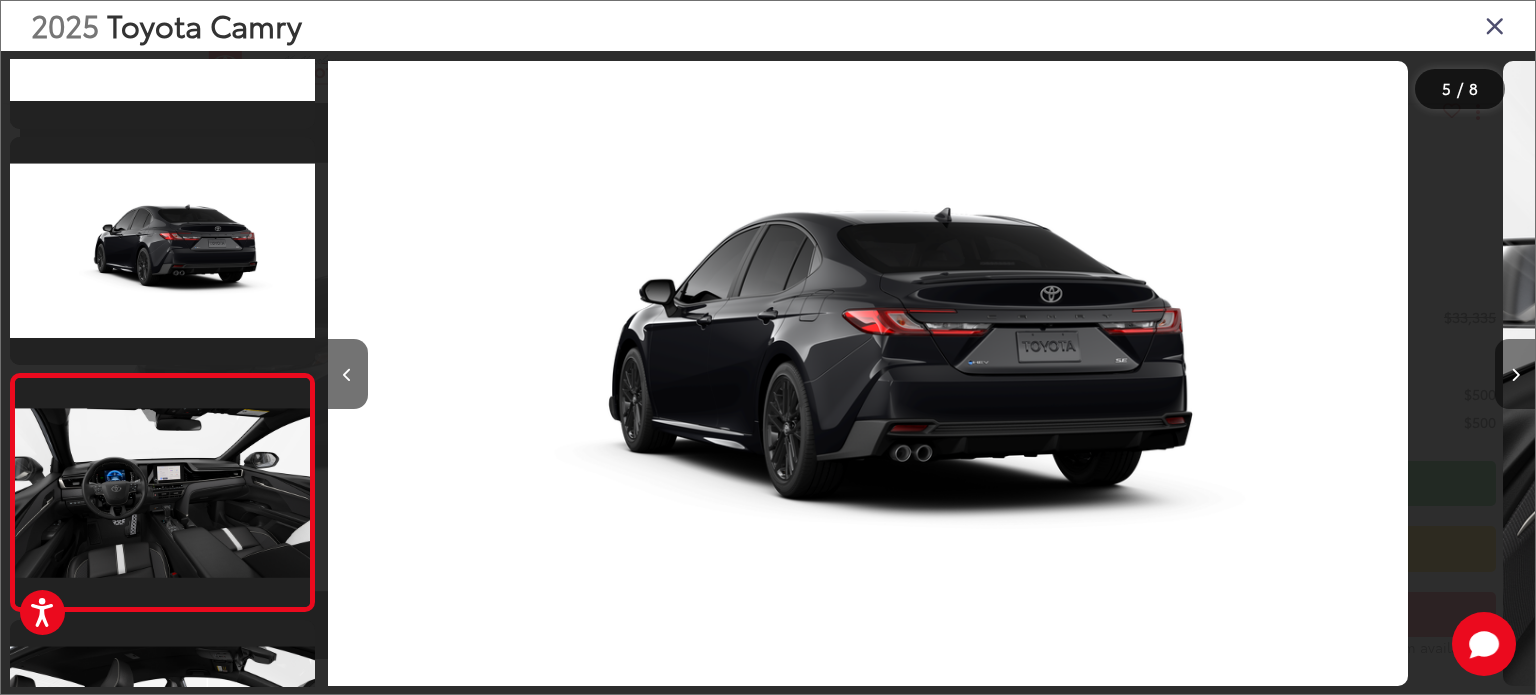 scroll, scrollTop: 811, scrollLeft: 0, axis: vertical 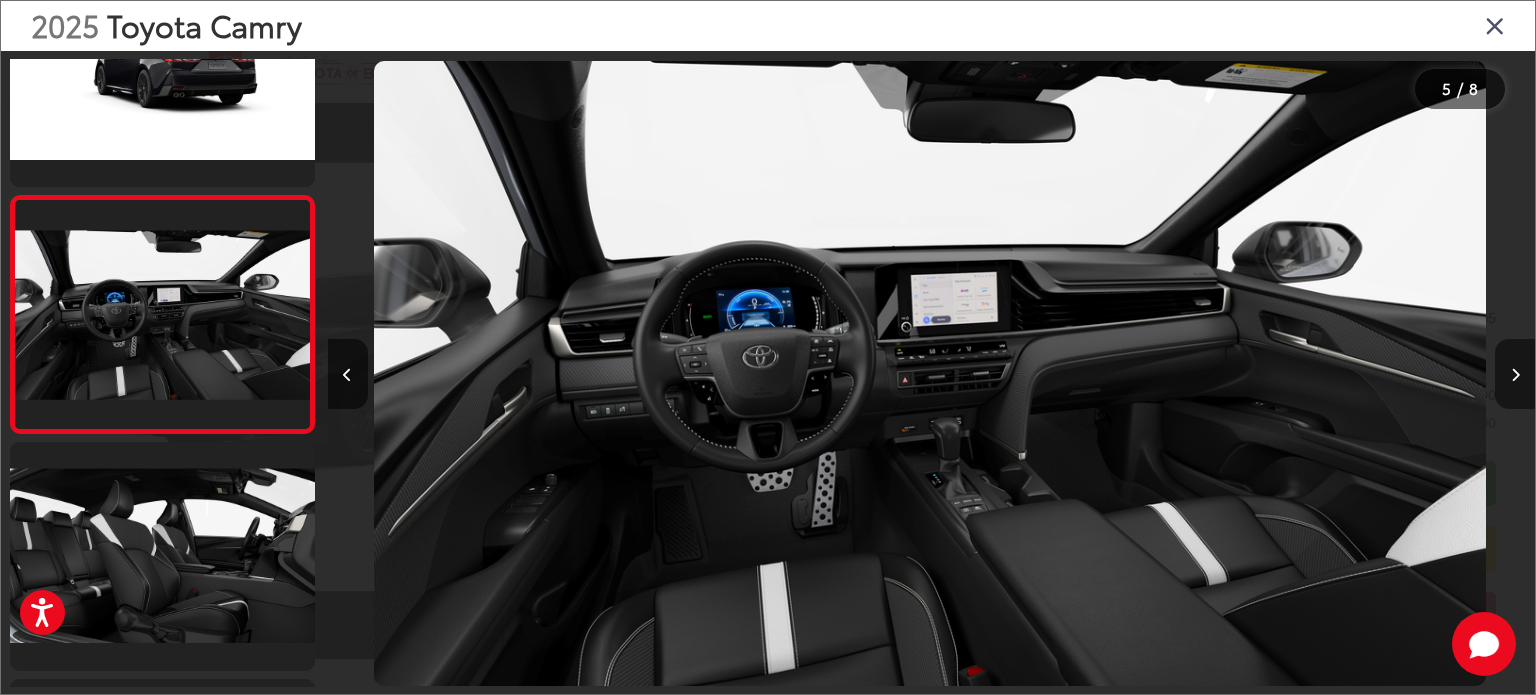 click at bounding box center [1515, 374] 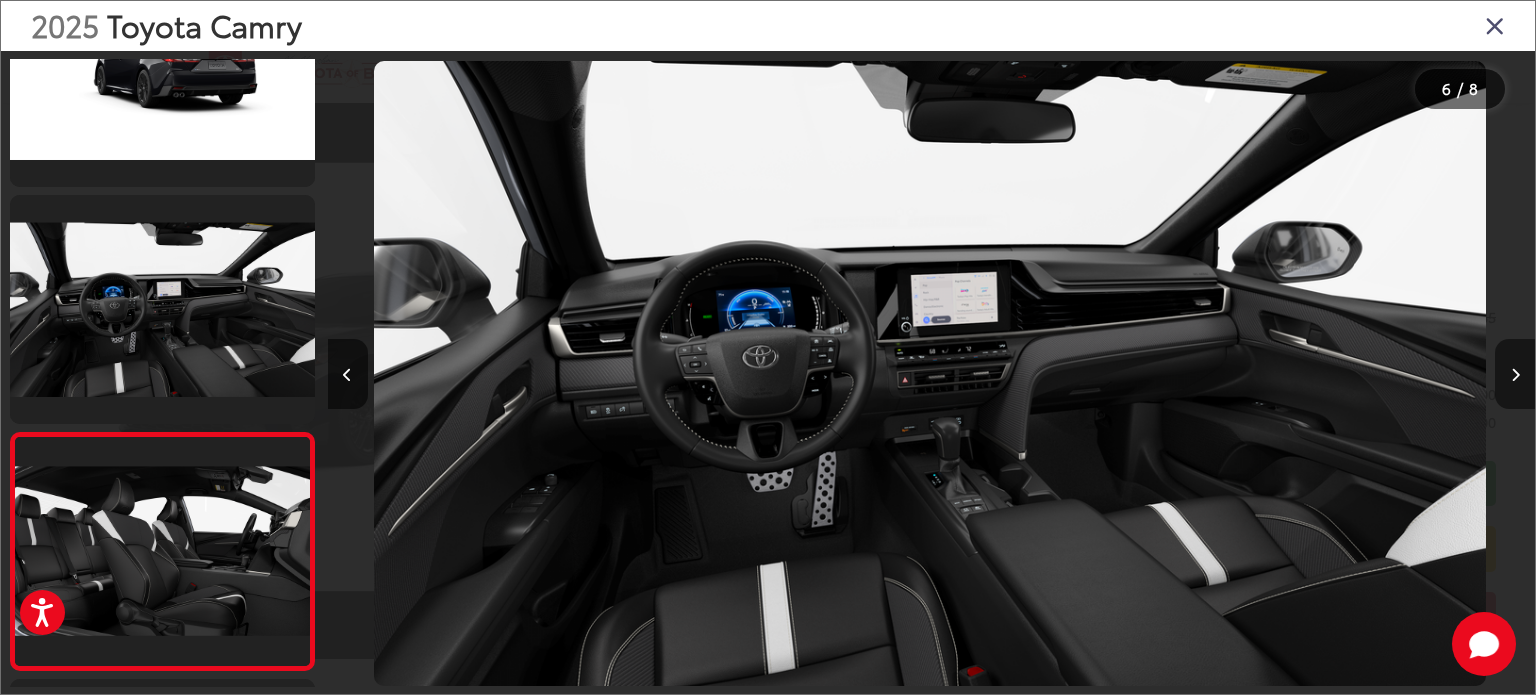 scroll, scrollTop: 0, scrollLeft: 5070, axis: horizontal 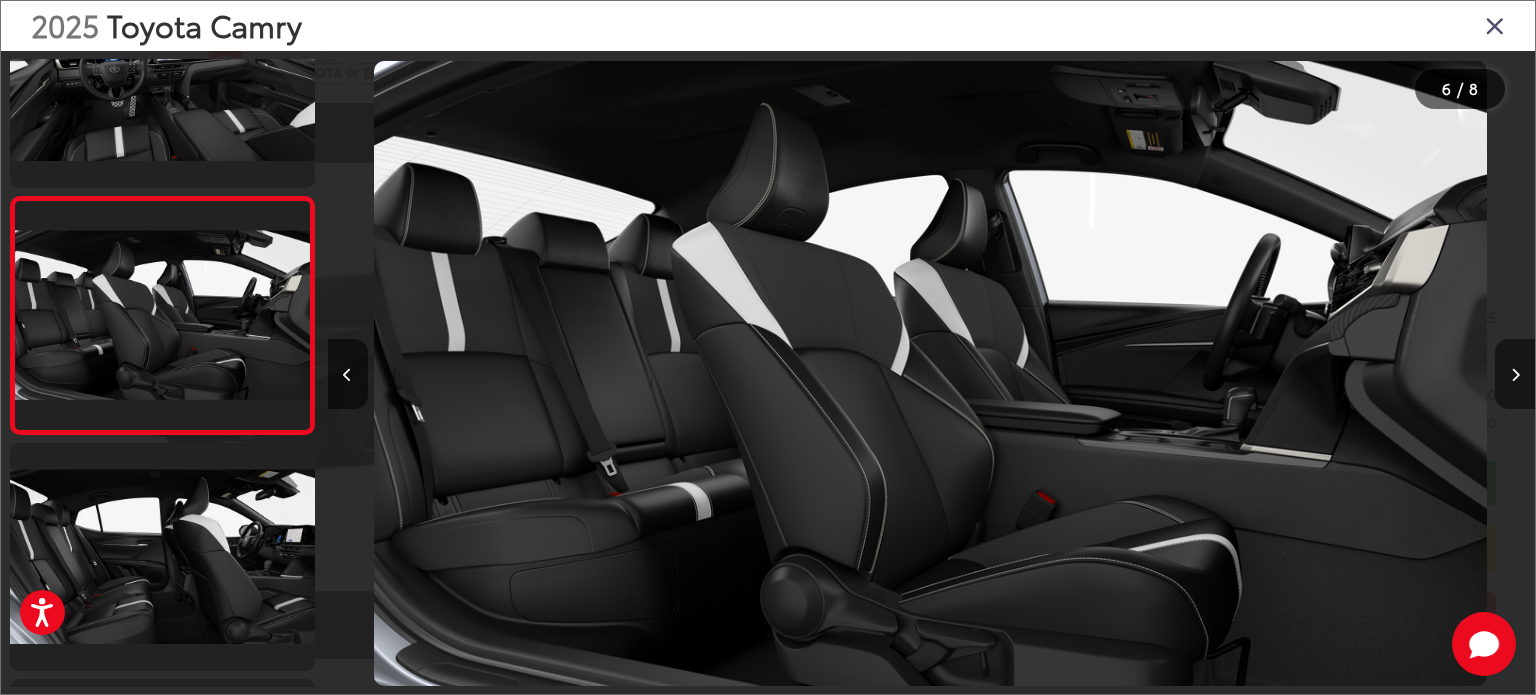 click at bounding box center [1515, 374] 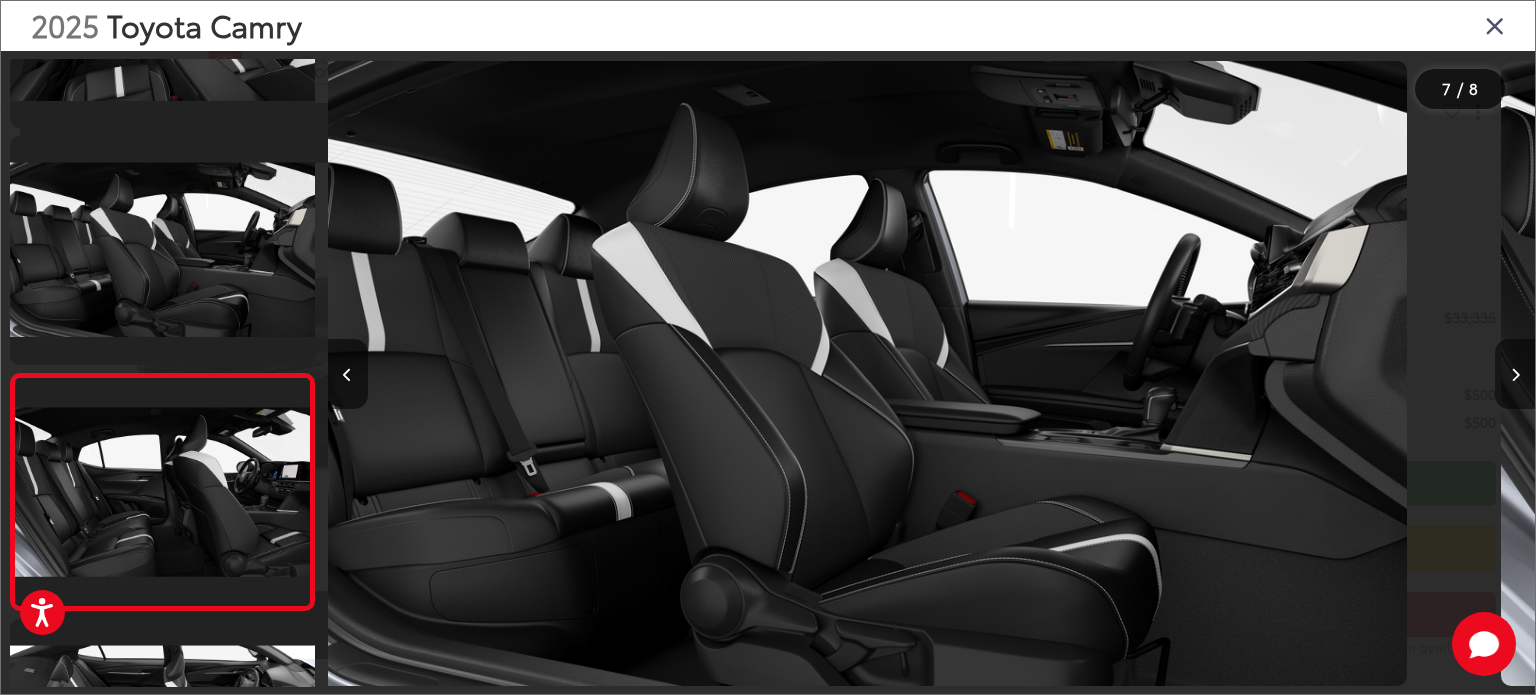 scroll, scrollTop: 1215, scrollLeft: 0, axis: vertical 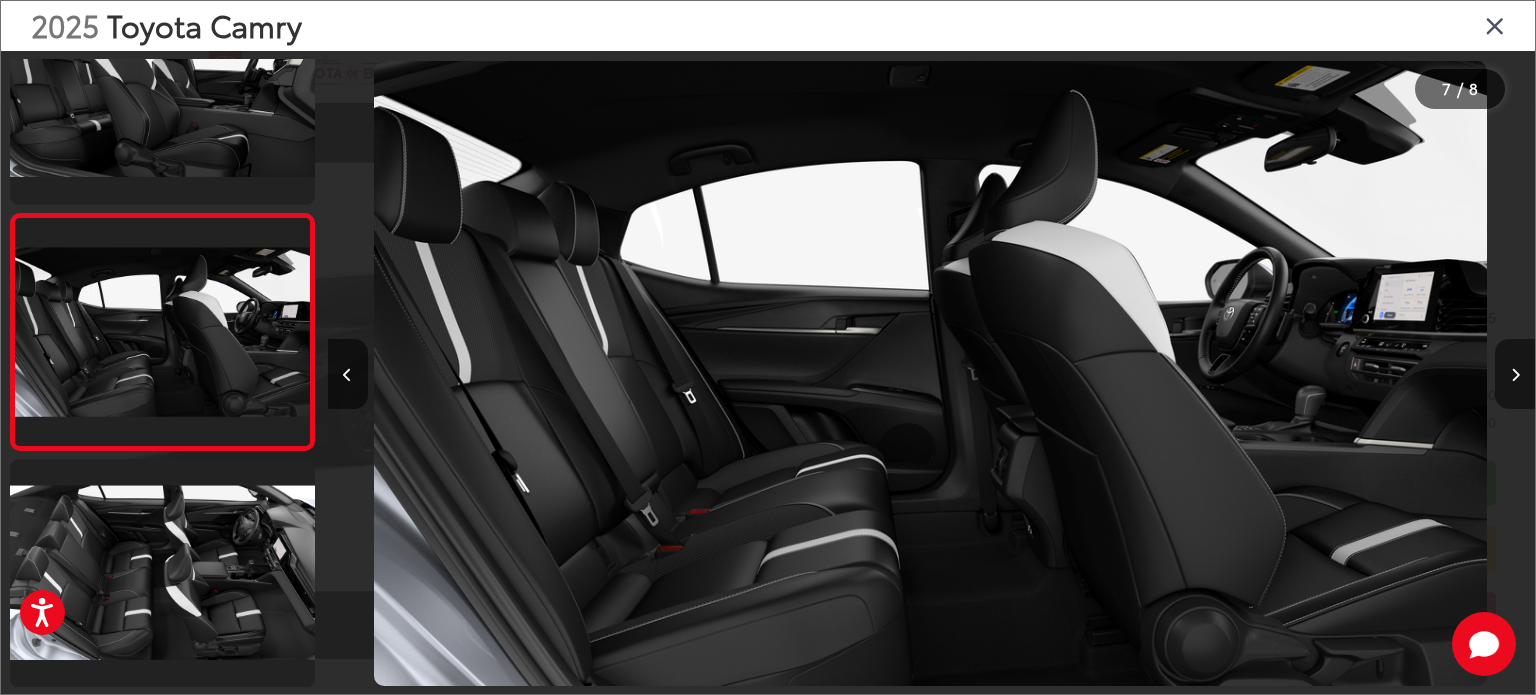 click at bounding box center (1515, 374) 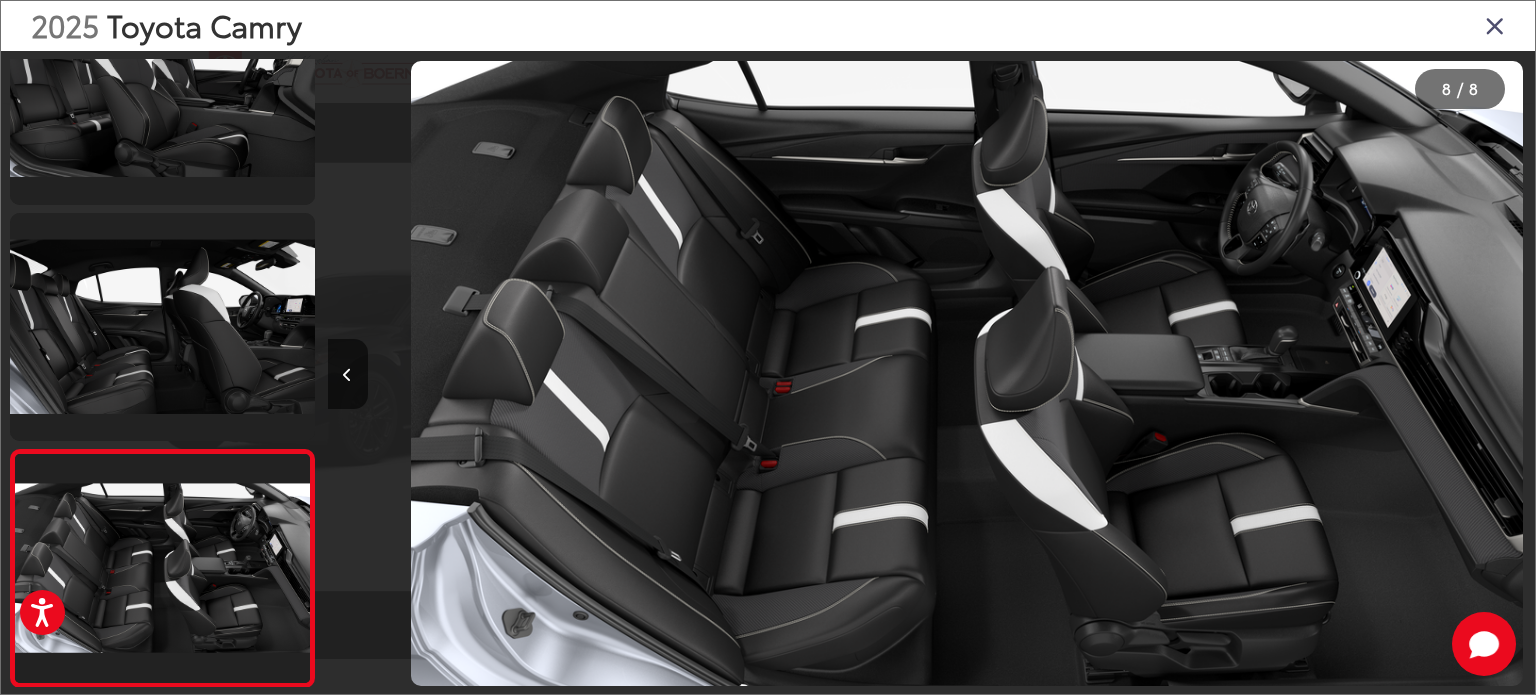 scroll, scrollTop: 0, scrollLeft: 8452, axis: horizontal 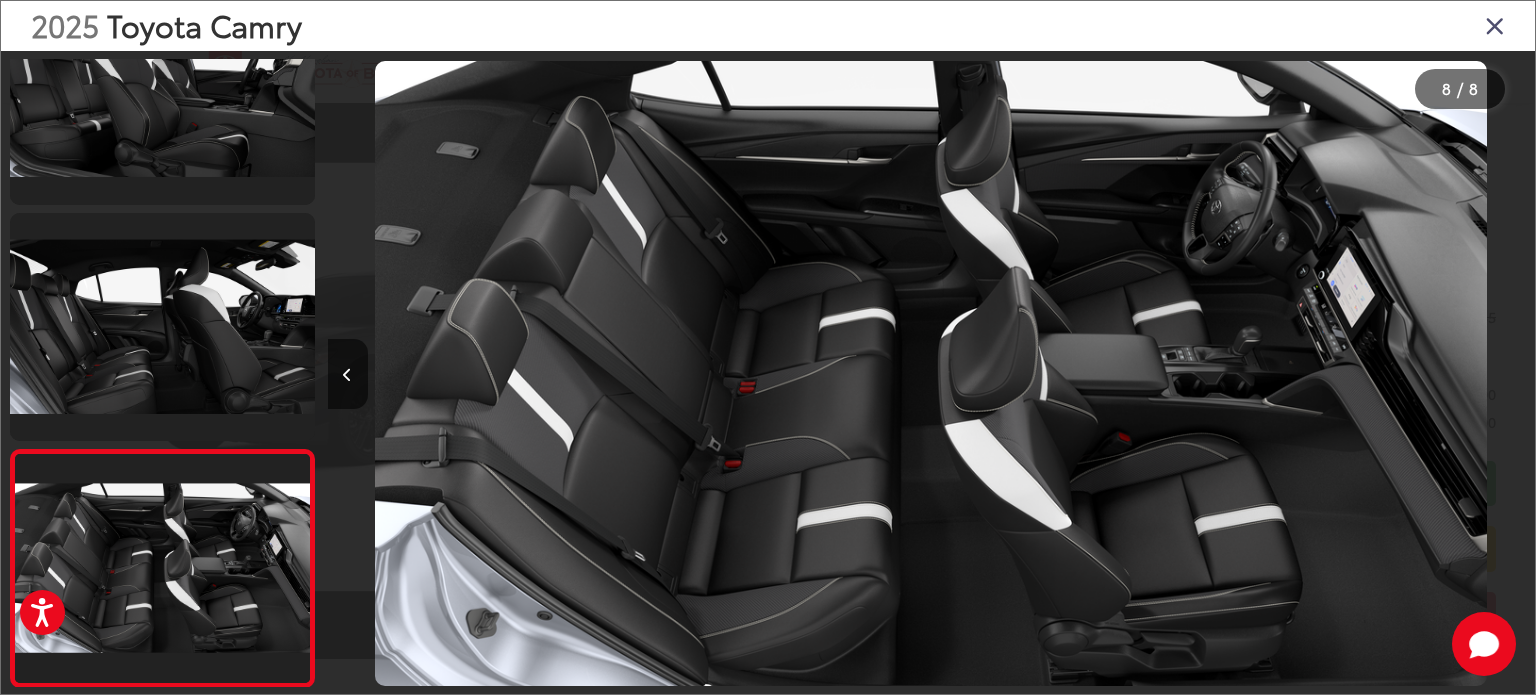 click at bounding box center [1384, 373] 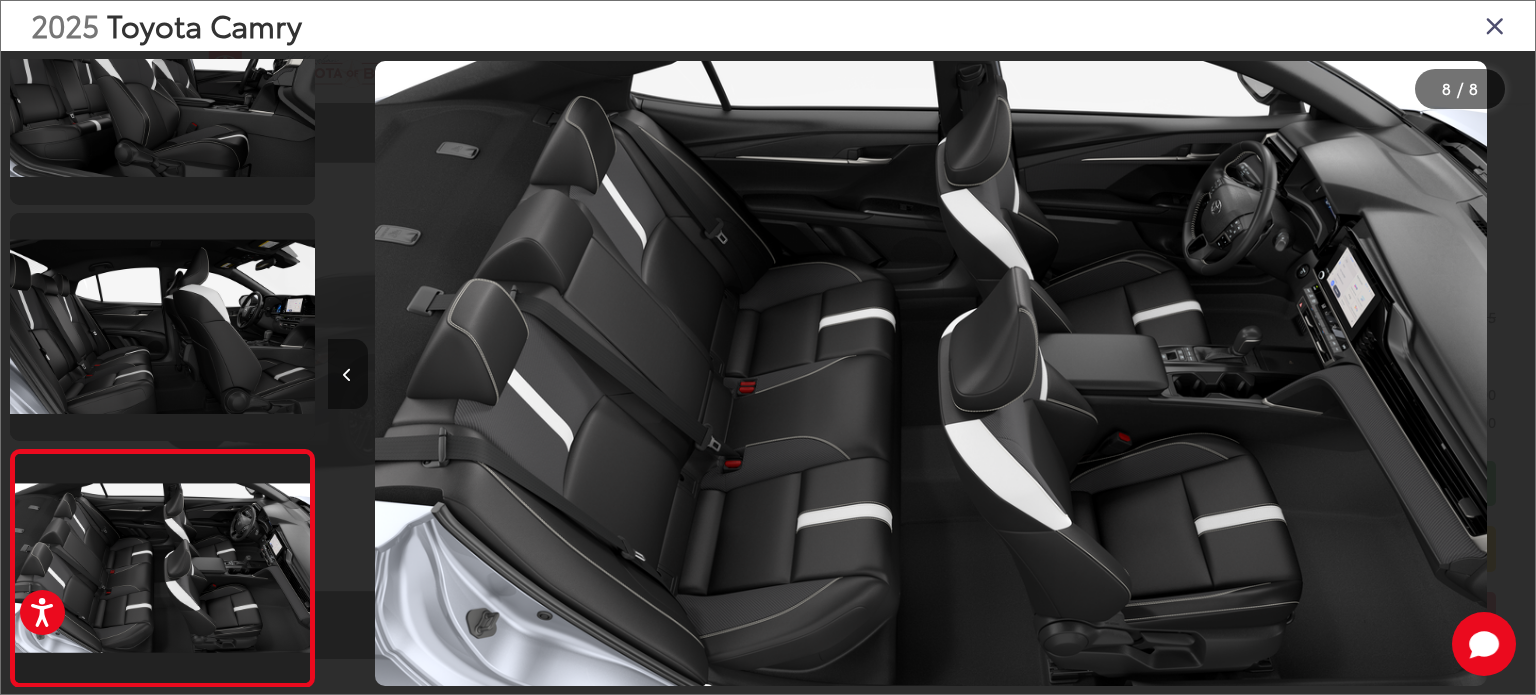 click at bounding box center (348, 374) 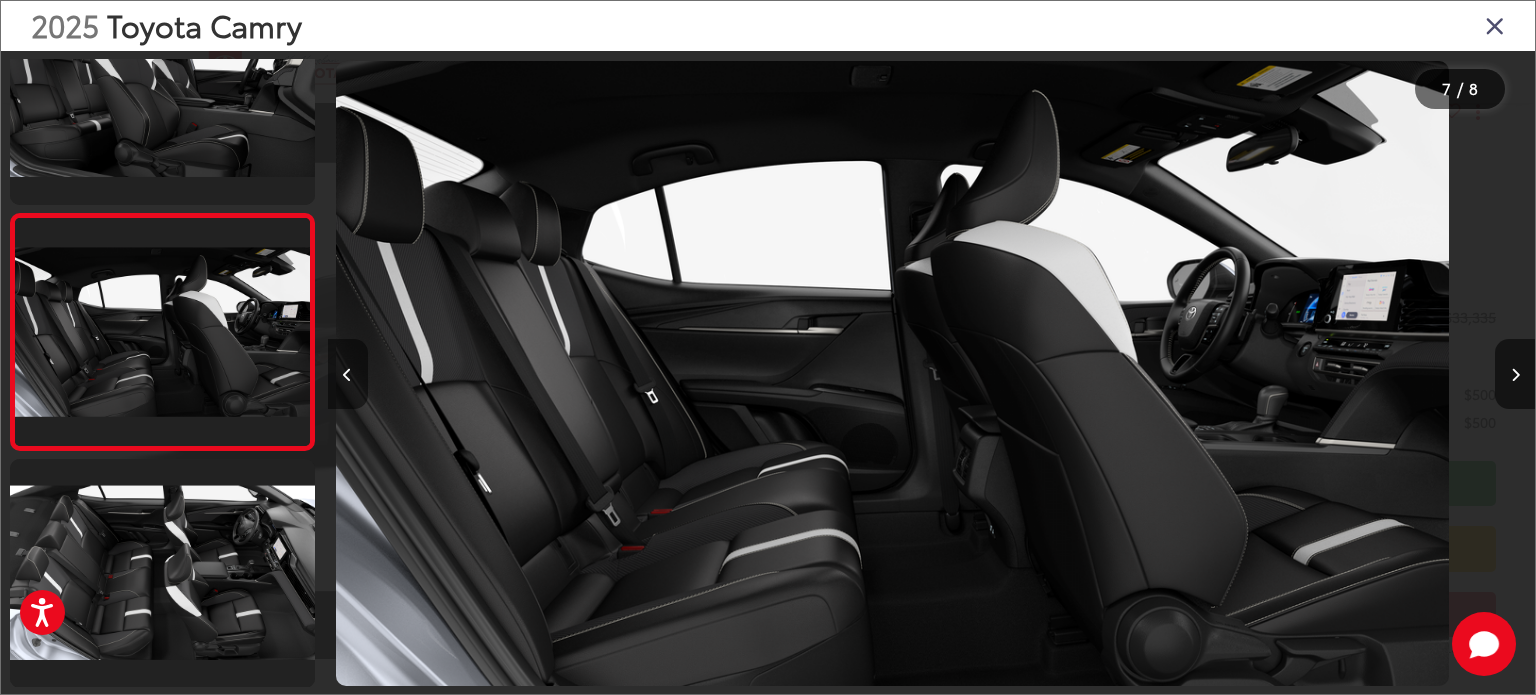 scroll, scrollTop: 0, scrollLeft: 7244, axis: horizontal 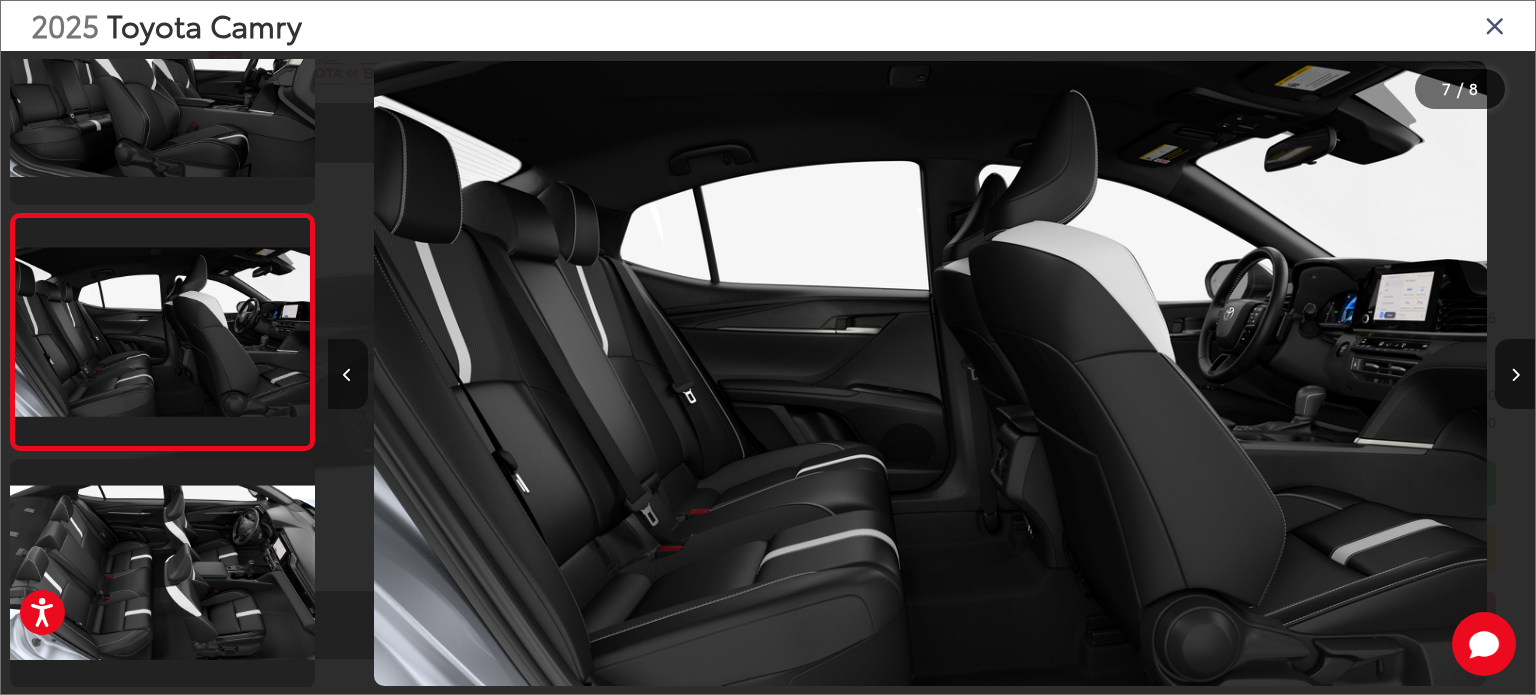 click at bounding box center (348, 374) 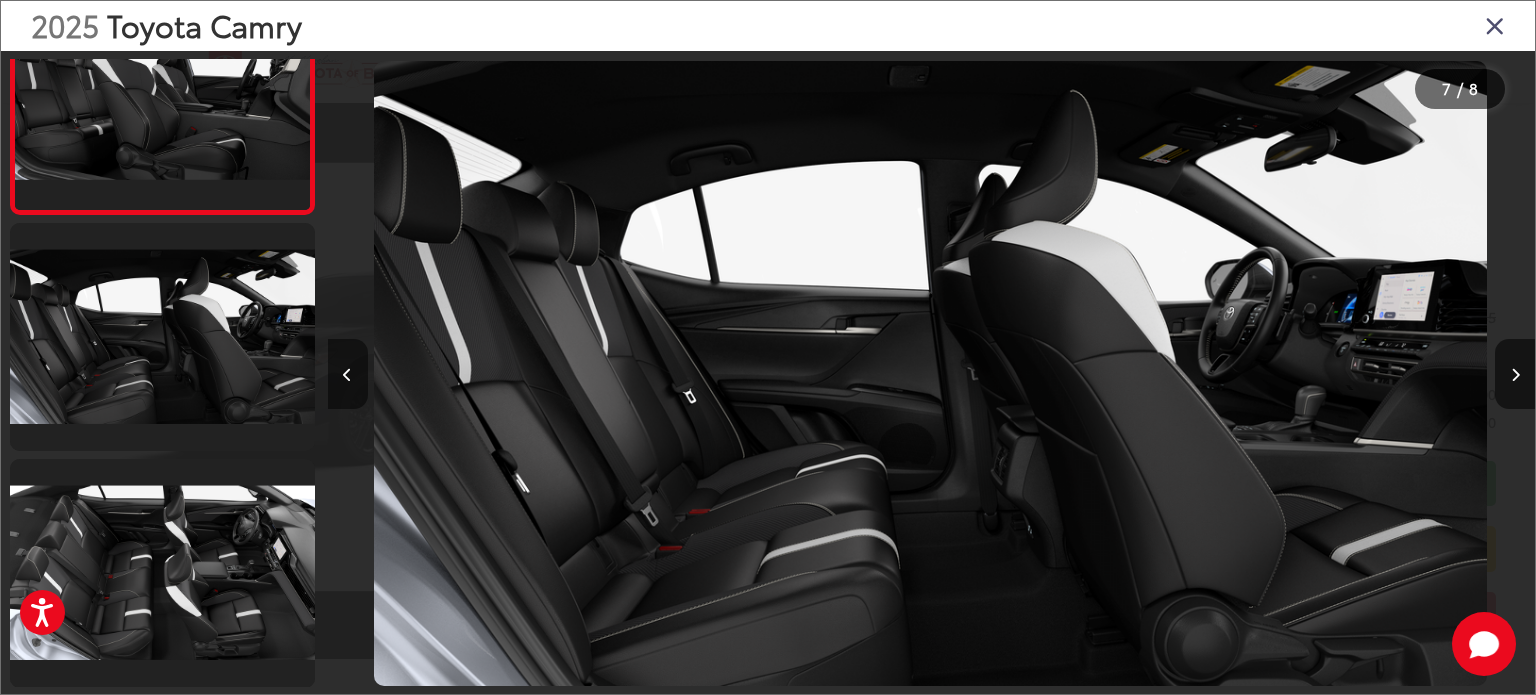 scroll 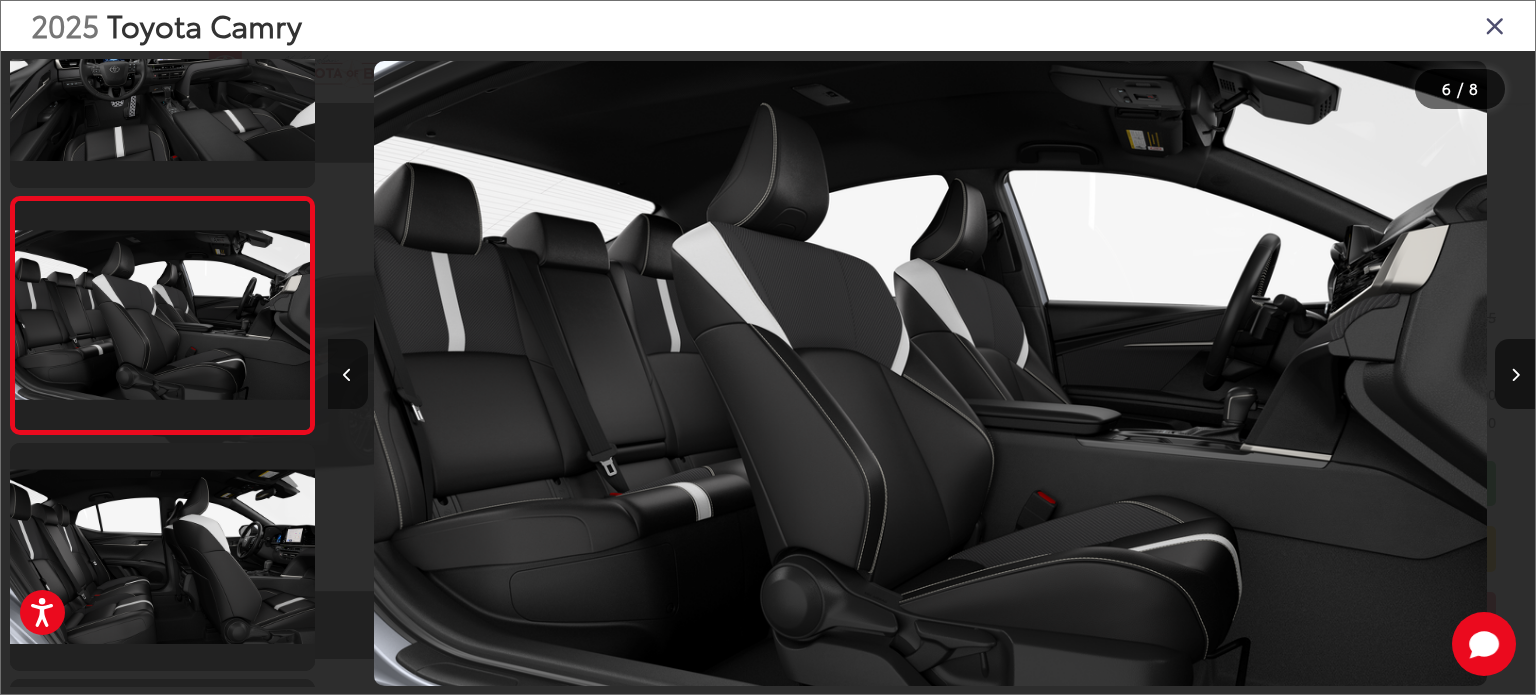 click at bounding box center (348, 374) 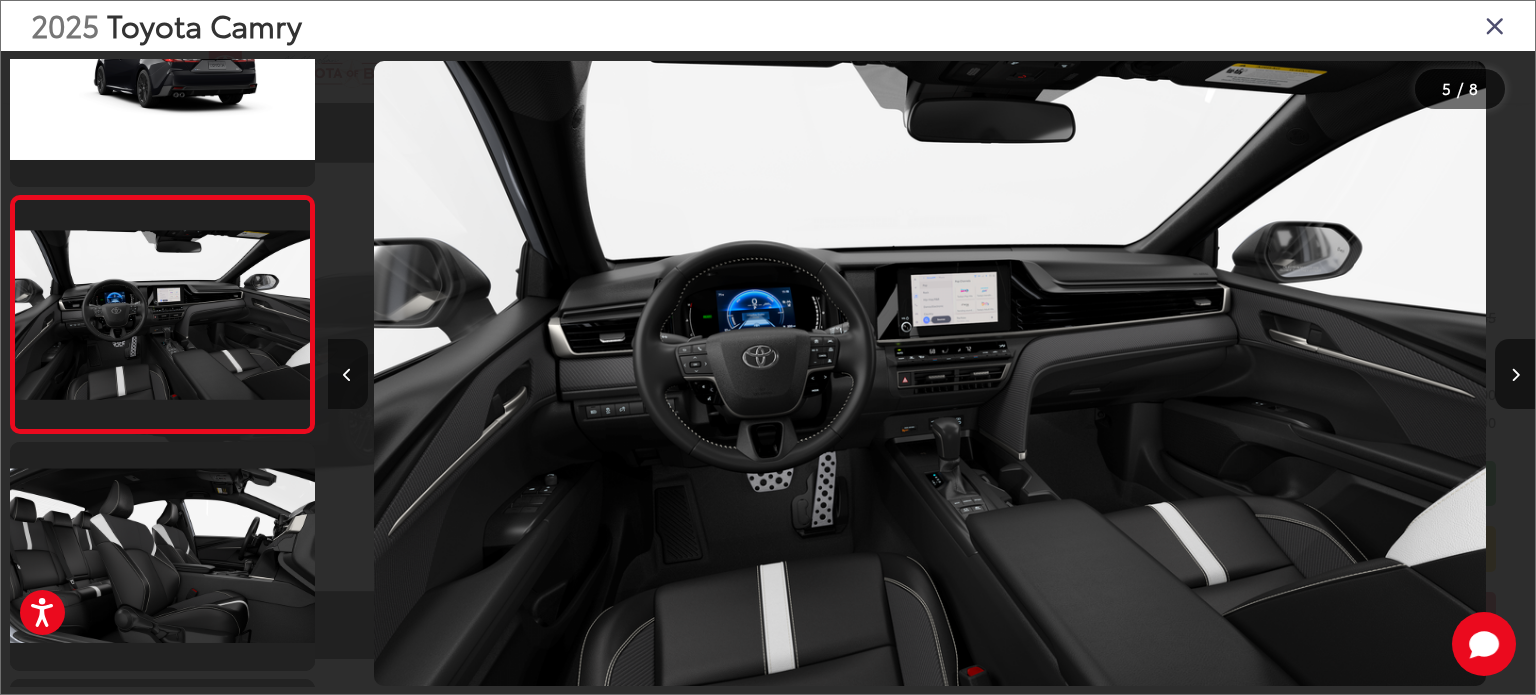 click at bounding box center (348, 374) 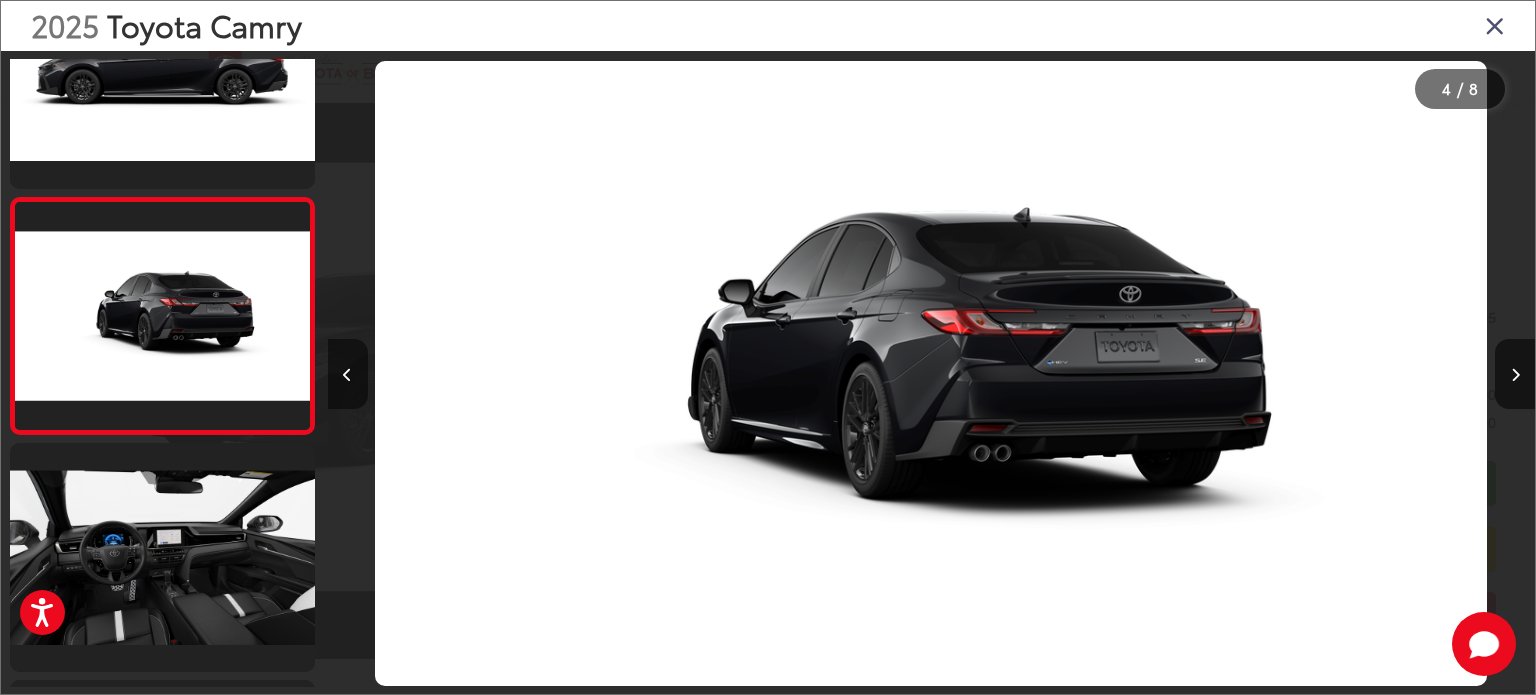 click at bounding box center (348, 374) 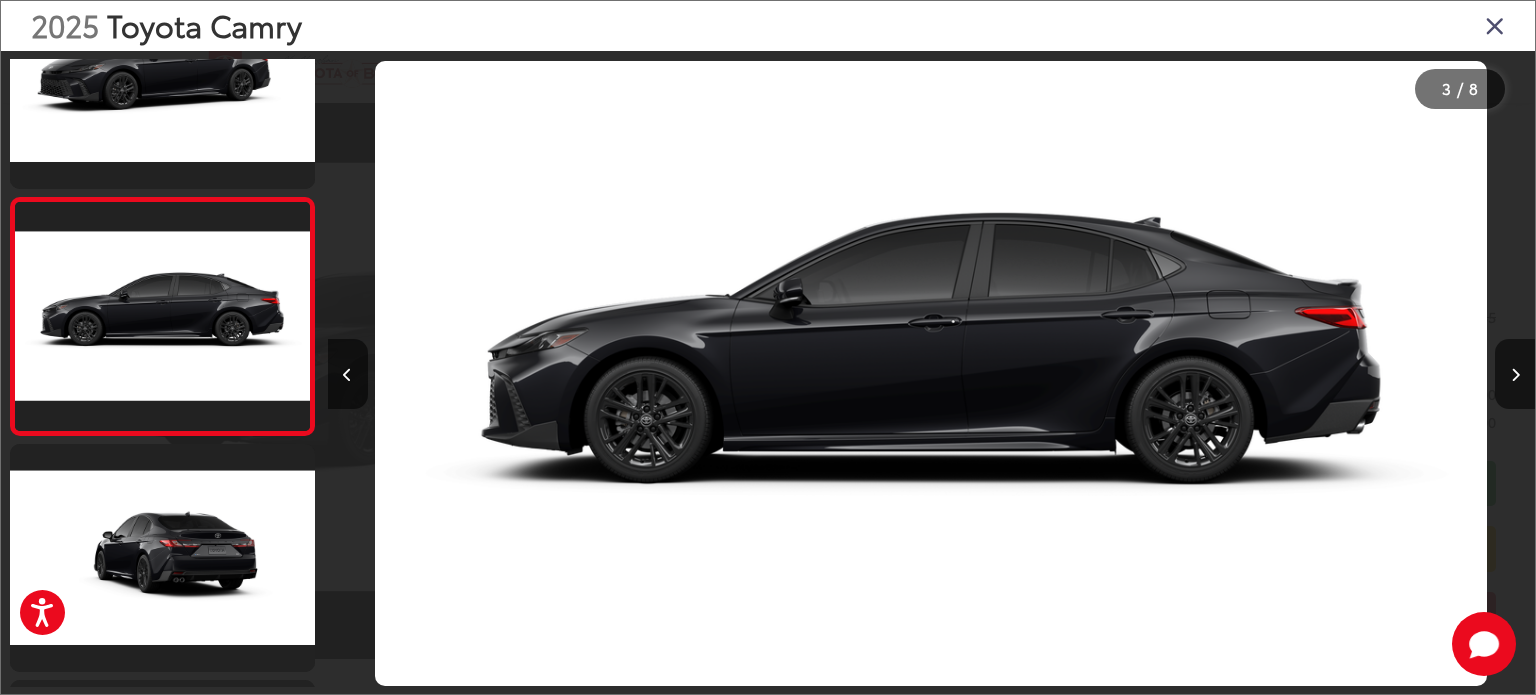 click at bounding box center [1495, 25] 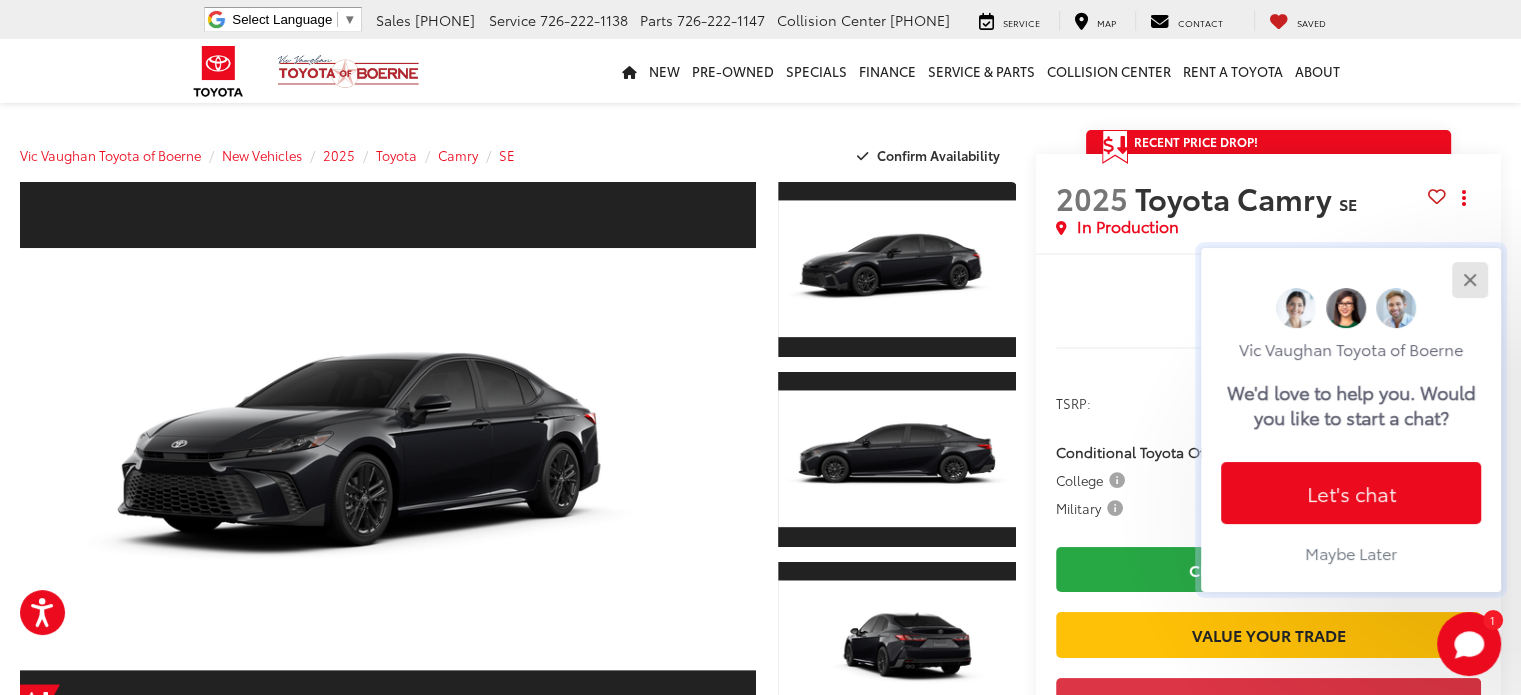 click at bounding box center (1469, 279) 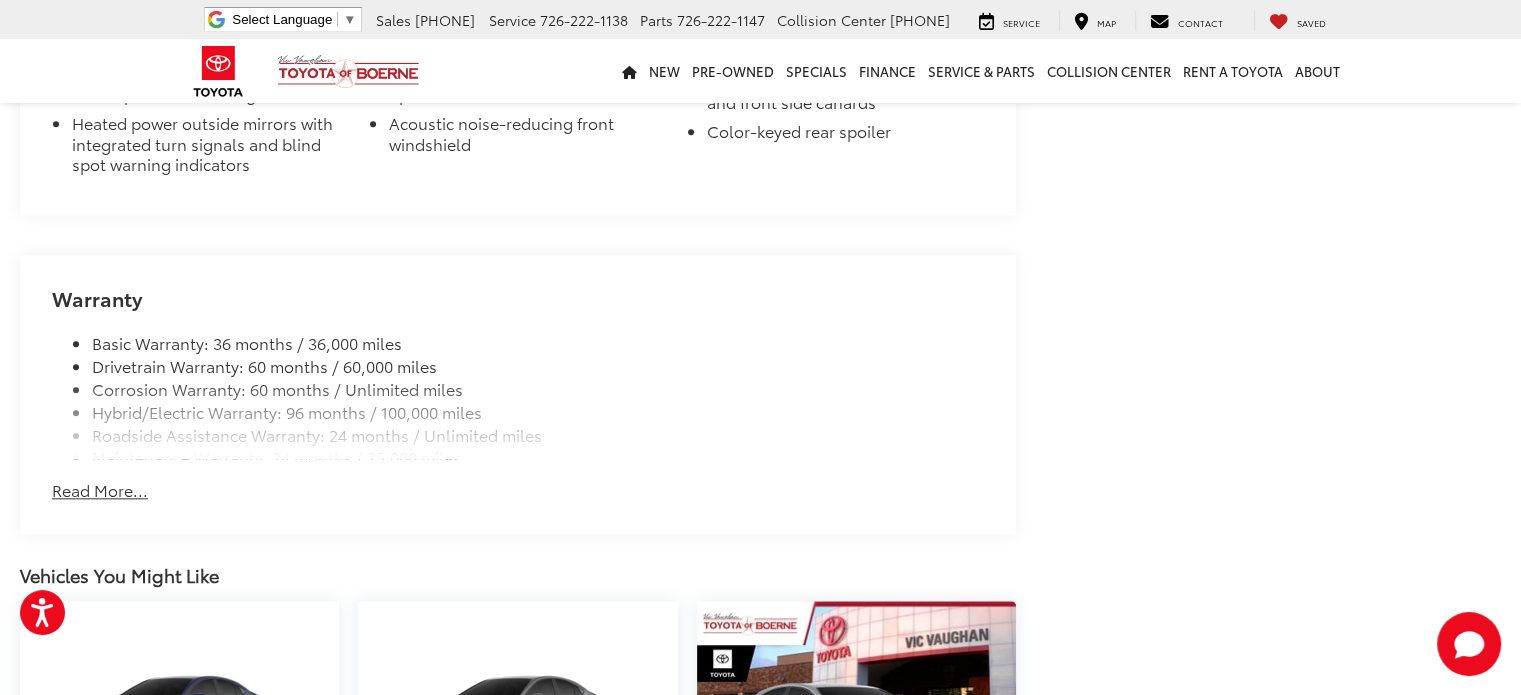 scroll, scrollTop: 2154, scrollLeft: 0, axis: vertical 